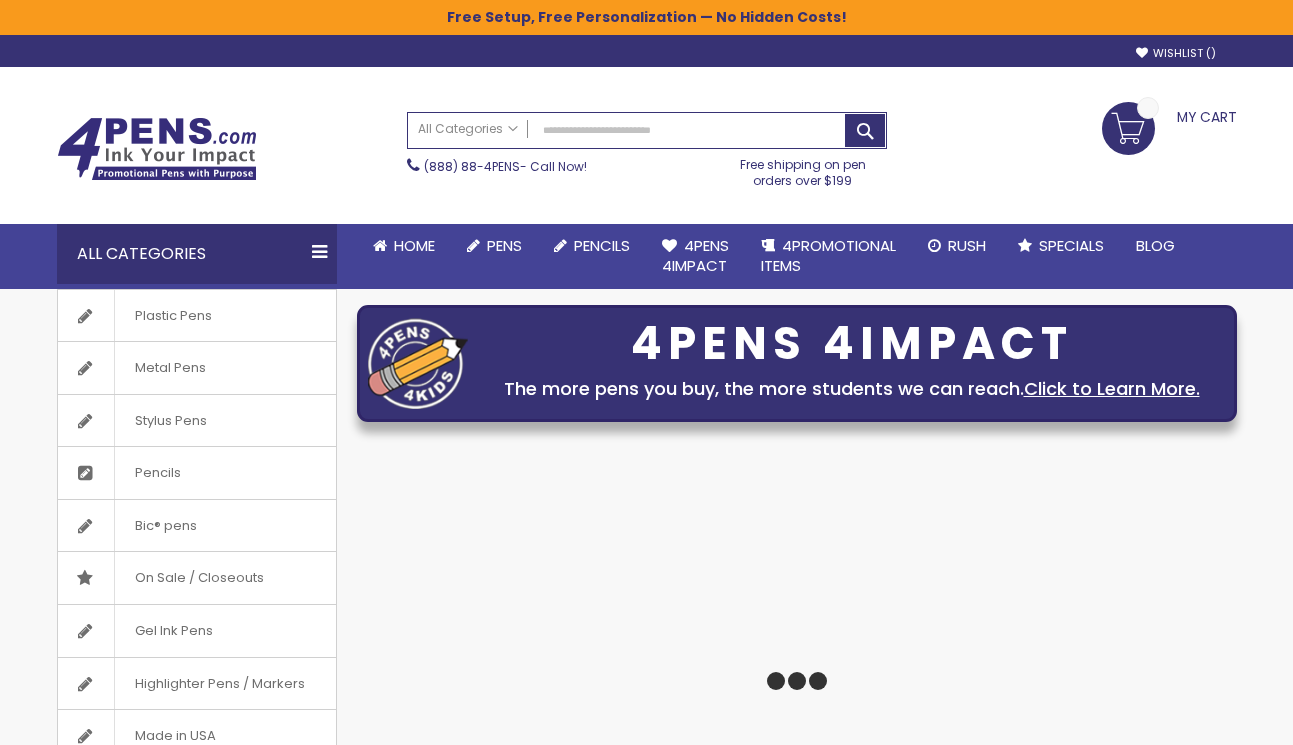 scroll, scrollTop: 100, scrollLeft: 0, axis: vertical 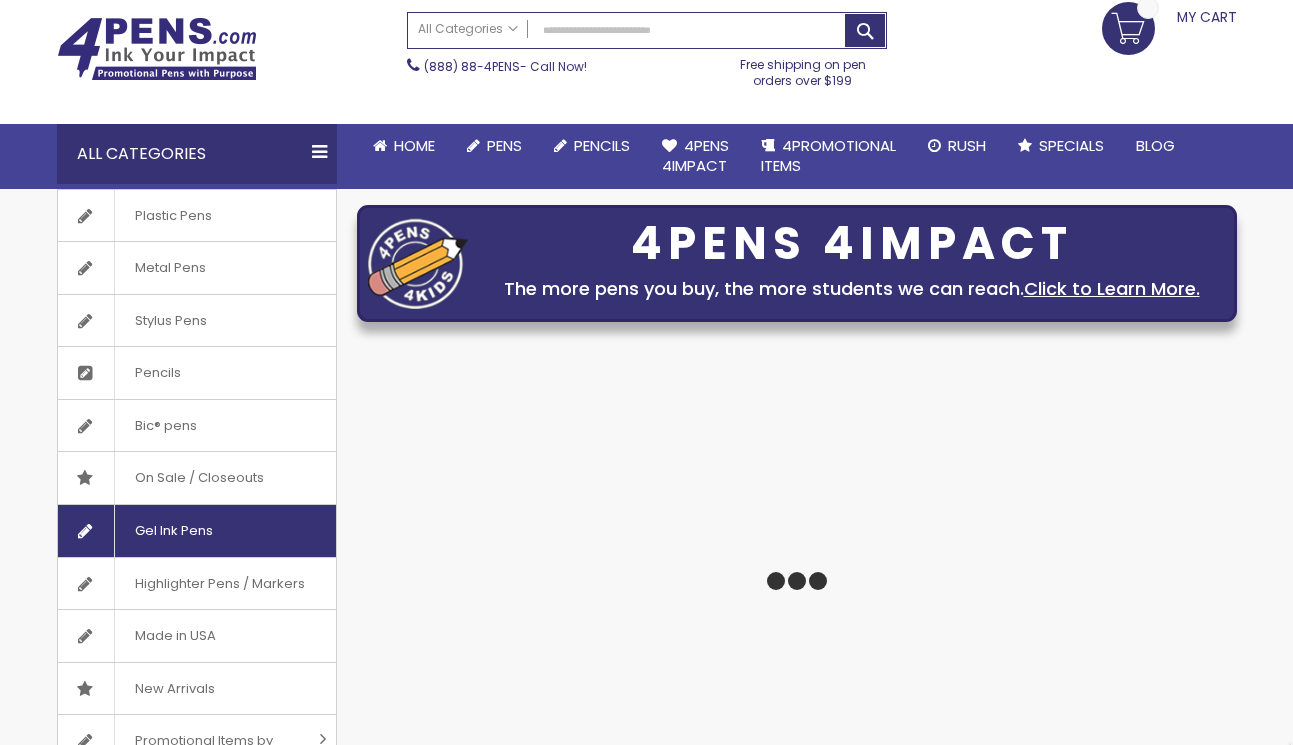 click 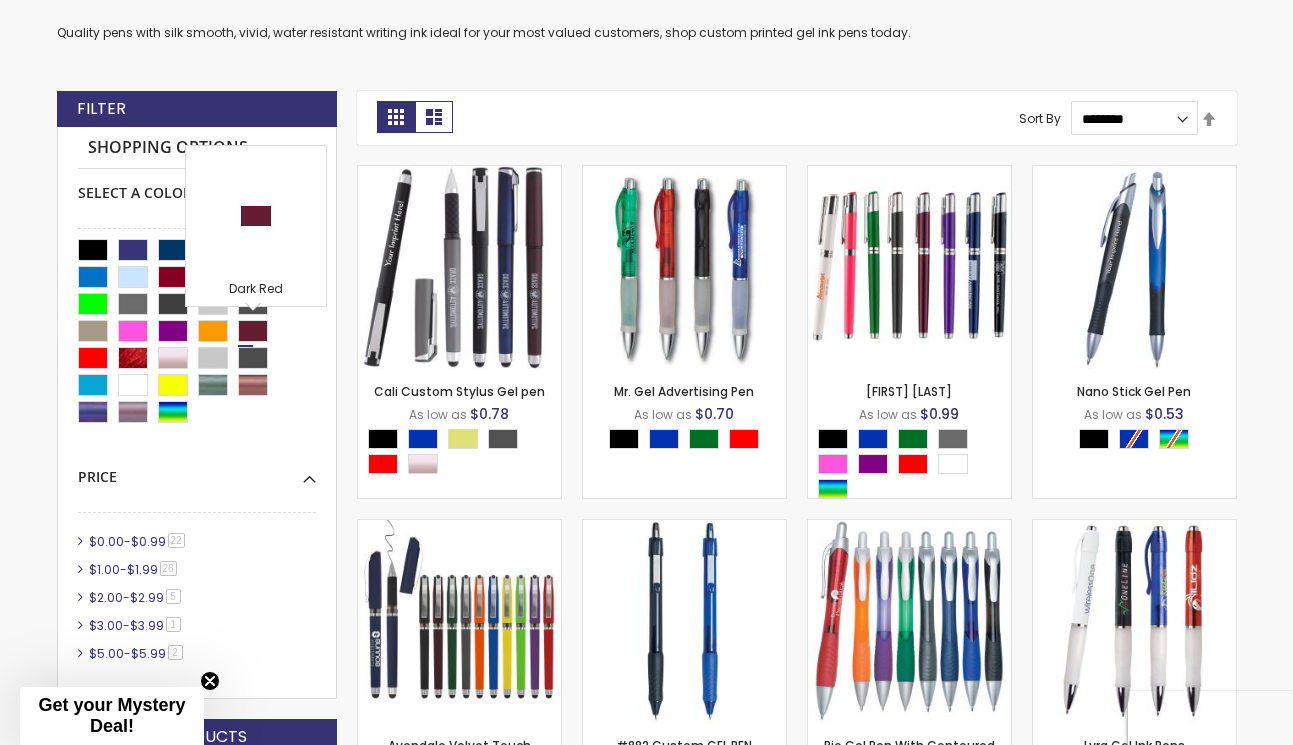scroll, scrollTop: 537, scrollLeft: 0, axis: vertical 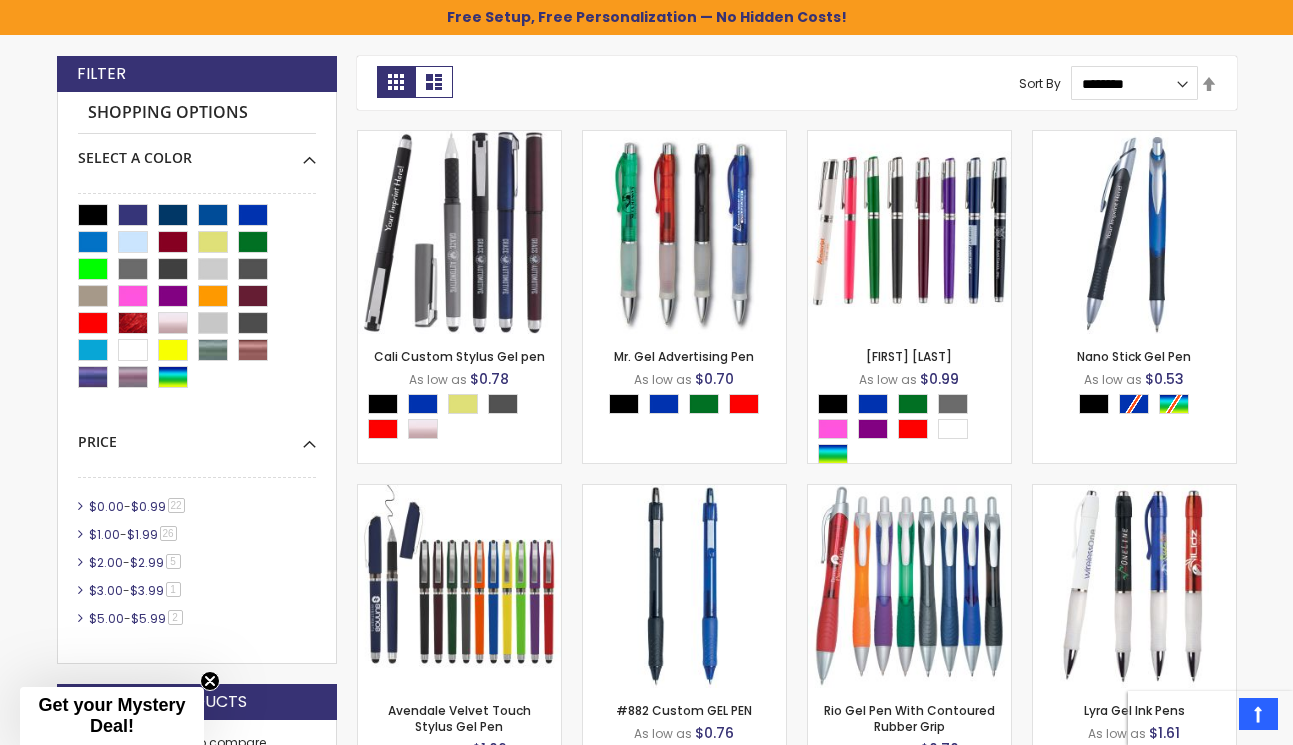 click on "$0.00  -  $0.99
22 item" at bounding box center [197, 507] 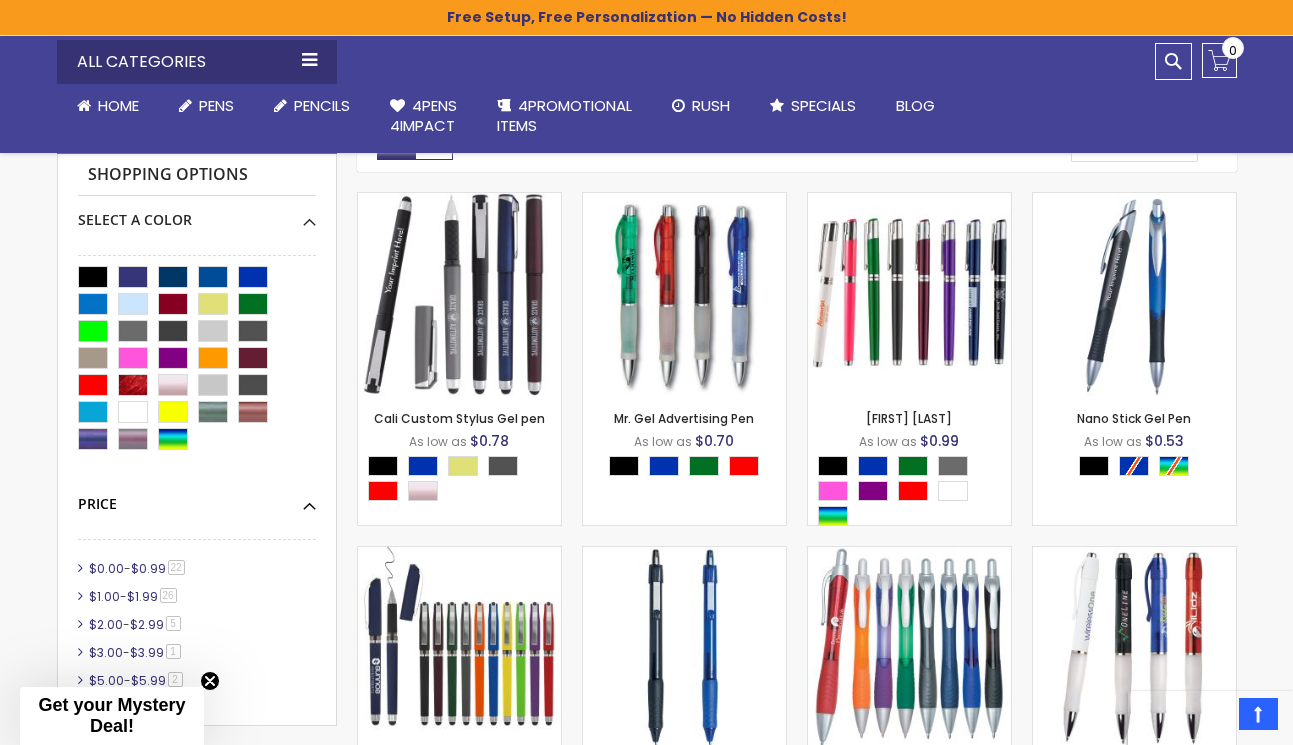scroll, scrollTop: 437, scrollLeft: 0, axis: vertical 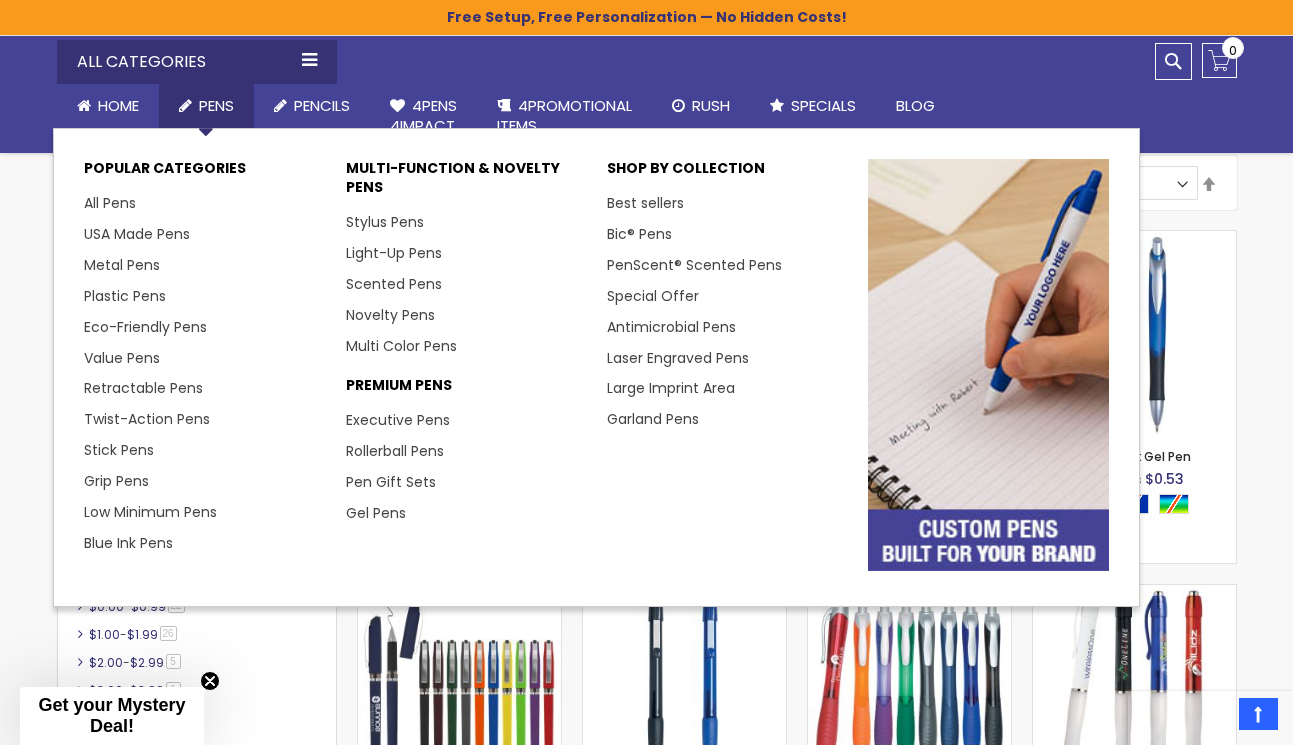 click at bounding box center (185, 105) 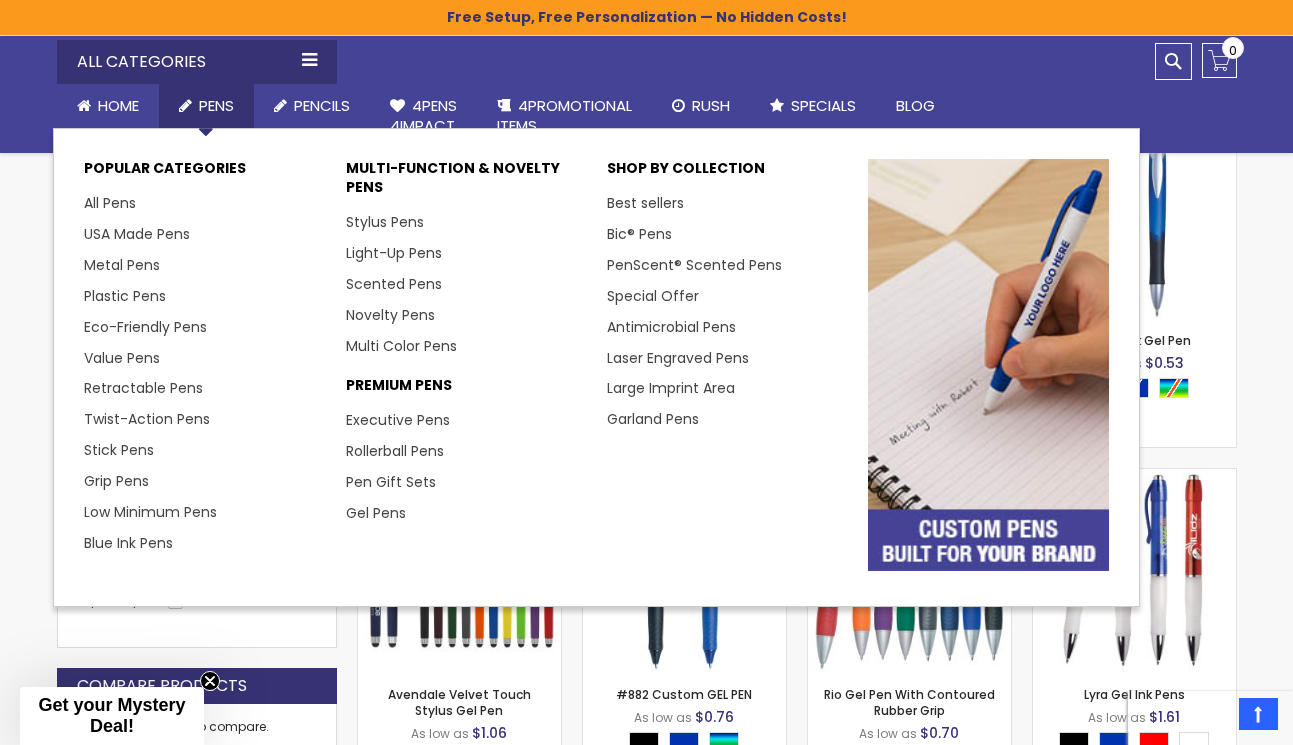 scroll, scrollTop: 737, scrollLeft: 0, axis: vertical 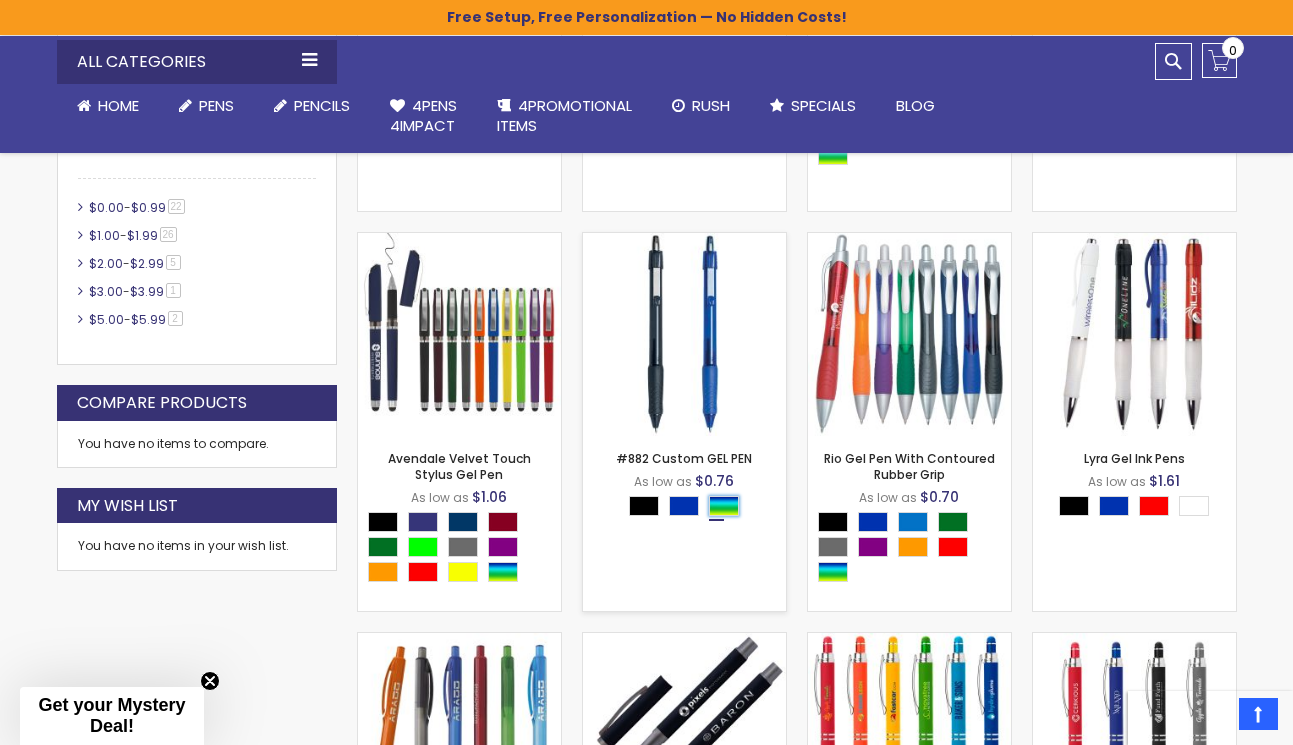 click at bounding box center [724, 506] 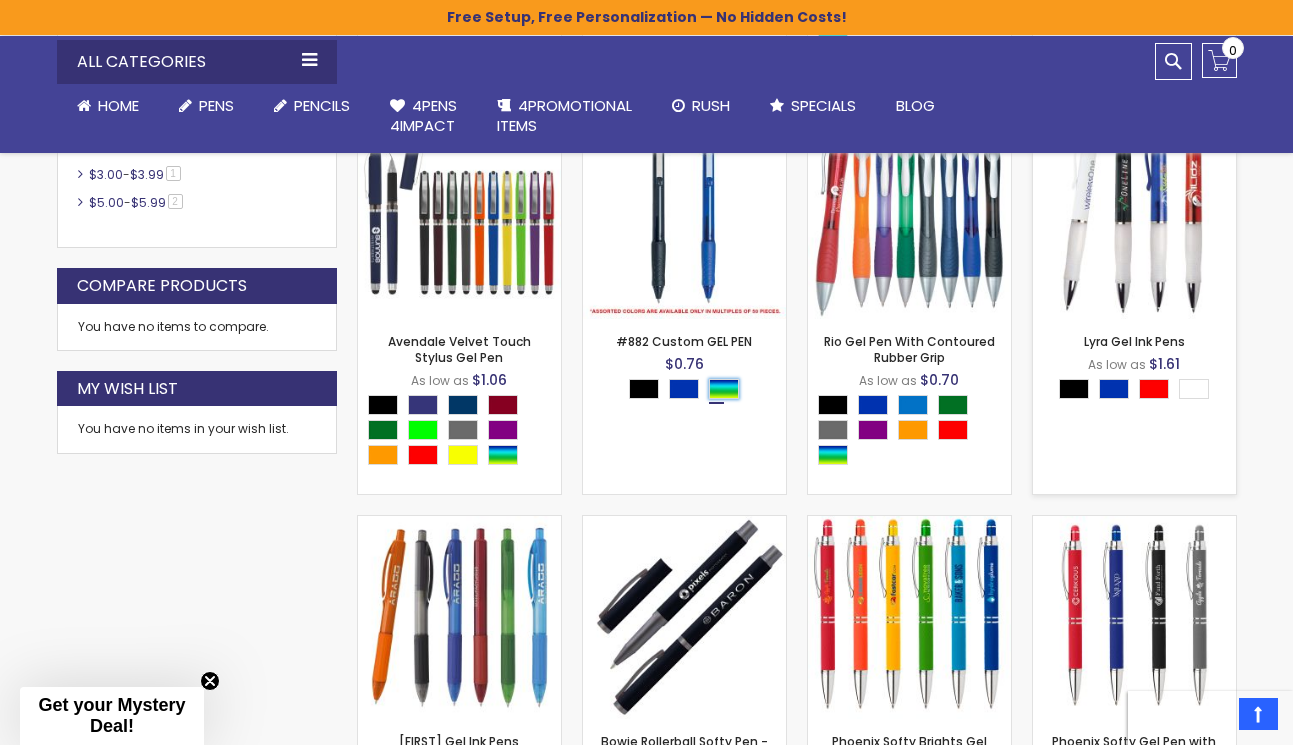 scroll, scrollTop: 1136, scrollLeft: 0, axis: vertical 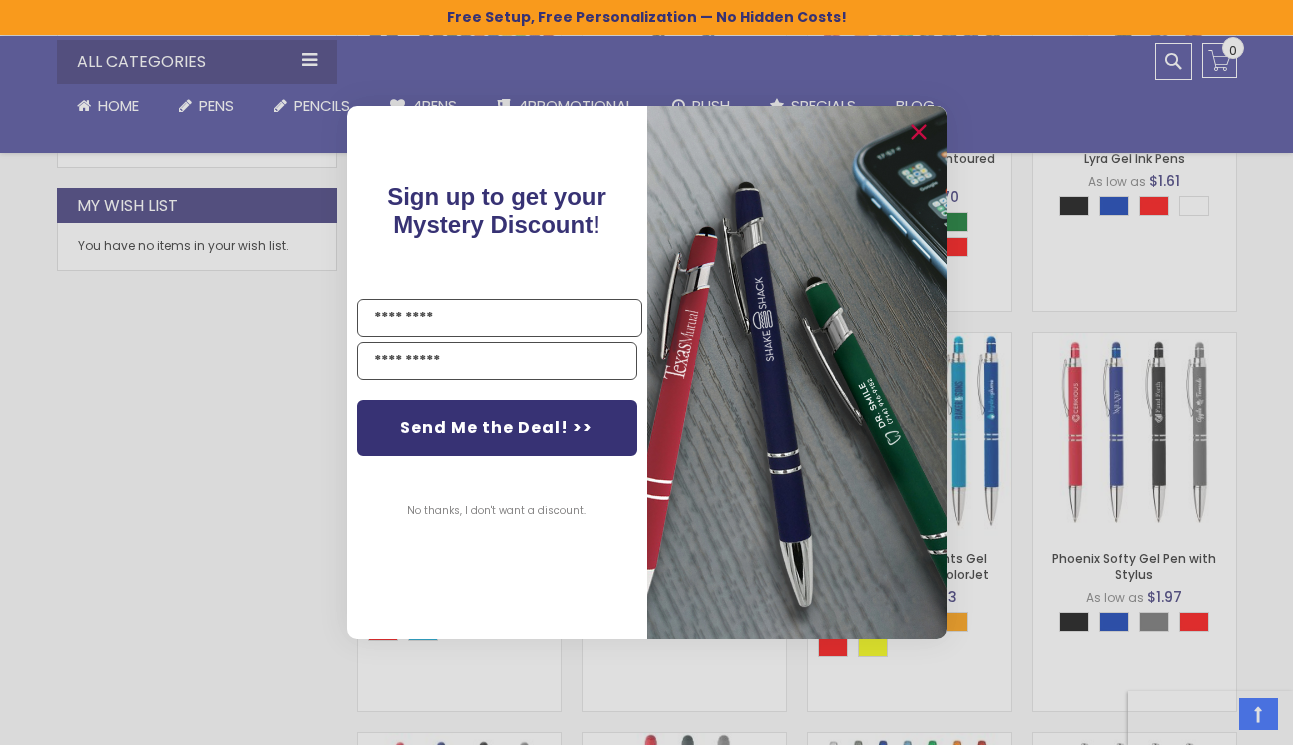 click on "Close dialog Sign up to get your Mystery Discount !
Name Send Me the Deal! >> No thanks, I don't want a discount. ******" at bounding box center (646, 372) 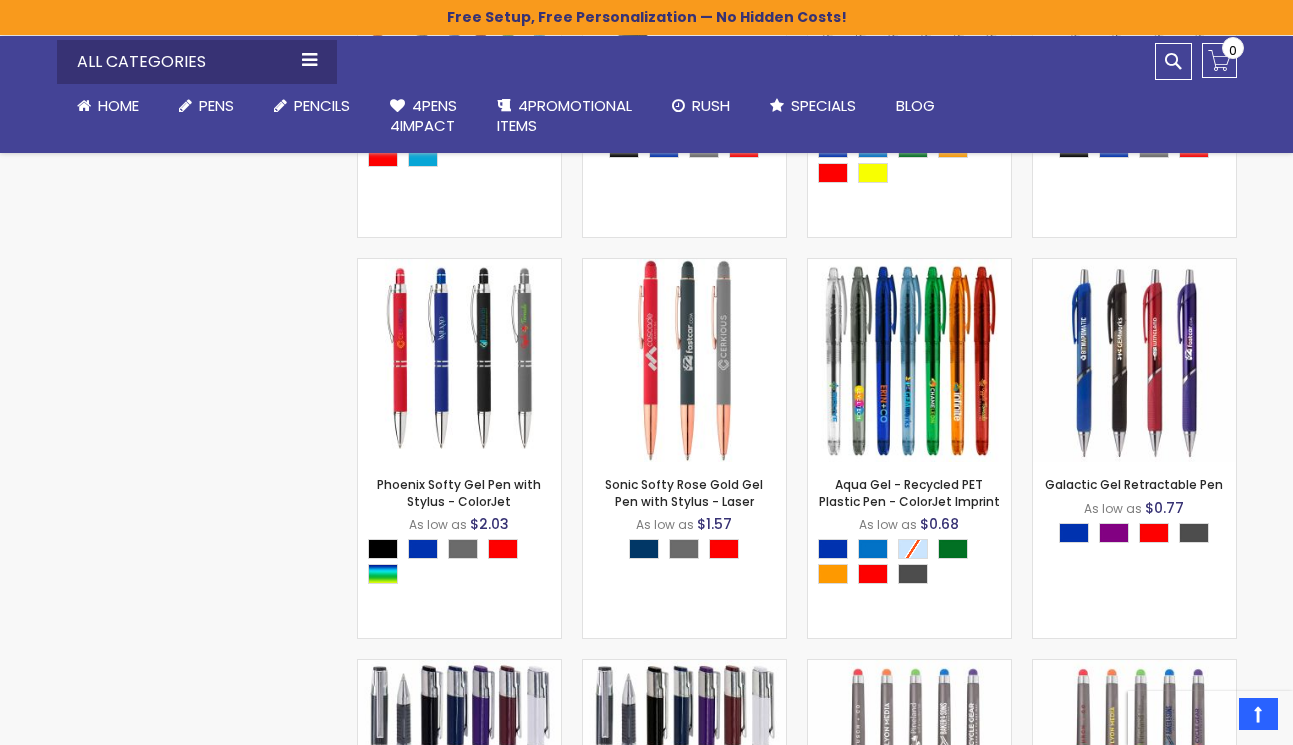 scroll, scrollTop: 1636, scrollLeft: 0, axis: vertical 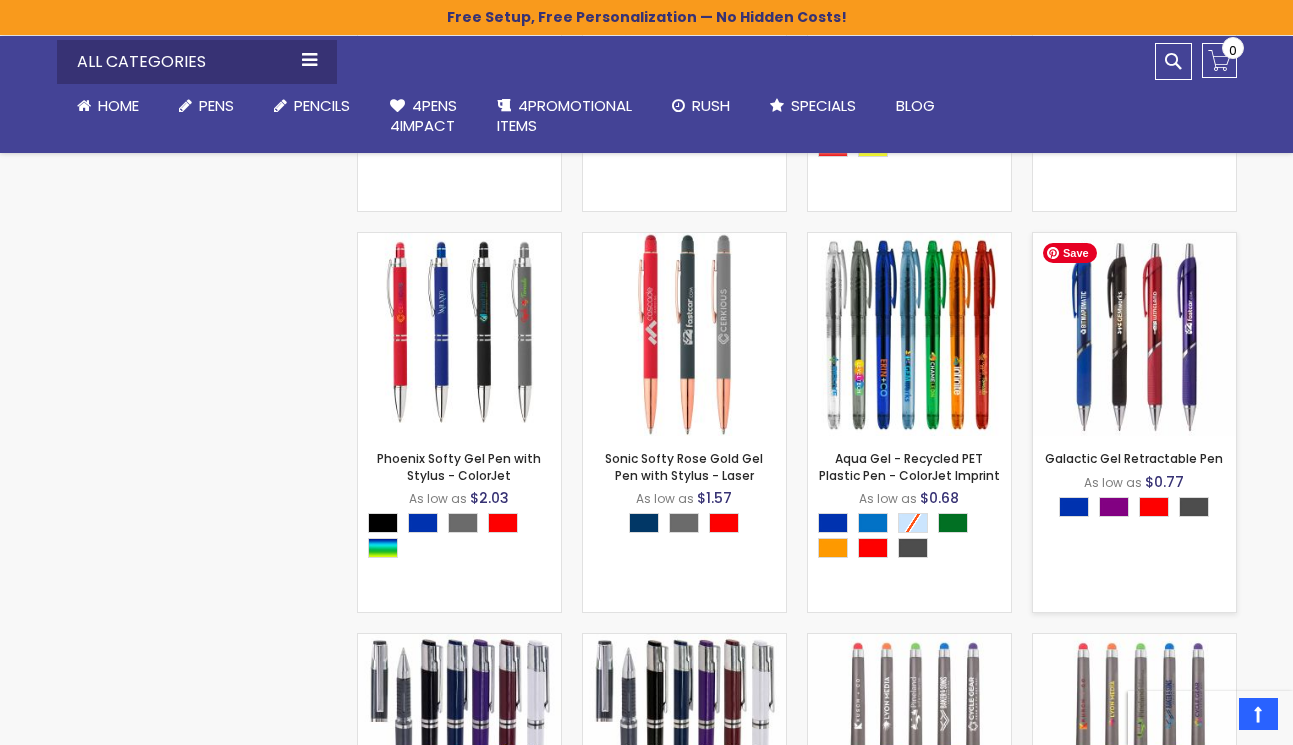 click at bounding box center [1134, 334] 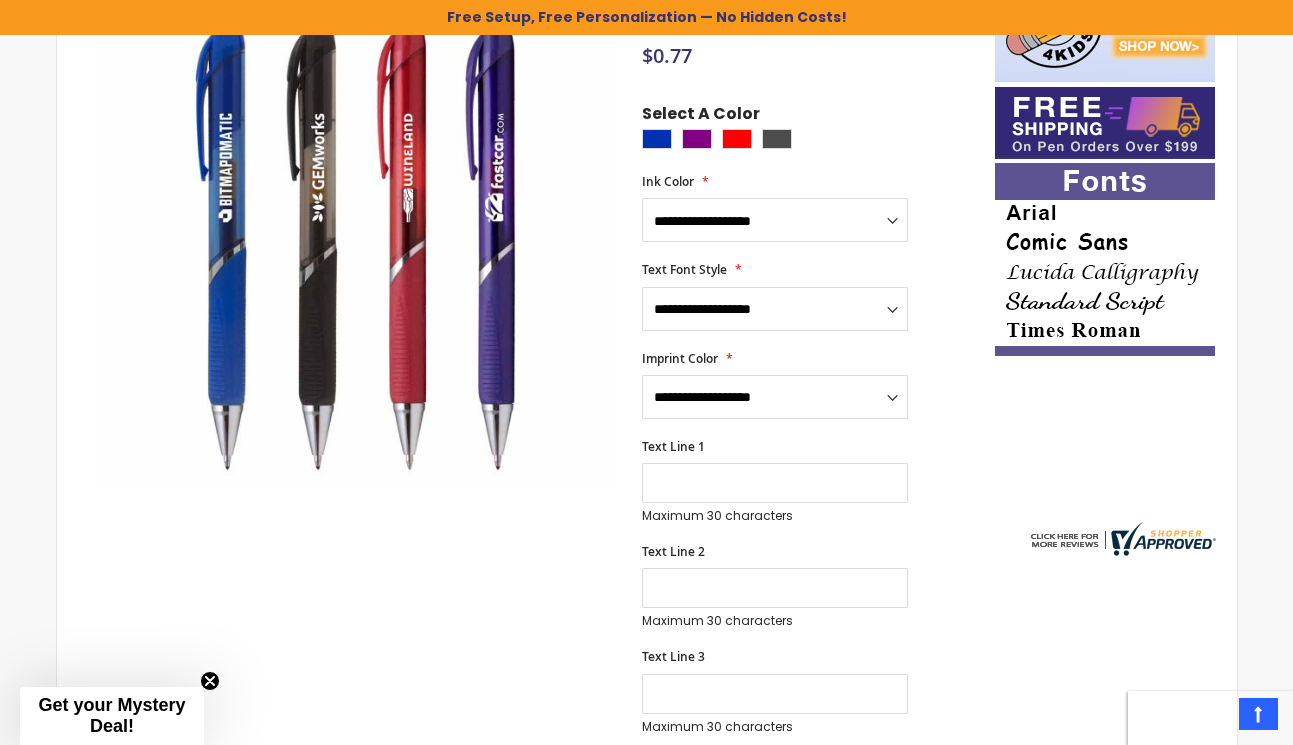 scroll, scrollTop: 436, scrollLeft: 0, axis: vertical 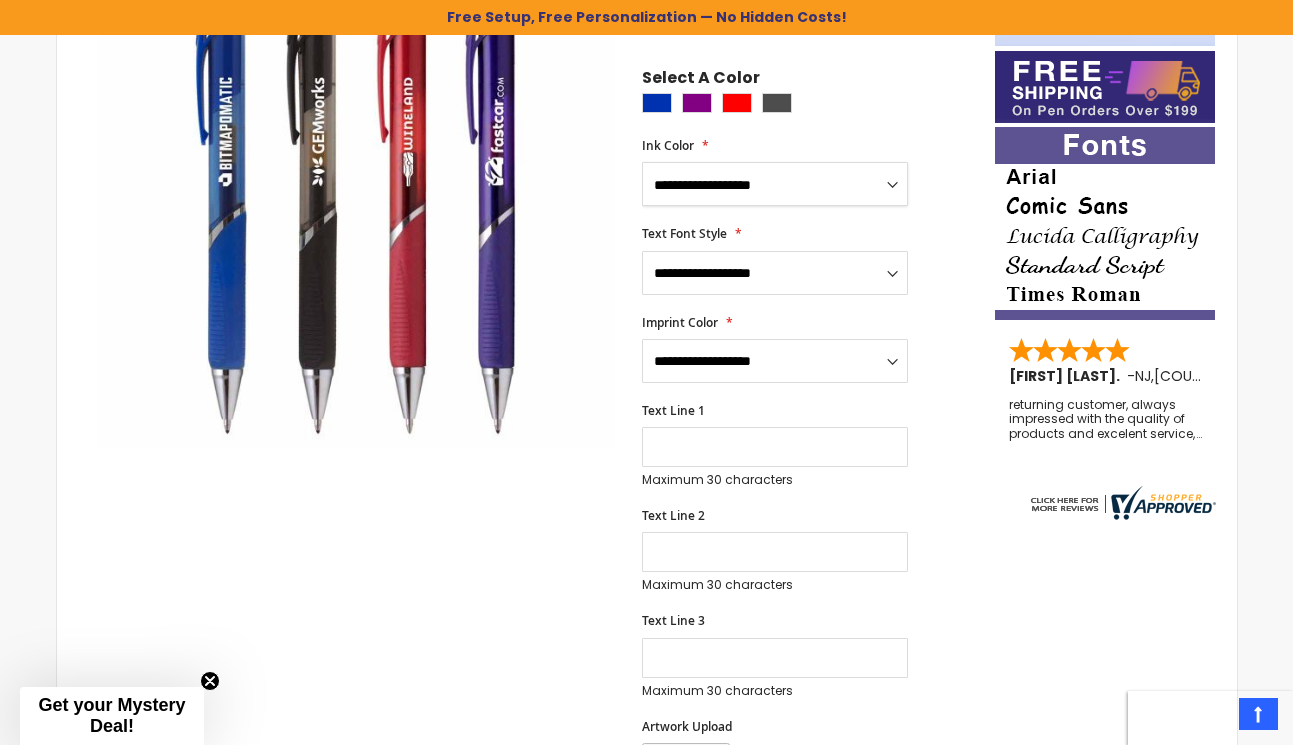 click on "**********" at bounding box center (775, 184) 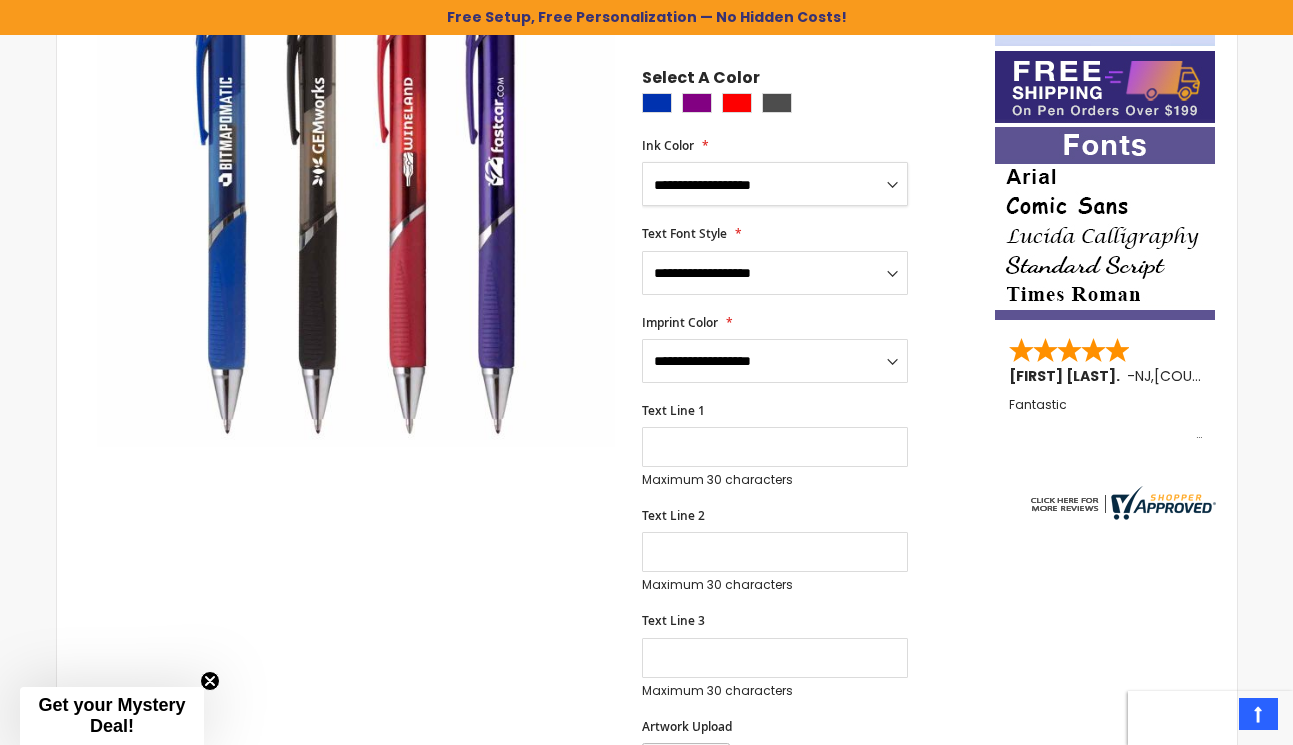 select on "*****" 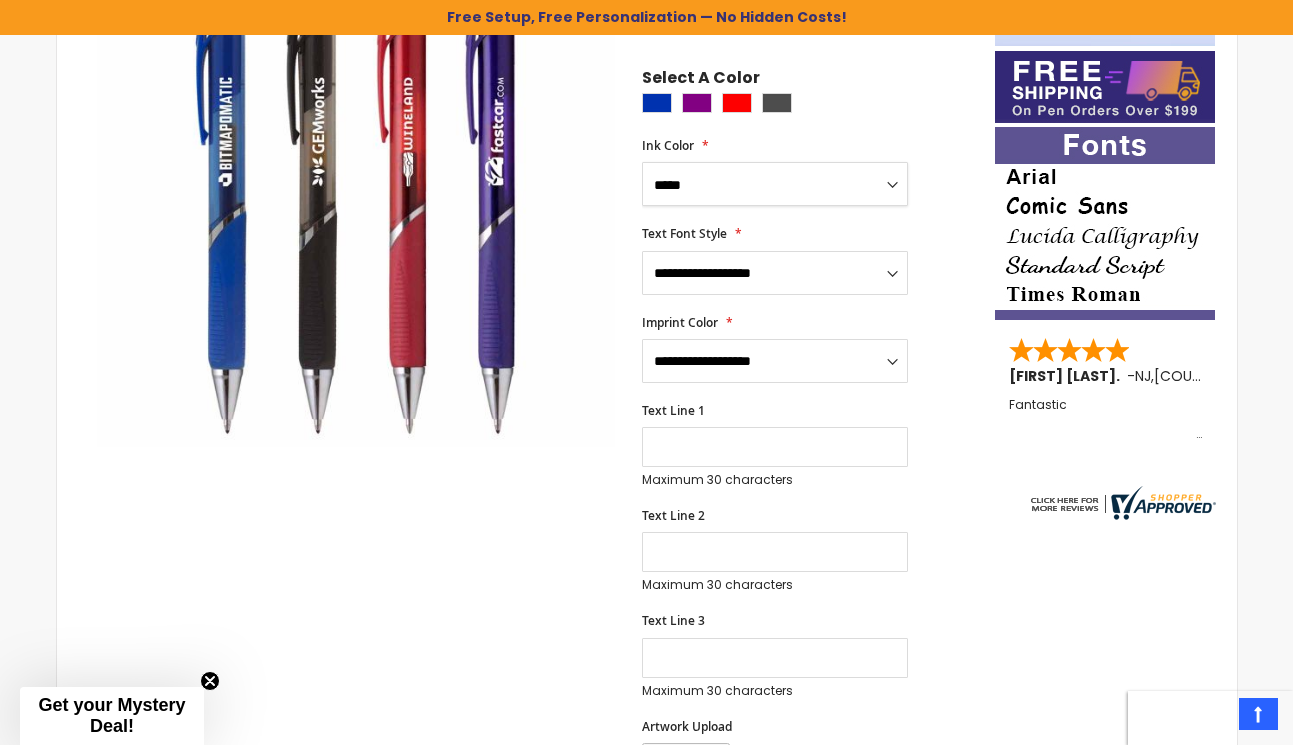 click on "**********" at bounding box center (775, 184) 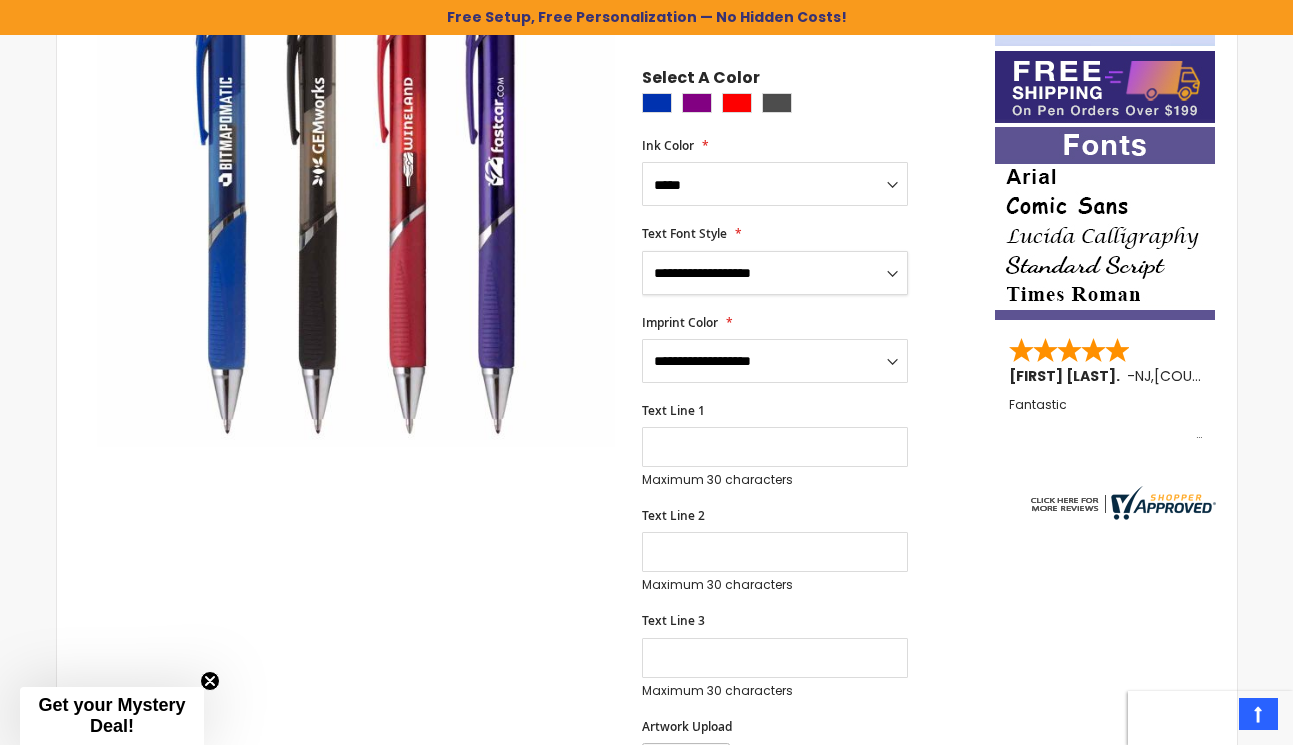 click on "**********" at bounding box center [775, 273] 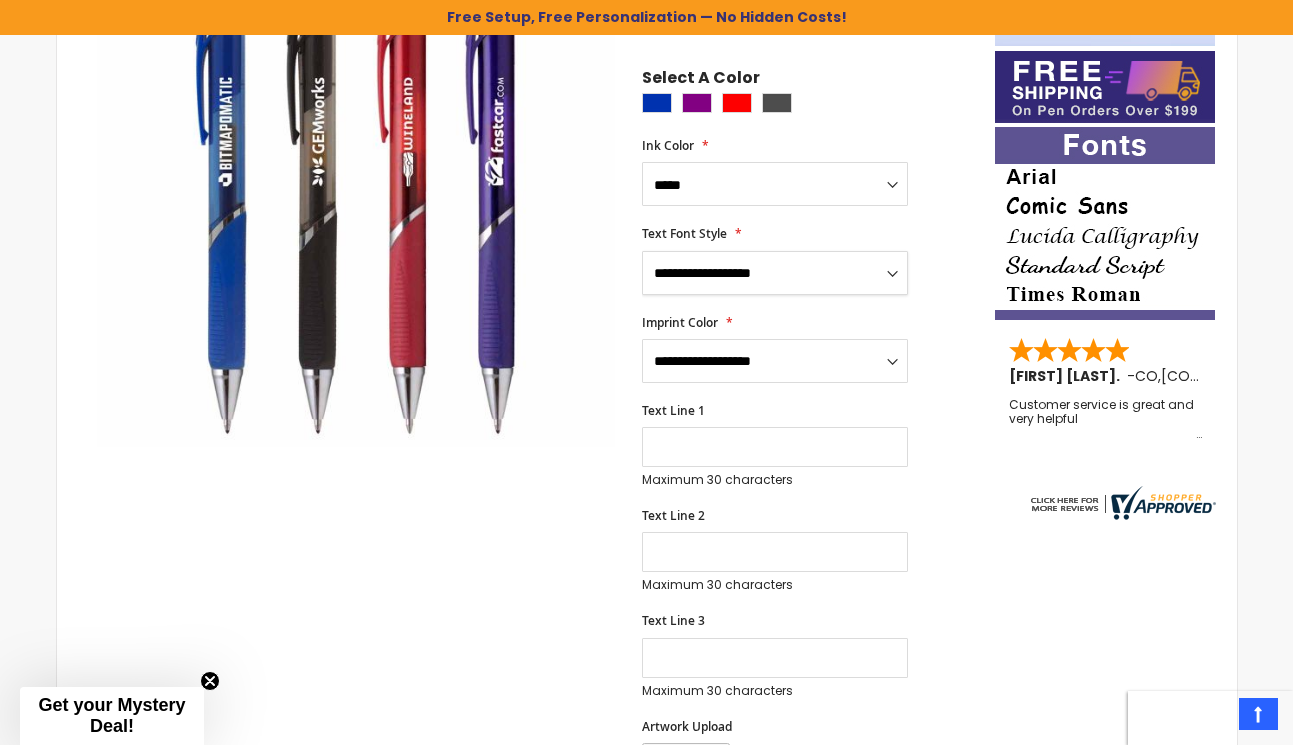 select on "*****" 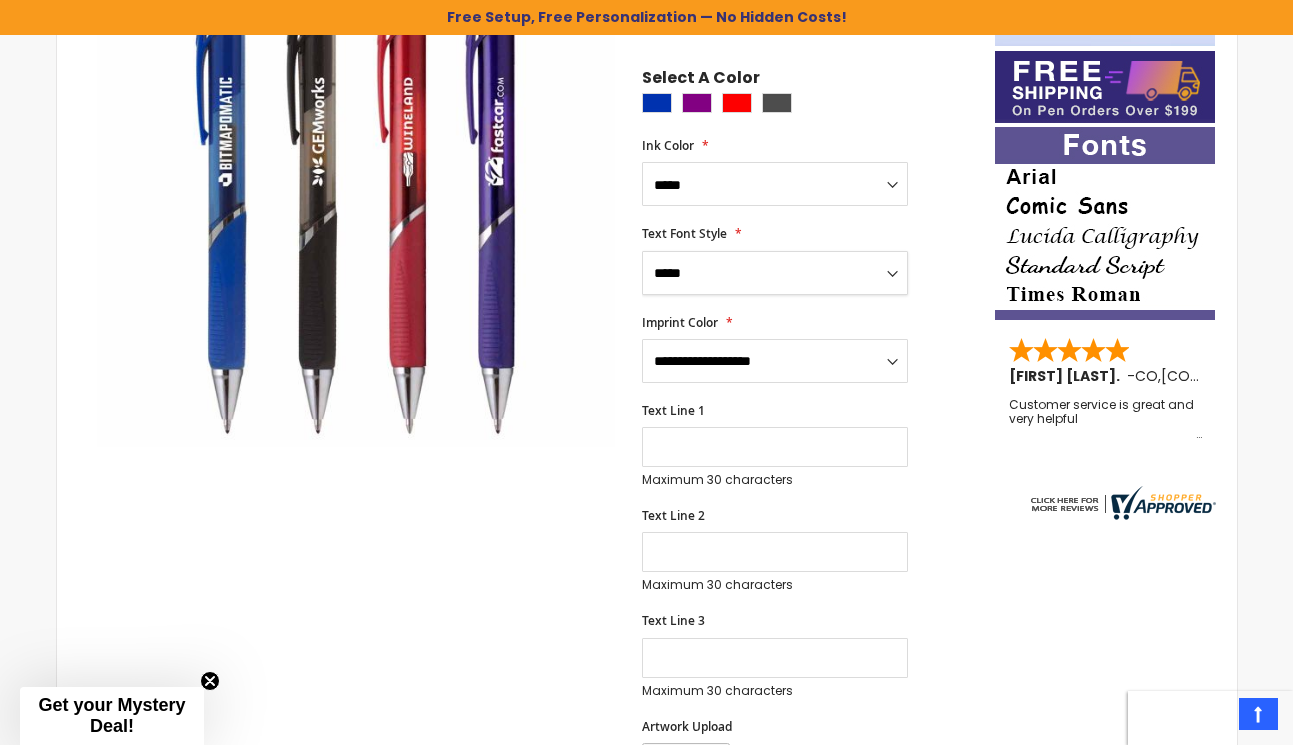 click on "**********" at bounding box center (775, 273) 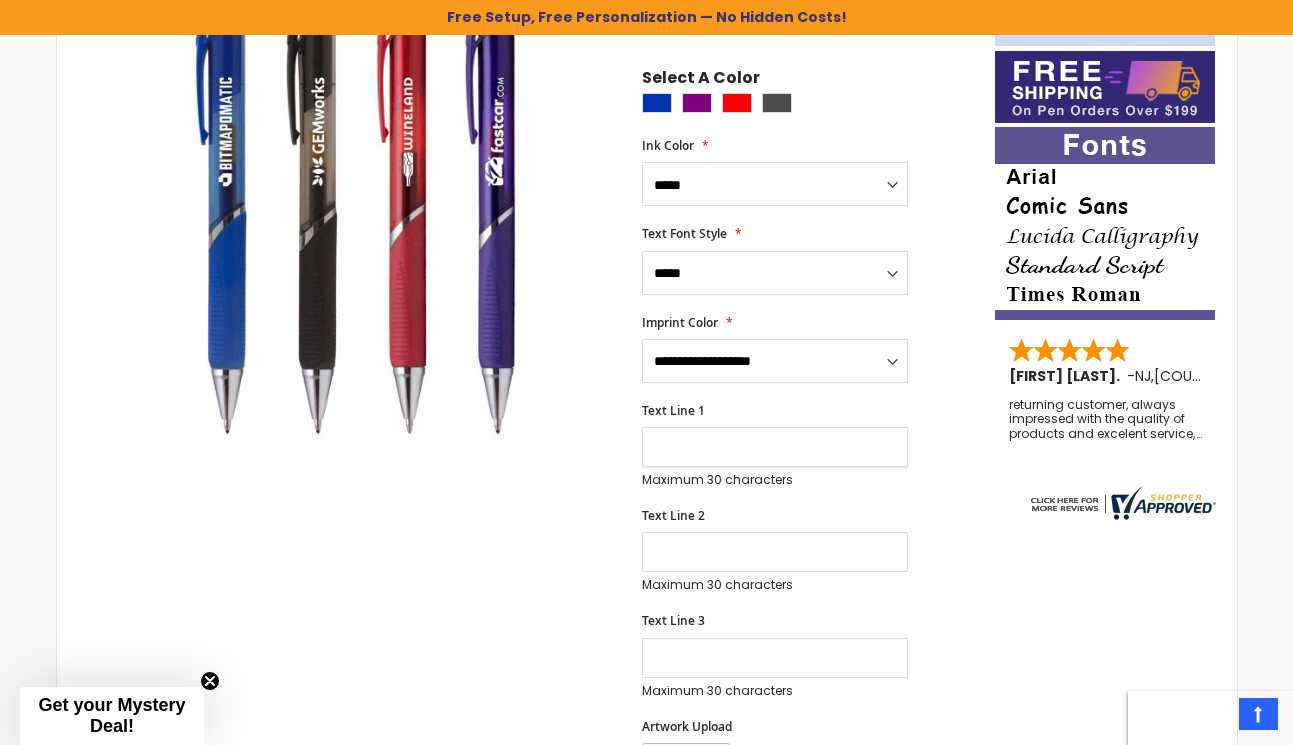 click on "Text Line 1" at bounding box center [775, 447] 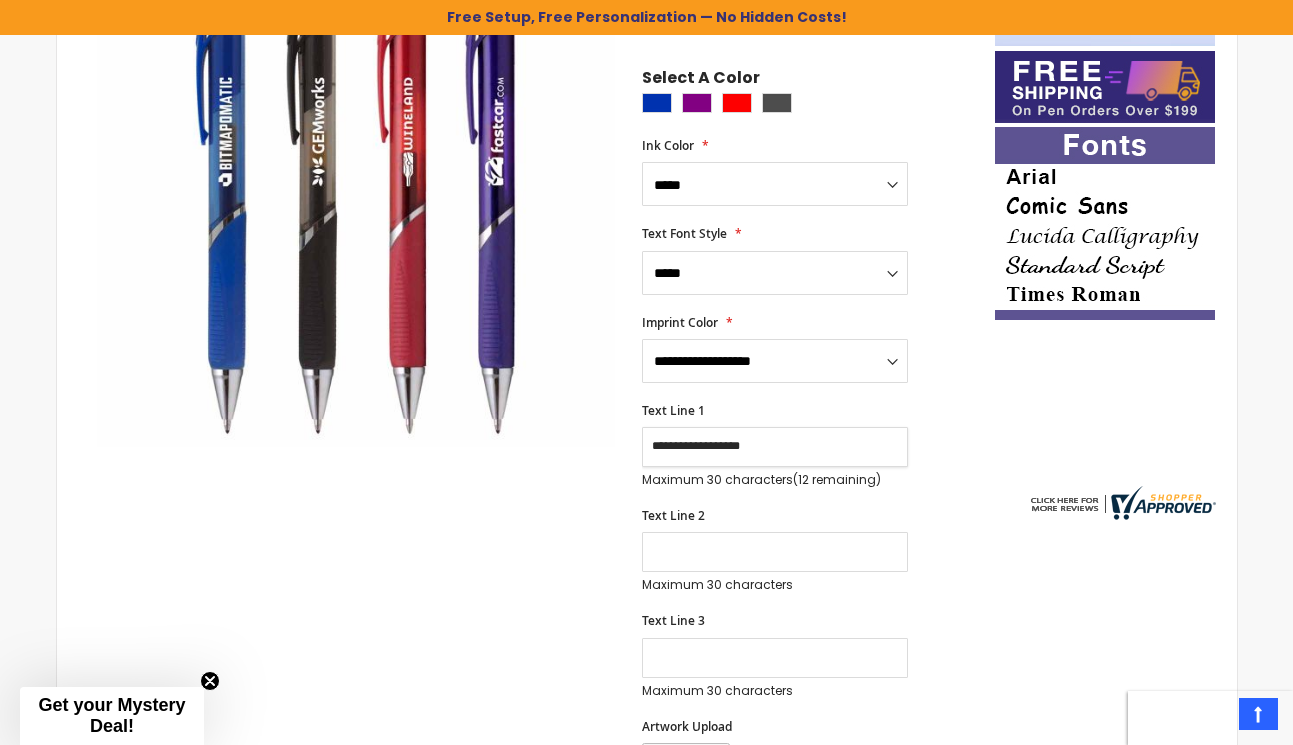type on "**********" 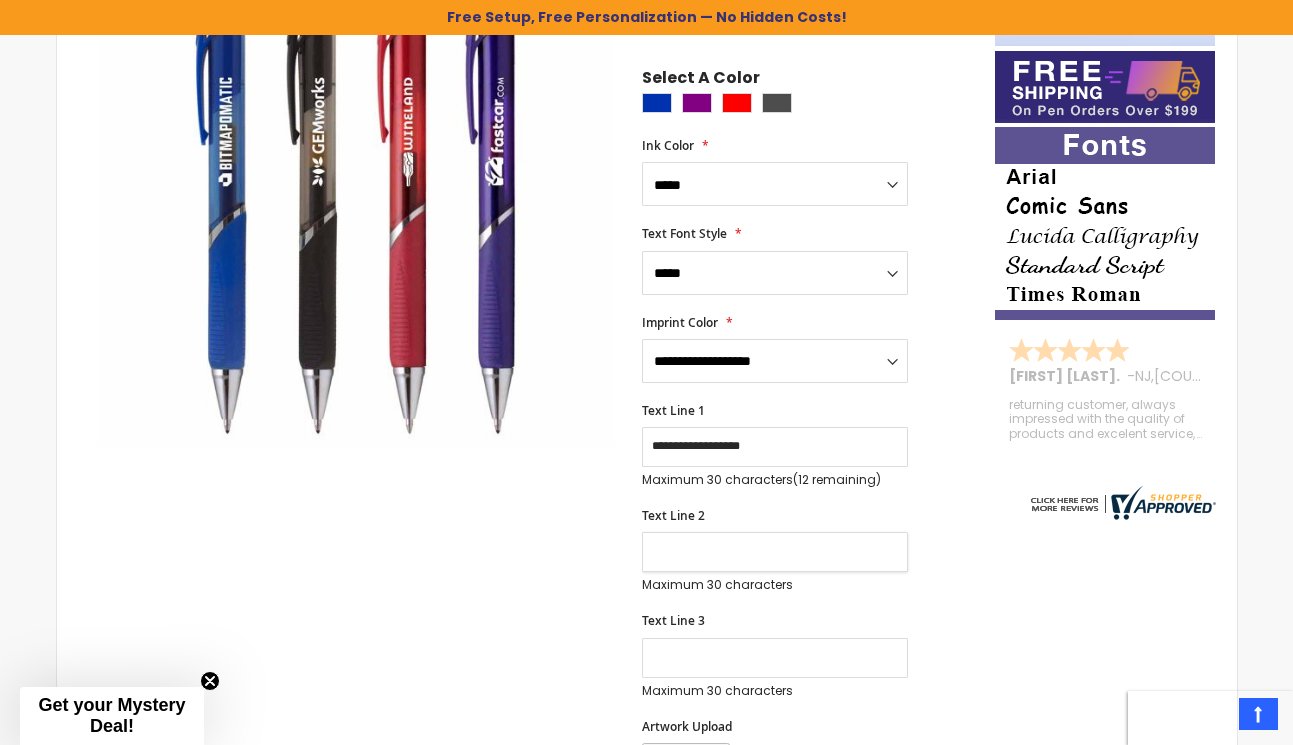 click on "Text Line 2" at bounding box center [775, 552] 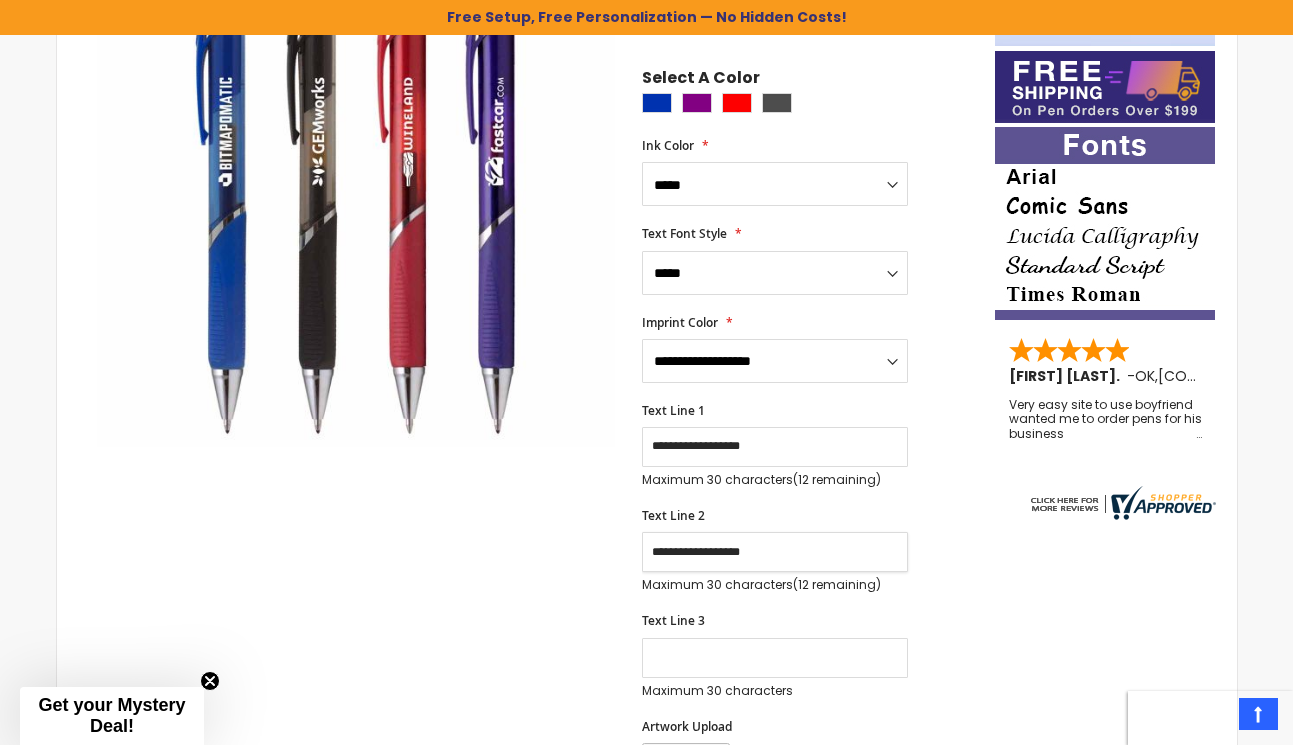 type on "**********" 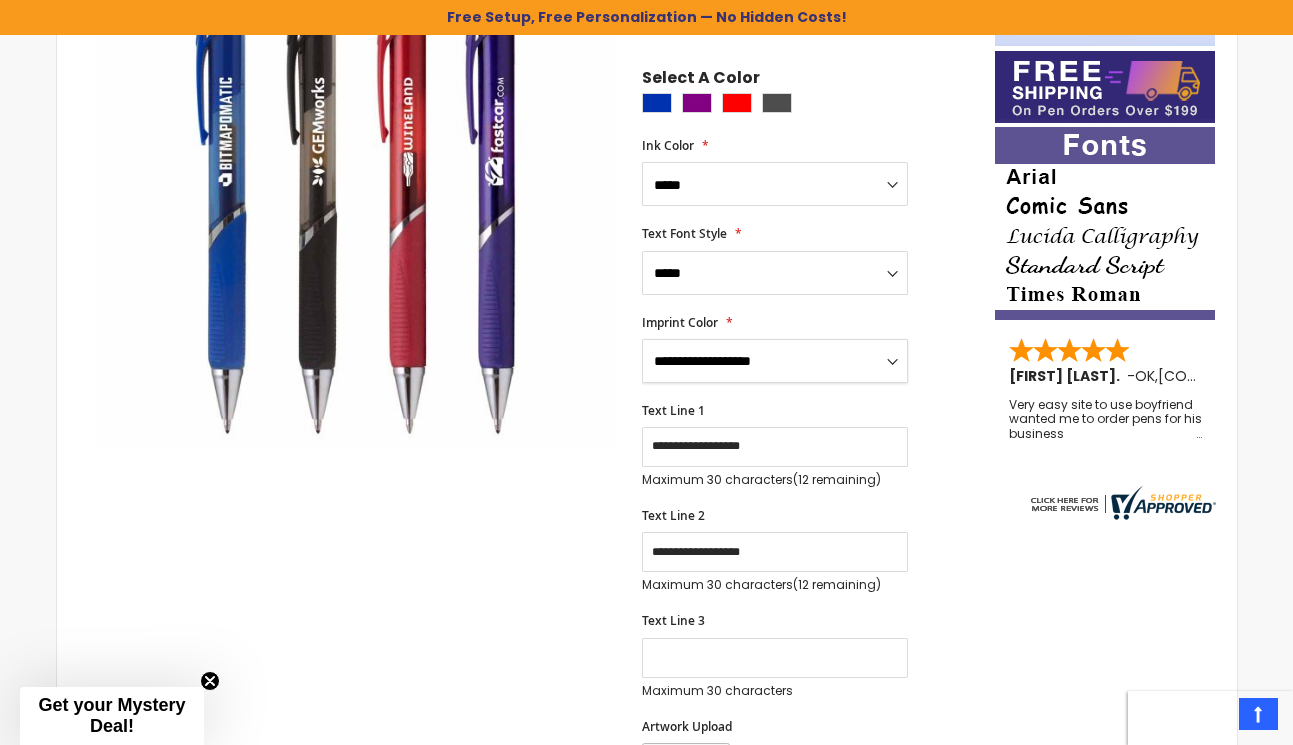 click on "**********" at bounding box center [775, 361] 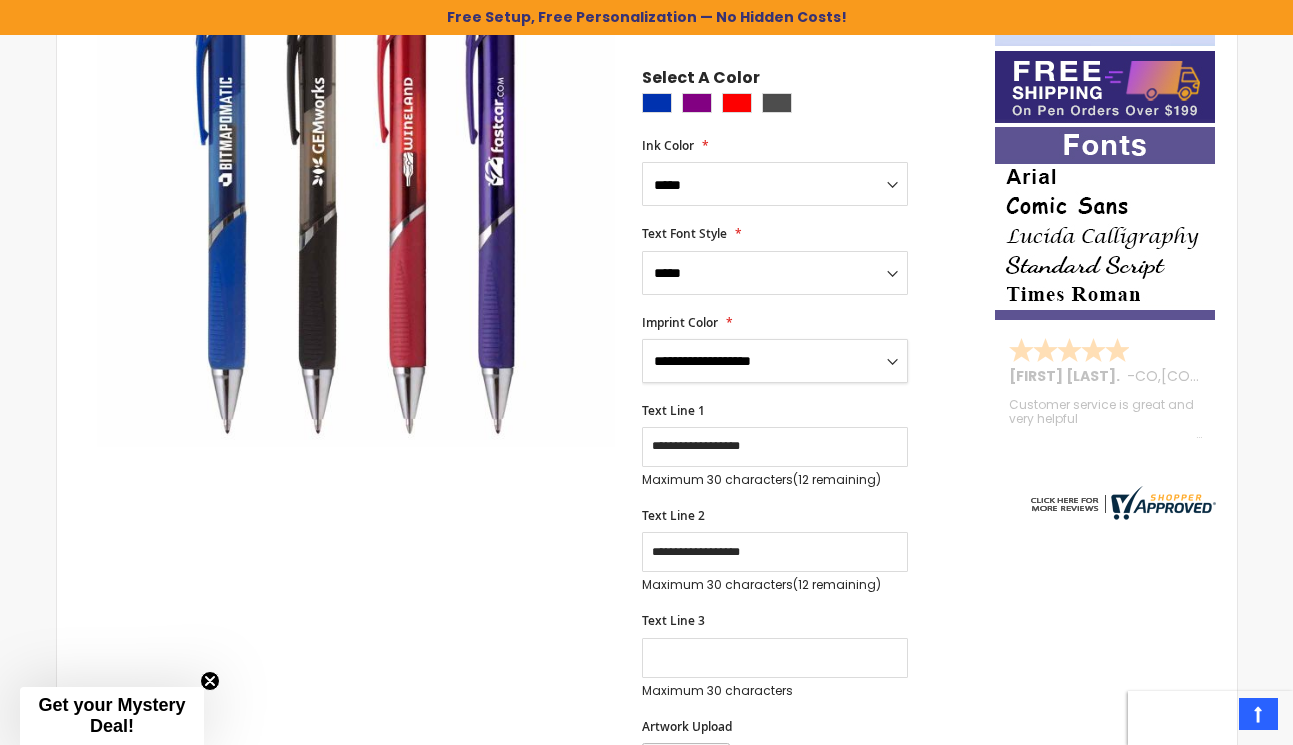 select on "*****" 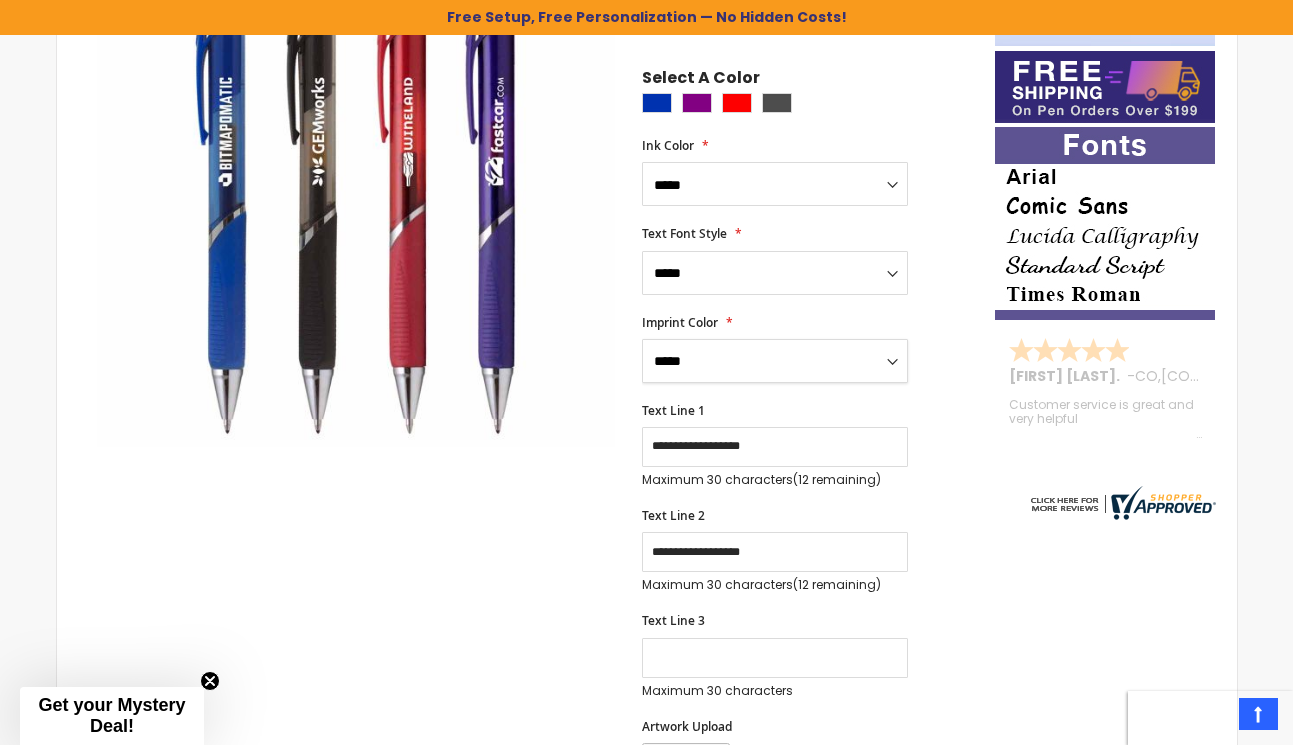 click on "**********" at bounding box center (775, 361) 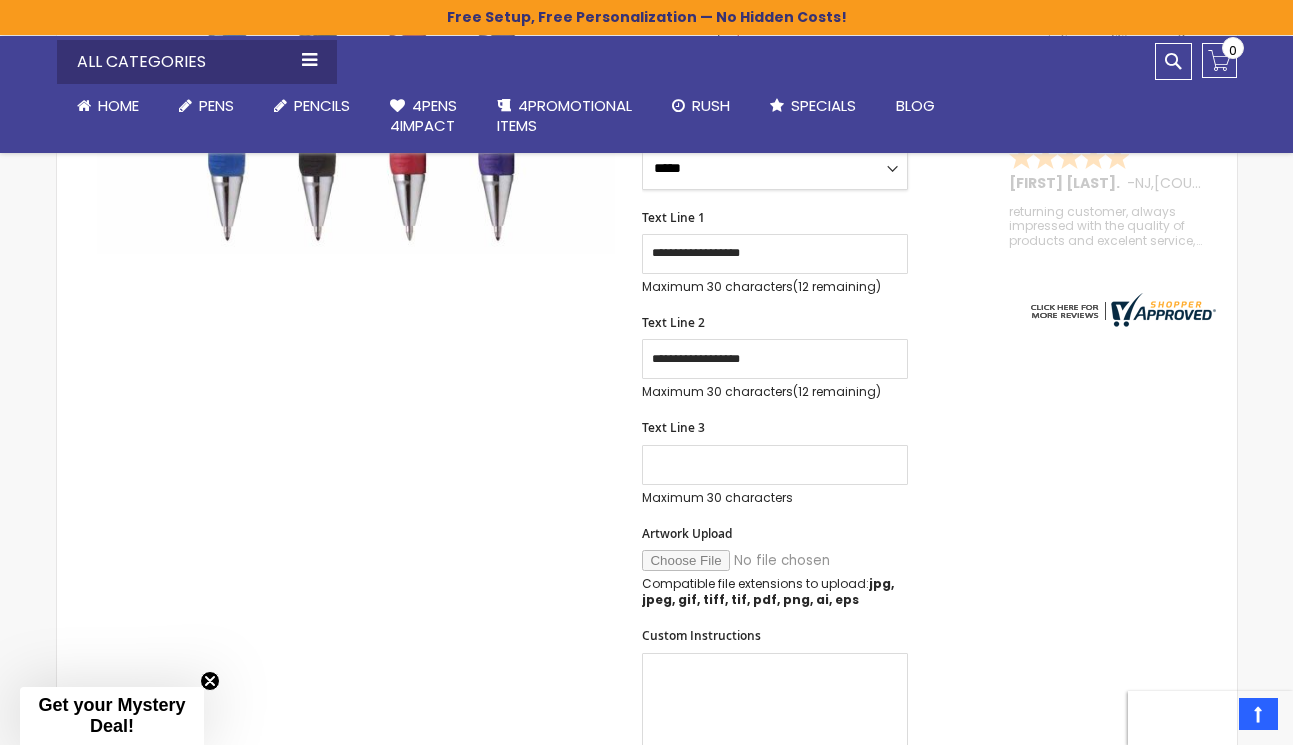scroll, scrollTop: 636, scrollLeft: 0, axis: vertical 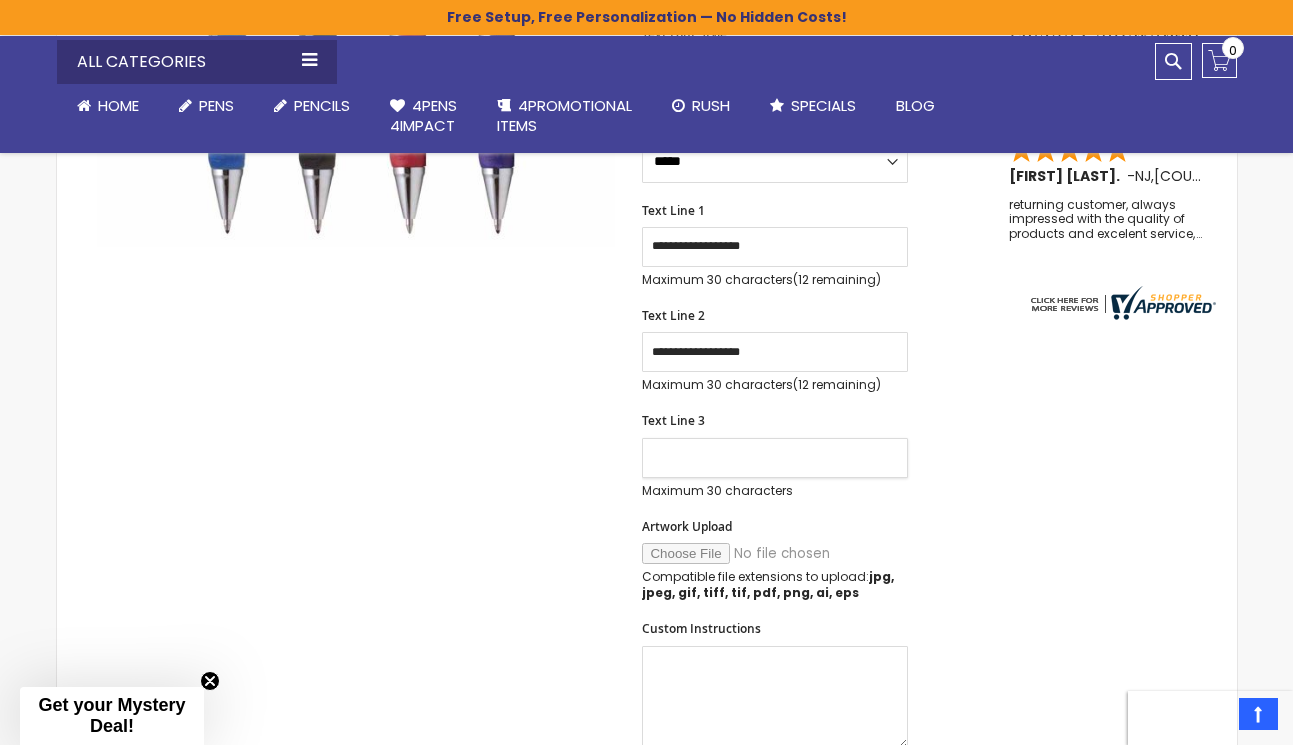 click on "Text Line 3" at bounding box center [775, 458] 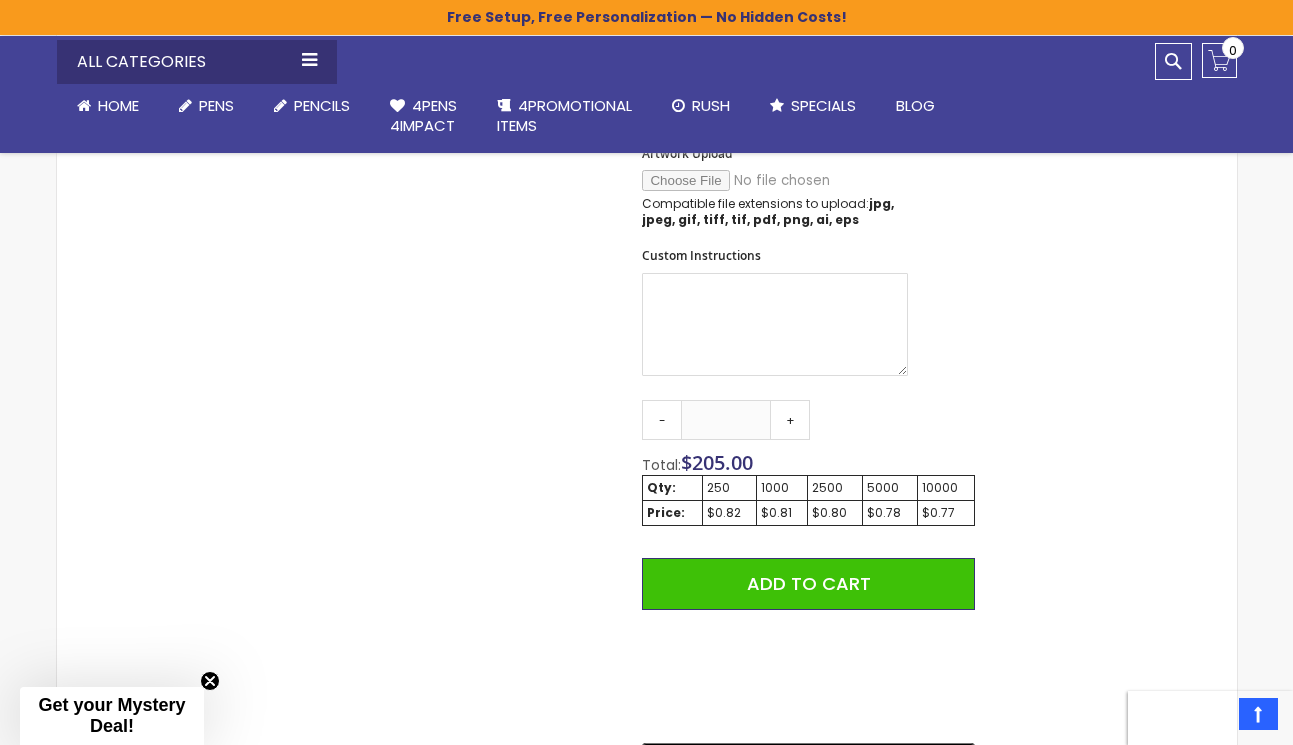 scroll, scrollTop: 1036, scrollLeft: 0, axis: vertical 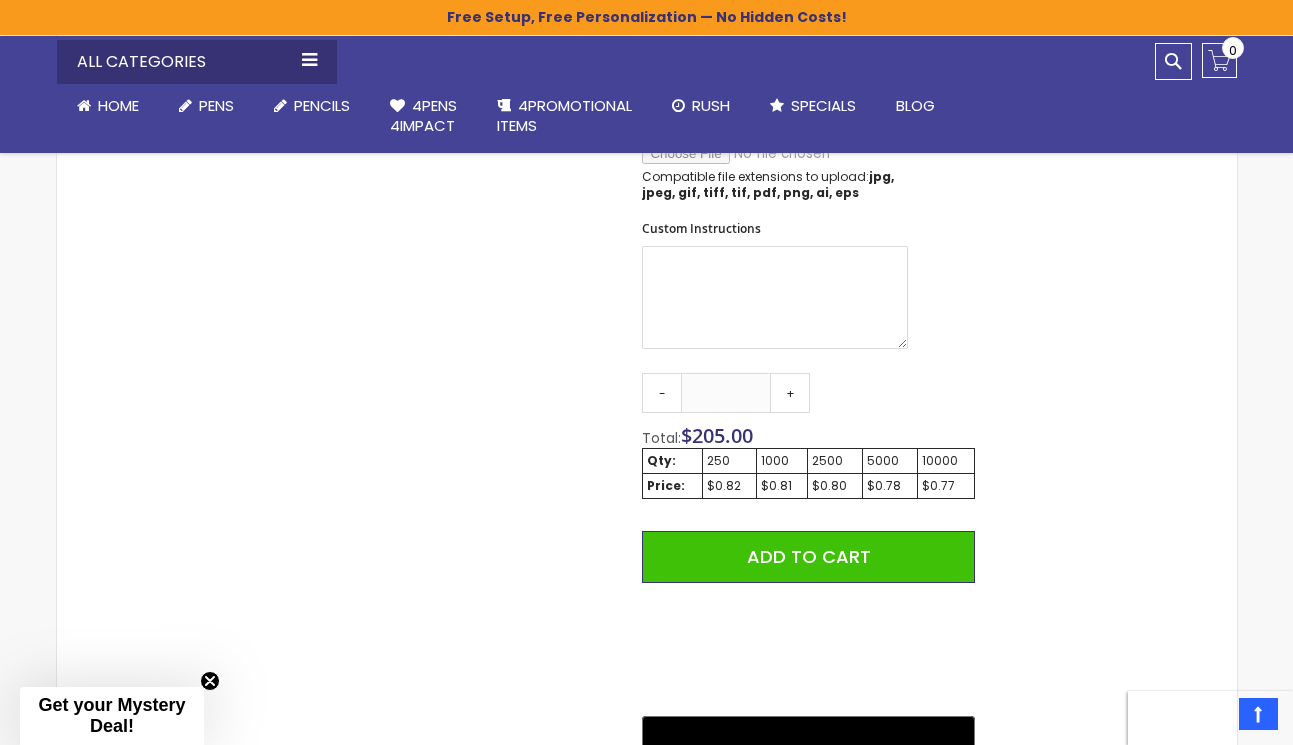 type on "**********" 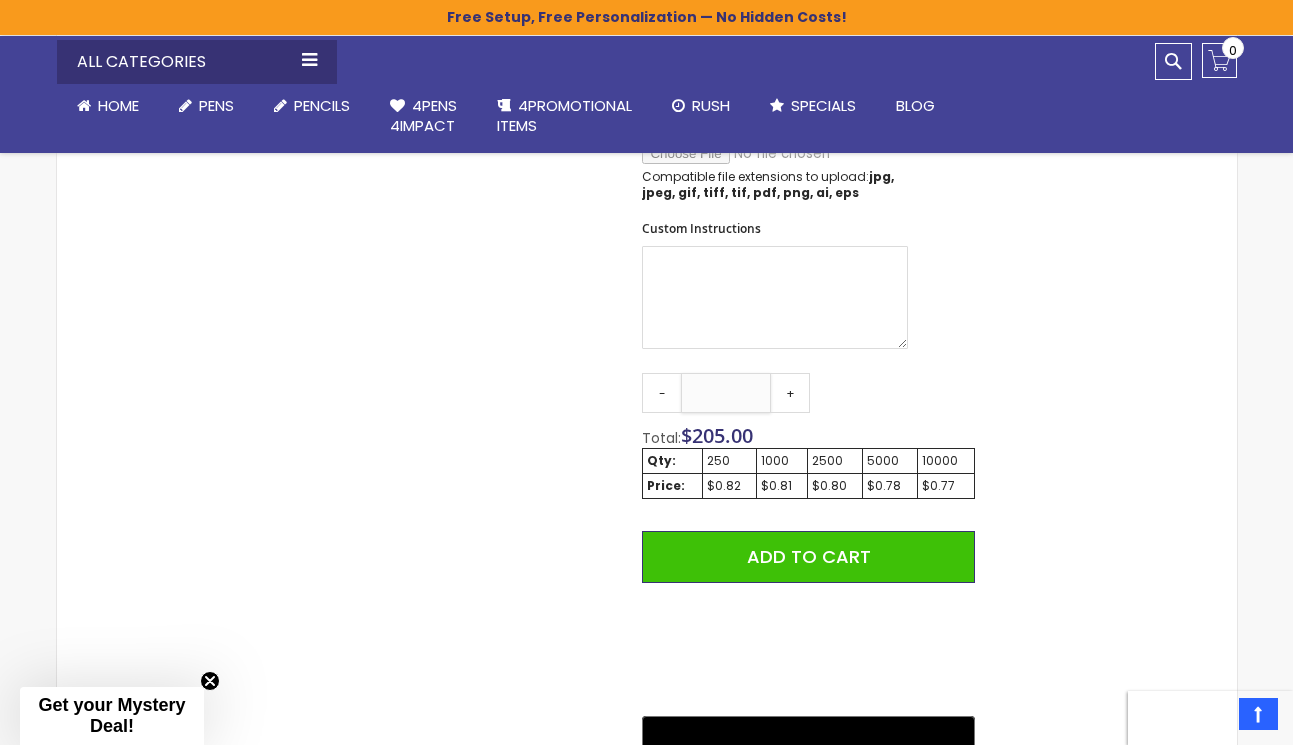 drag, startPoint x: 741, startPoint y: 403, endPoint x: 706, endPoint y: 401, distance: 35.057095 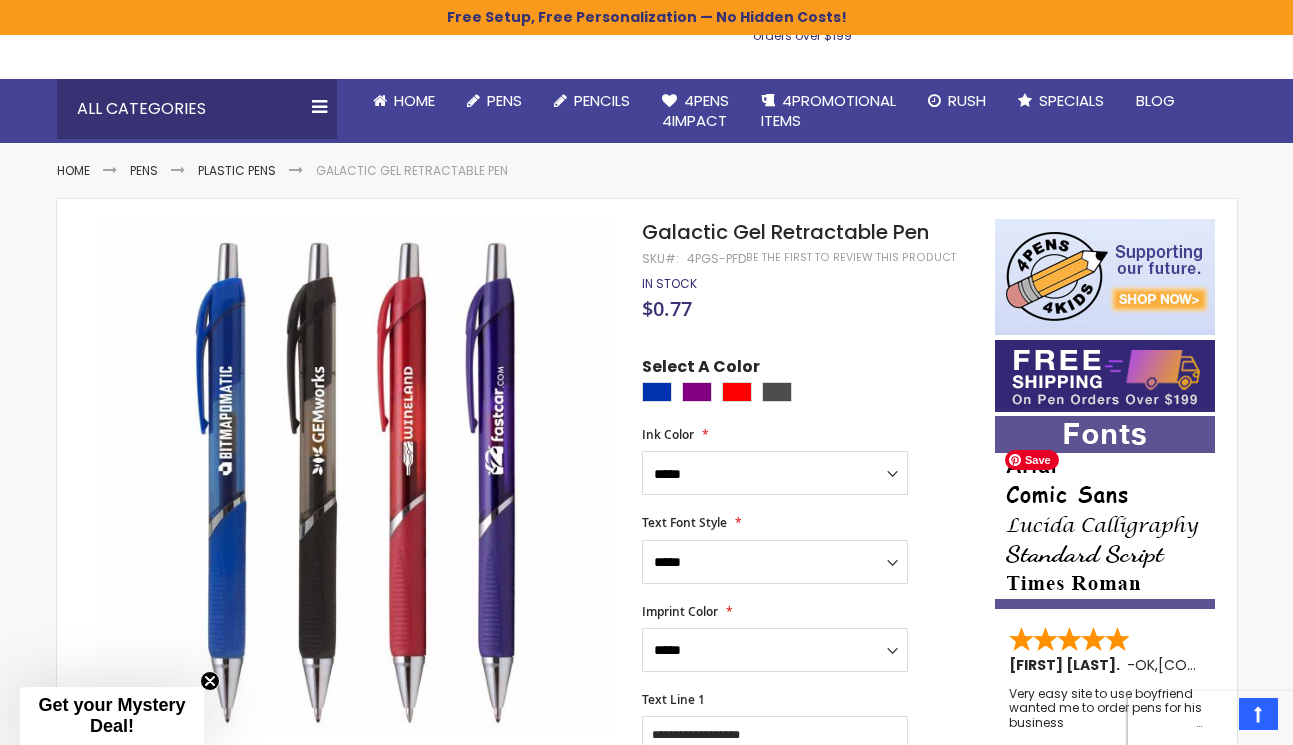 scroll, scrollTop: 136, scrollLeft: 0, axis: vertical 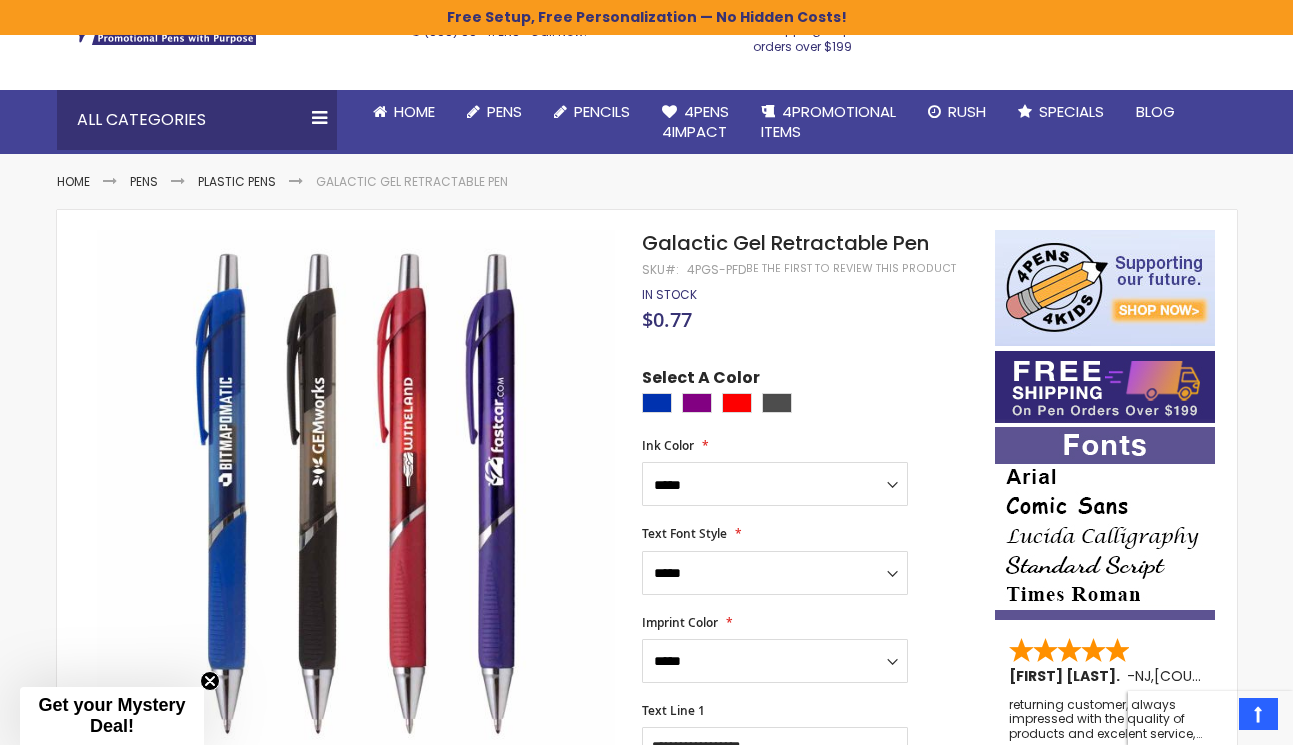 type on "**" 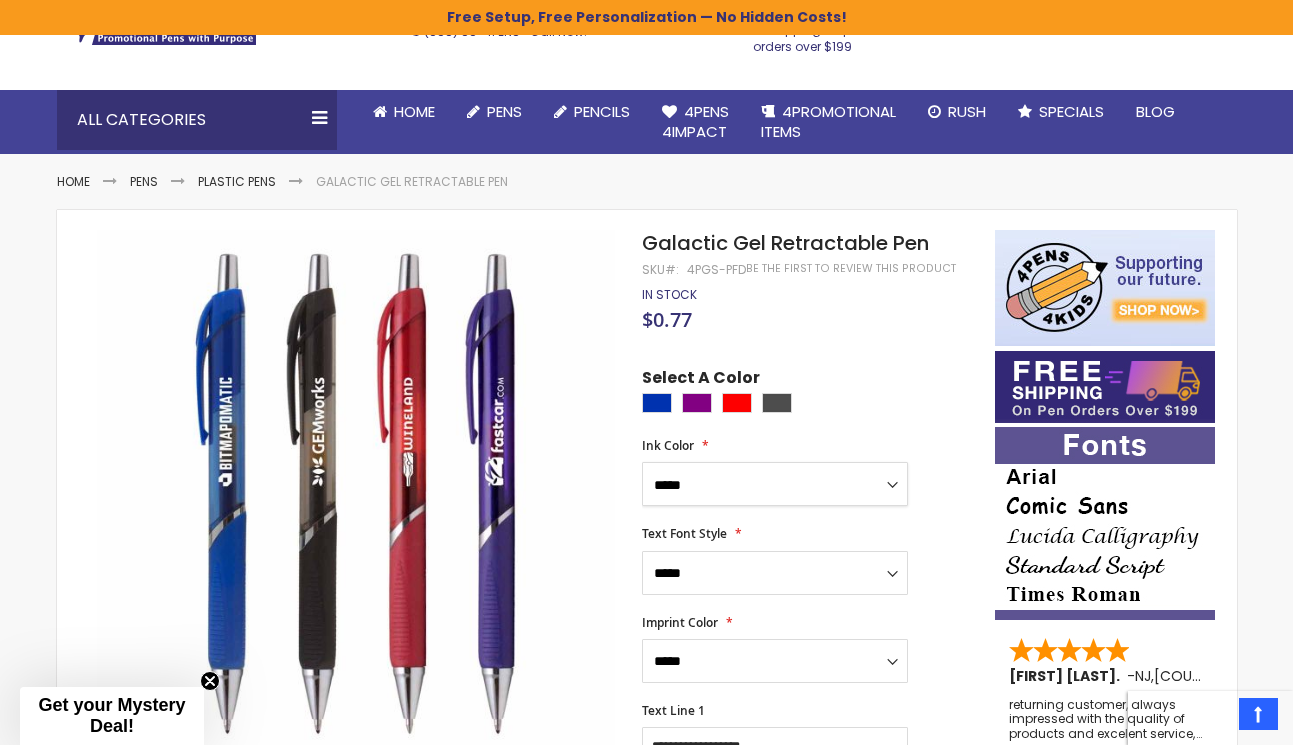 click on "**********" at bounding box center [775, 484] 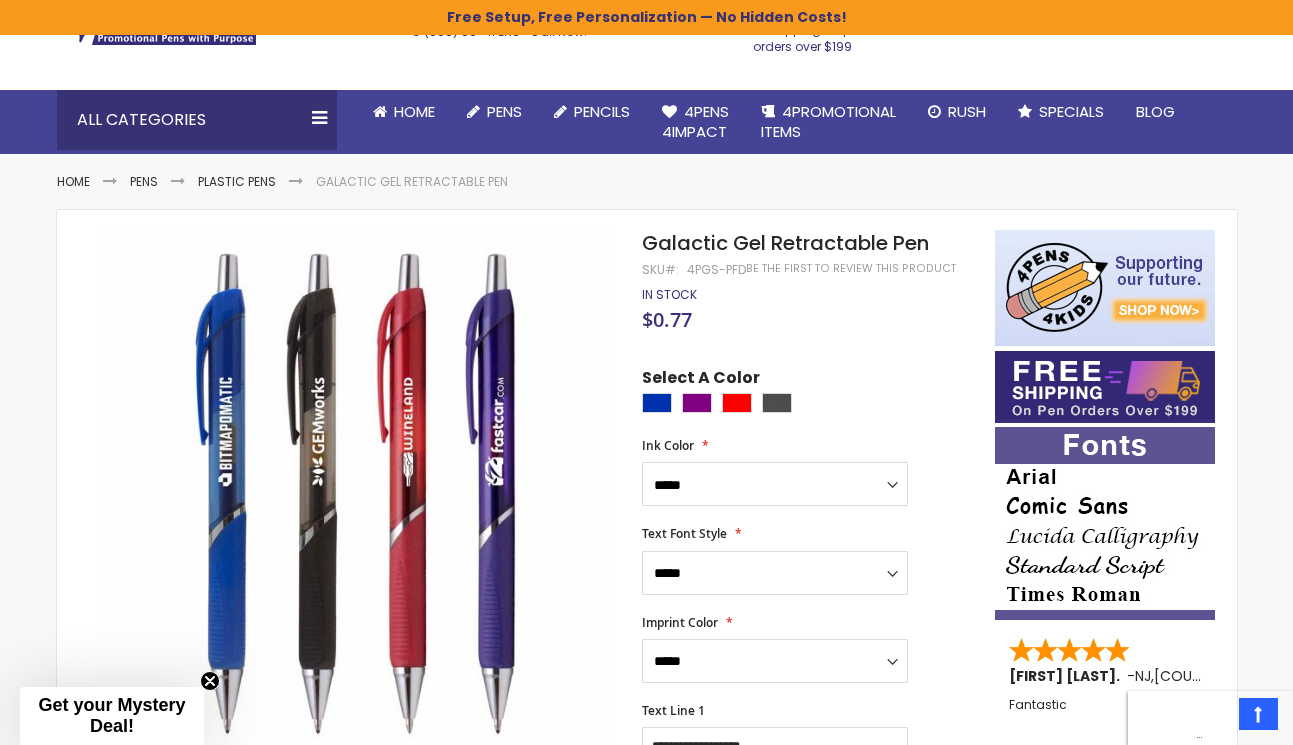 click on "Select A Color" at bounding box center [808, 393] 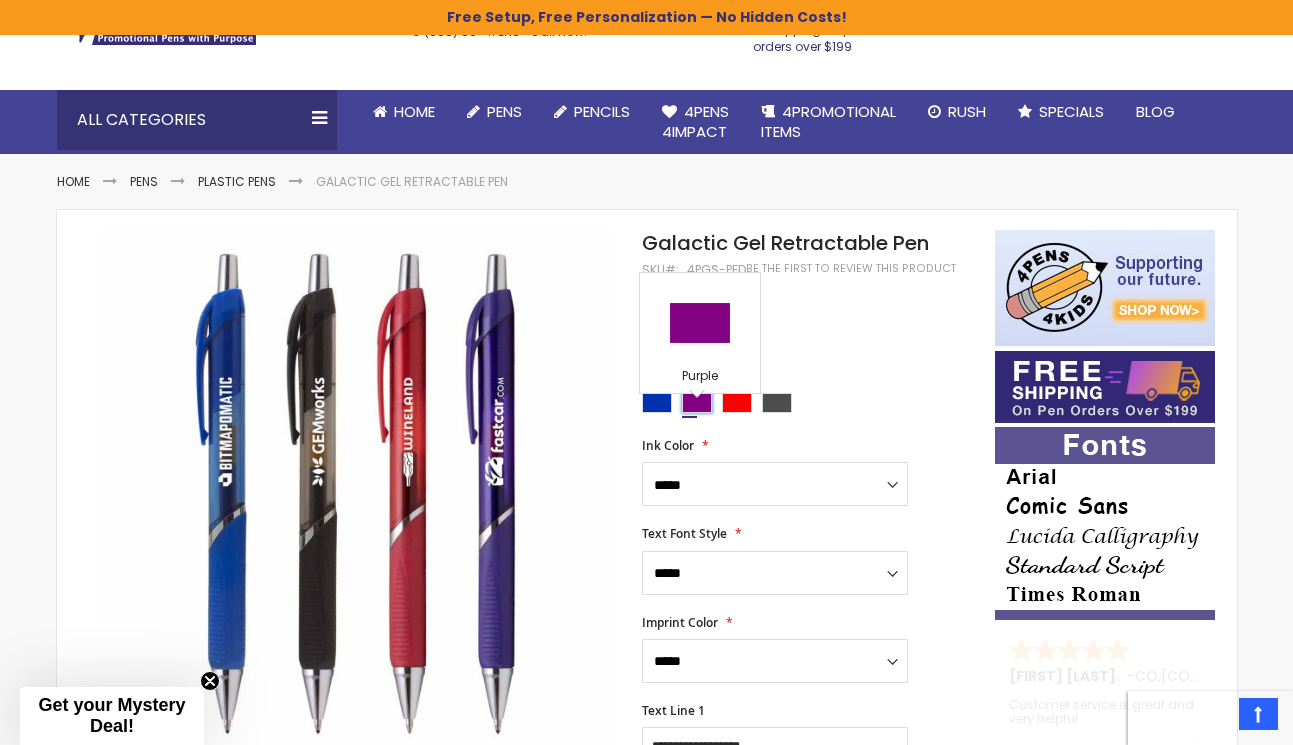 click at bounding box center (697, 403) 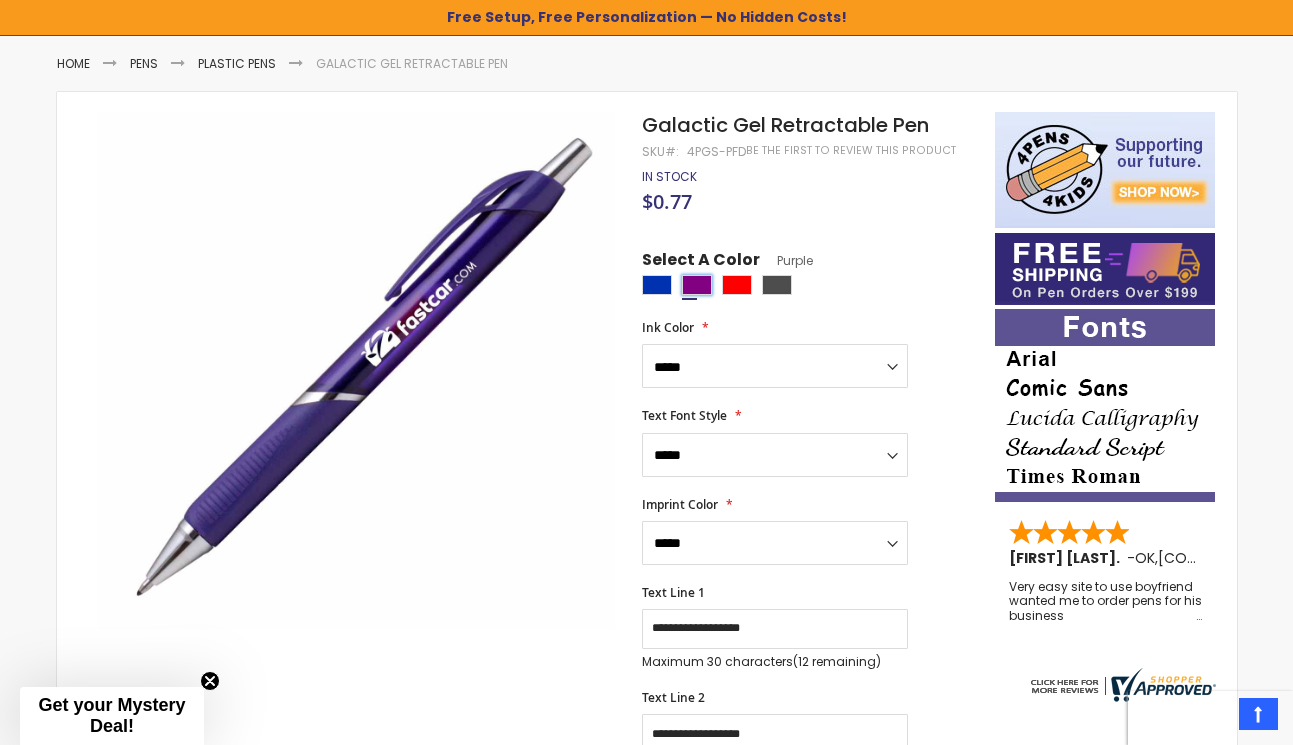 scroll, scrollTop: 241, scrollLeft: 0, axis: vertical 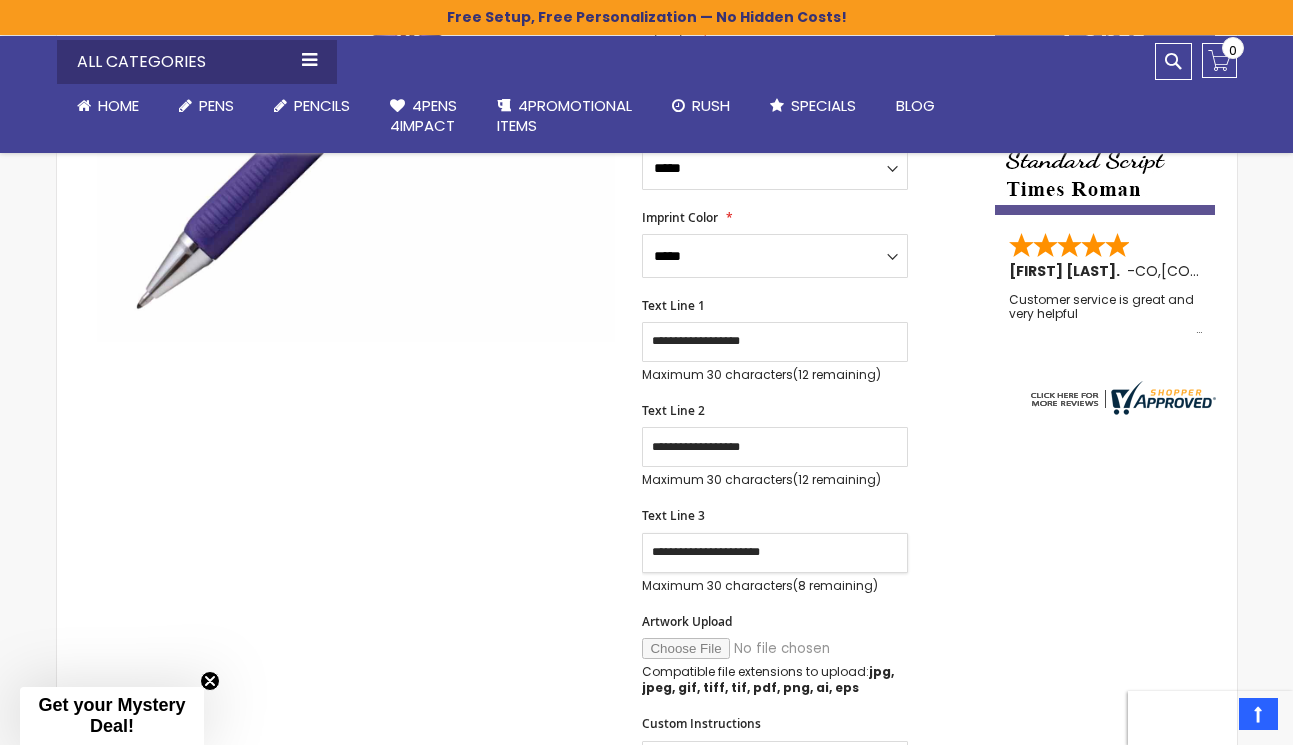 click on "**********" at bounding box center [775, 553] 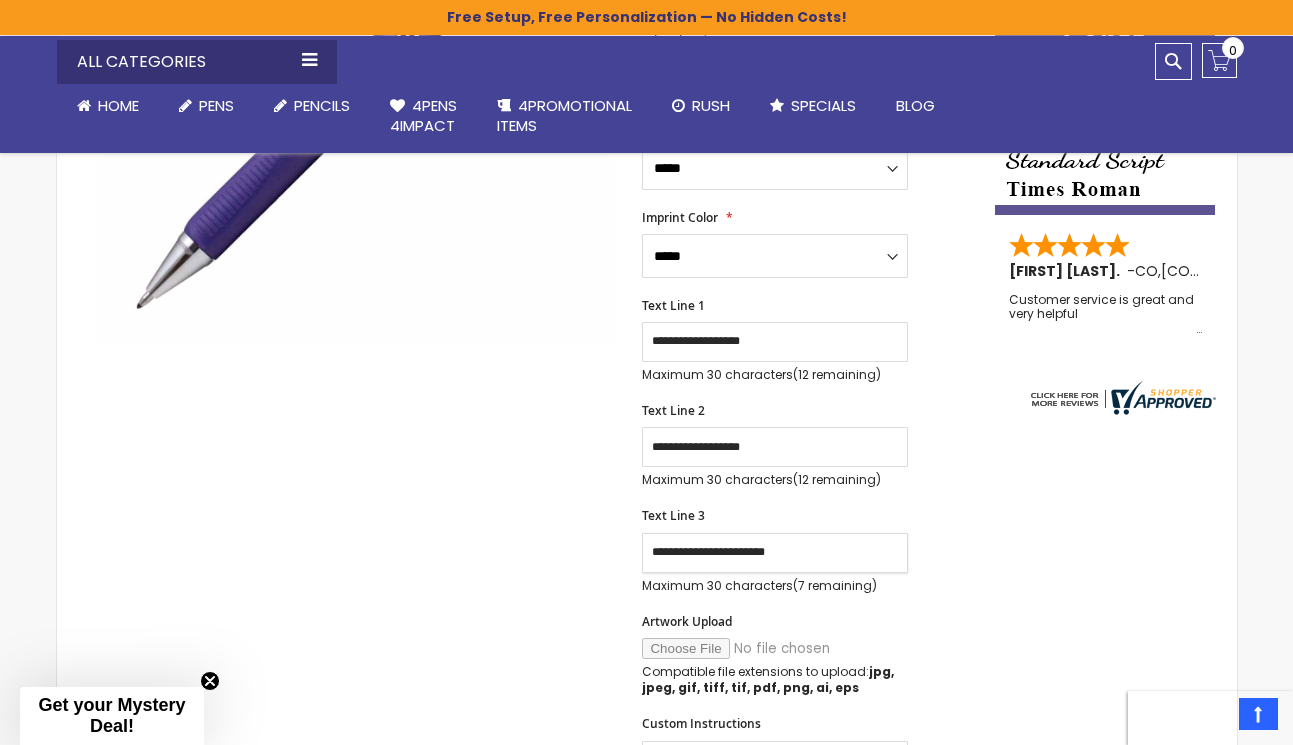 click on "**********" at bounding box center [775, 553] 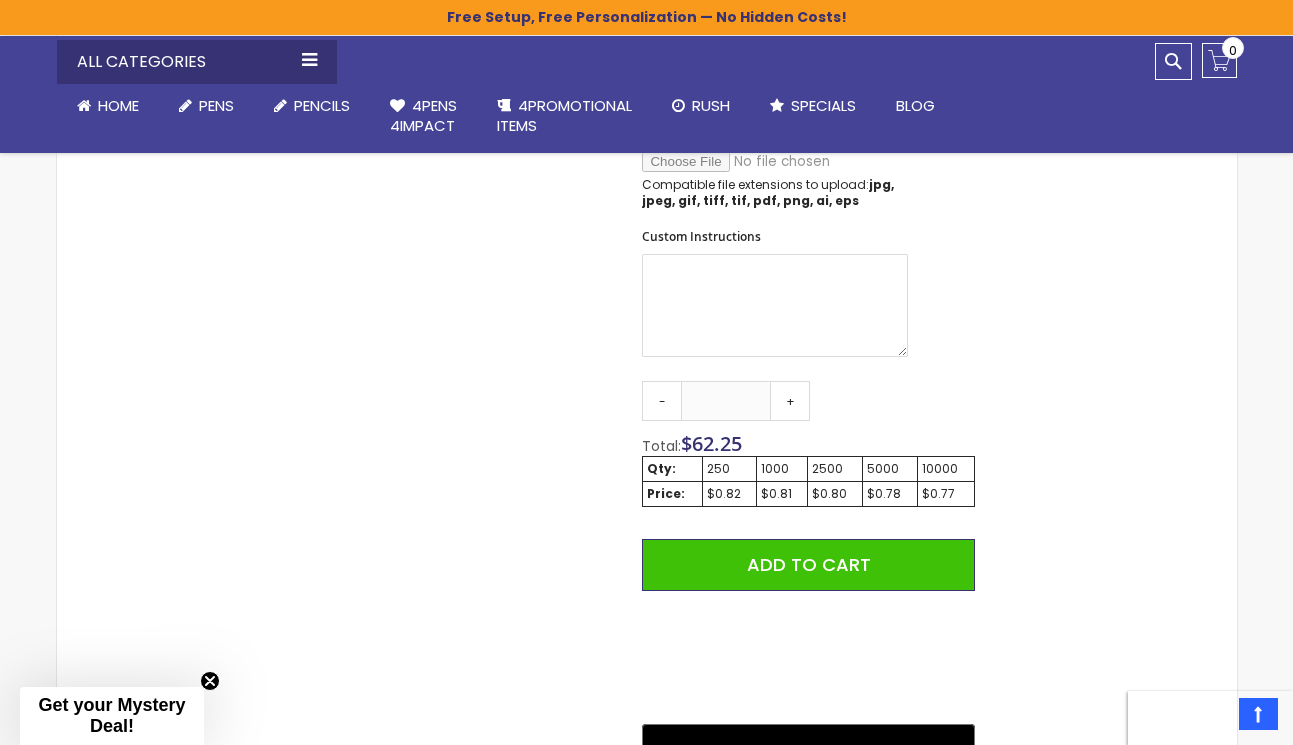 scroll, scrollTop: 1141, scrollLeft: 0, axis: vertical 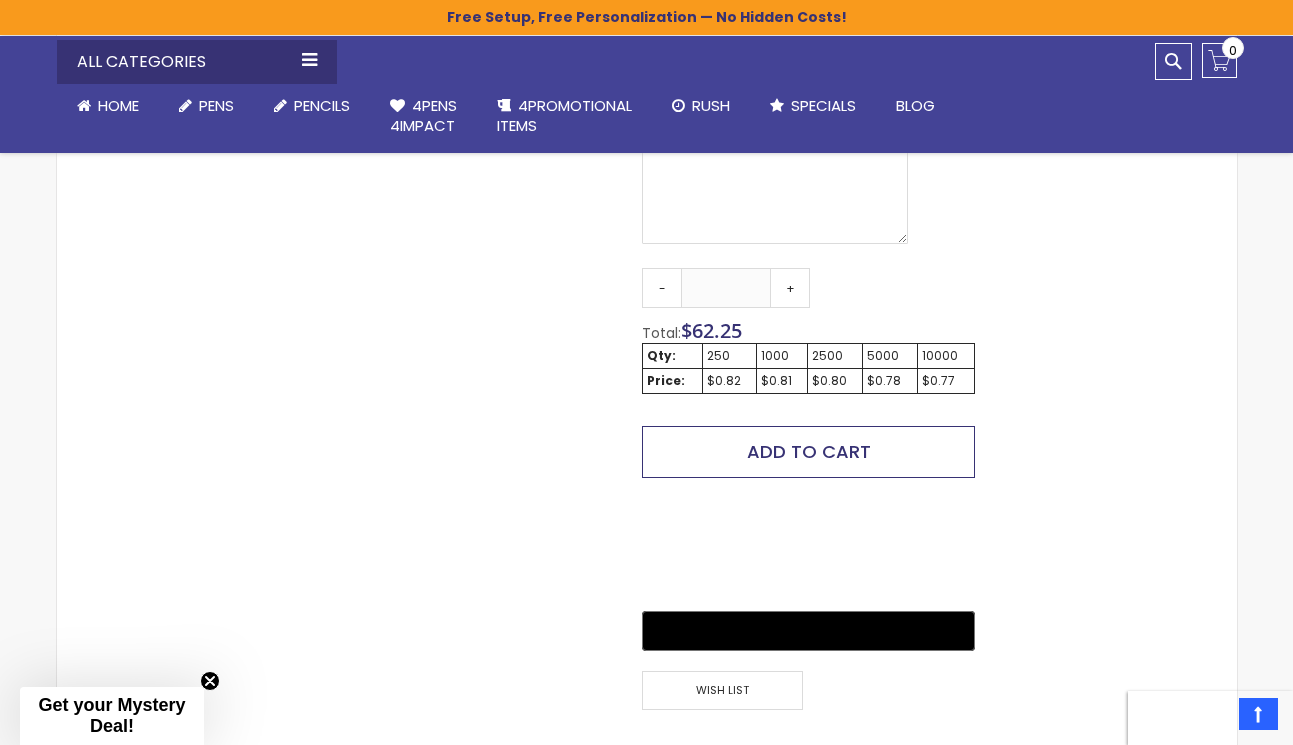 type on "**********" 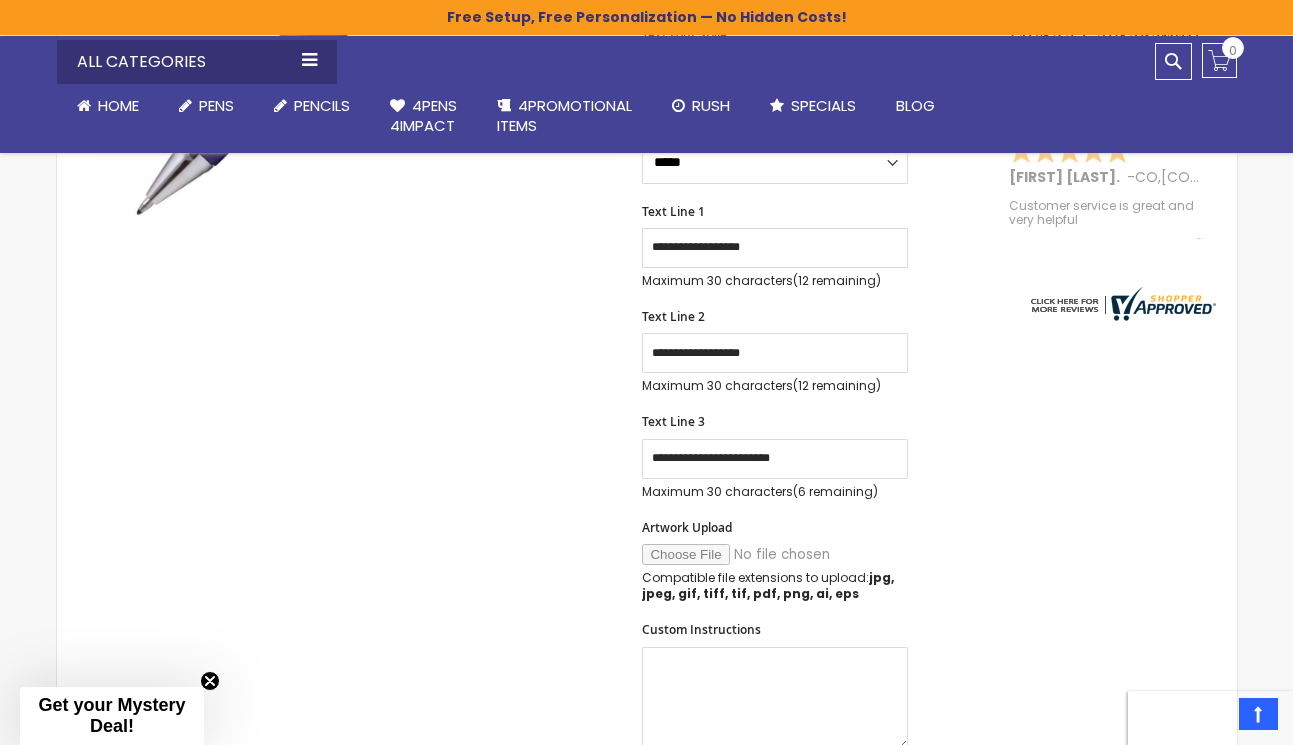 scroll, scrollTop: 498, scrollLeft: 0, axis: vertical 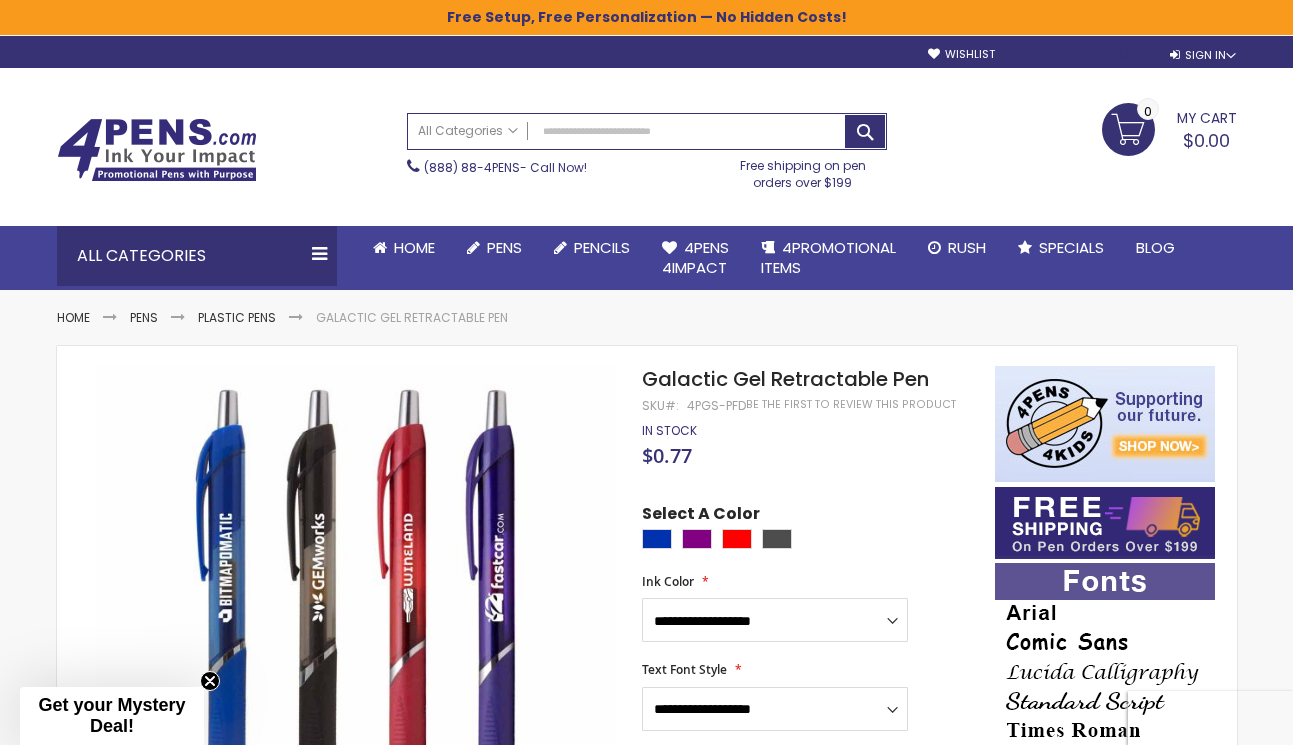 click on "Create an Account" at bounding box center [1084, 54] 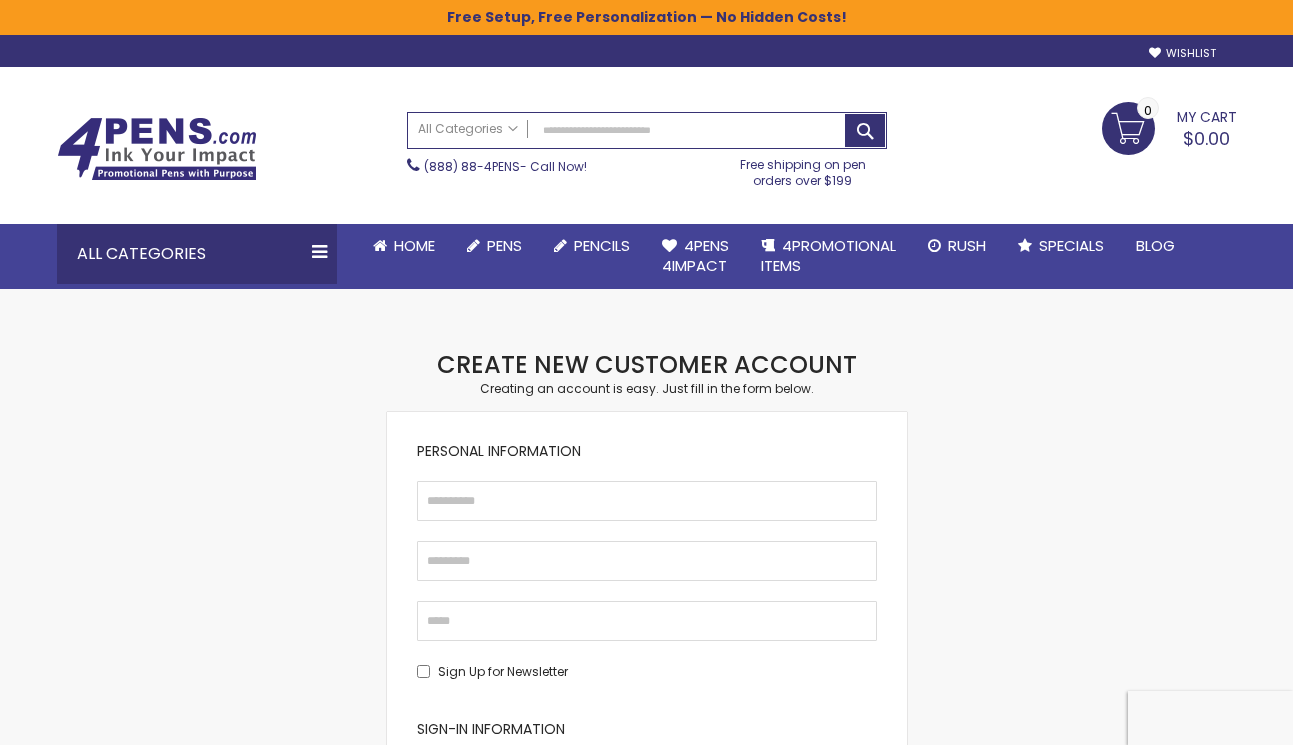 scroll, scrollTop: 0, scrollLeft: 0, axis: both 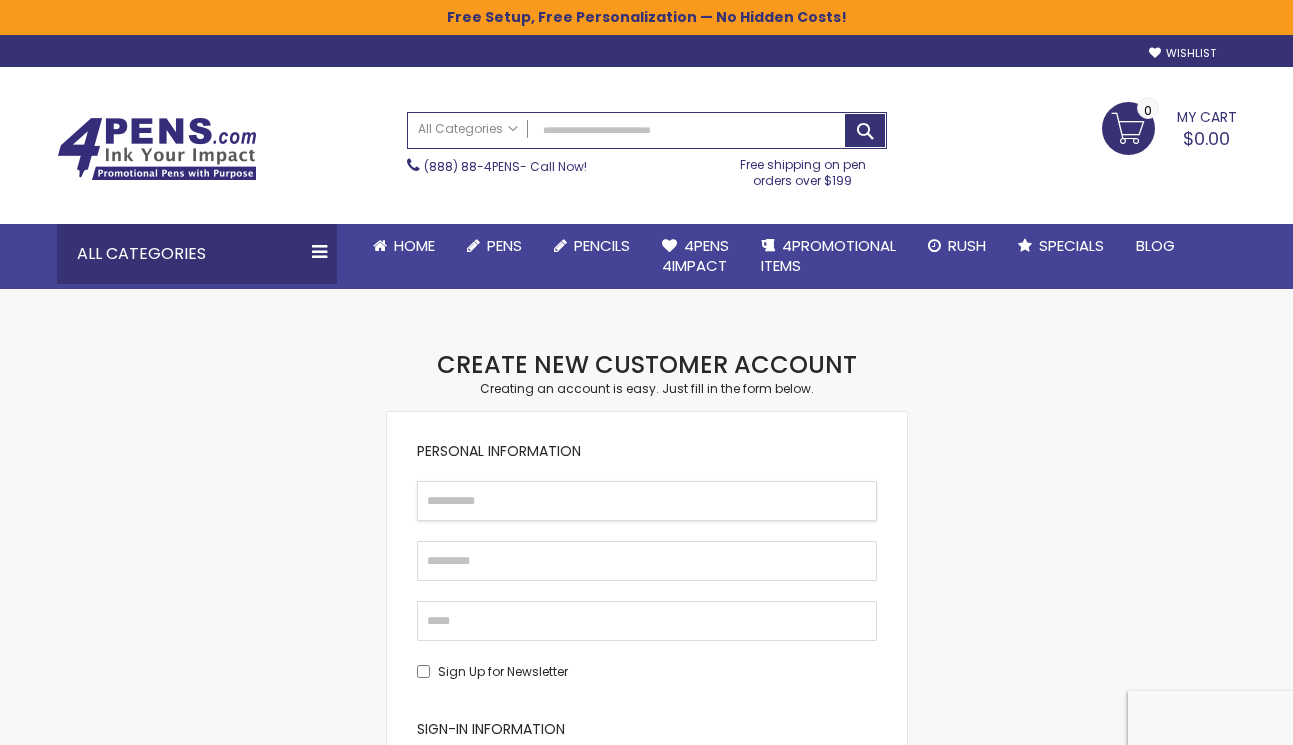 click on "First Name" at bounding box center [647, 501] 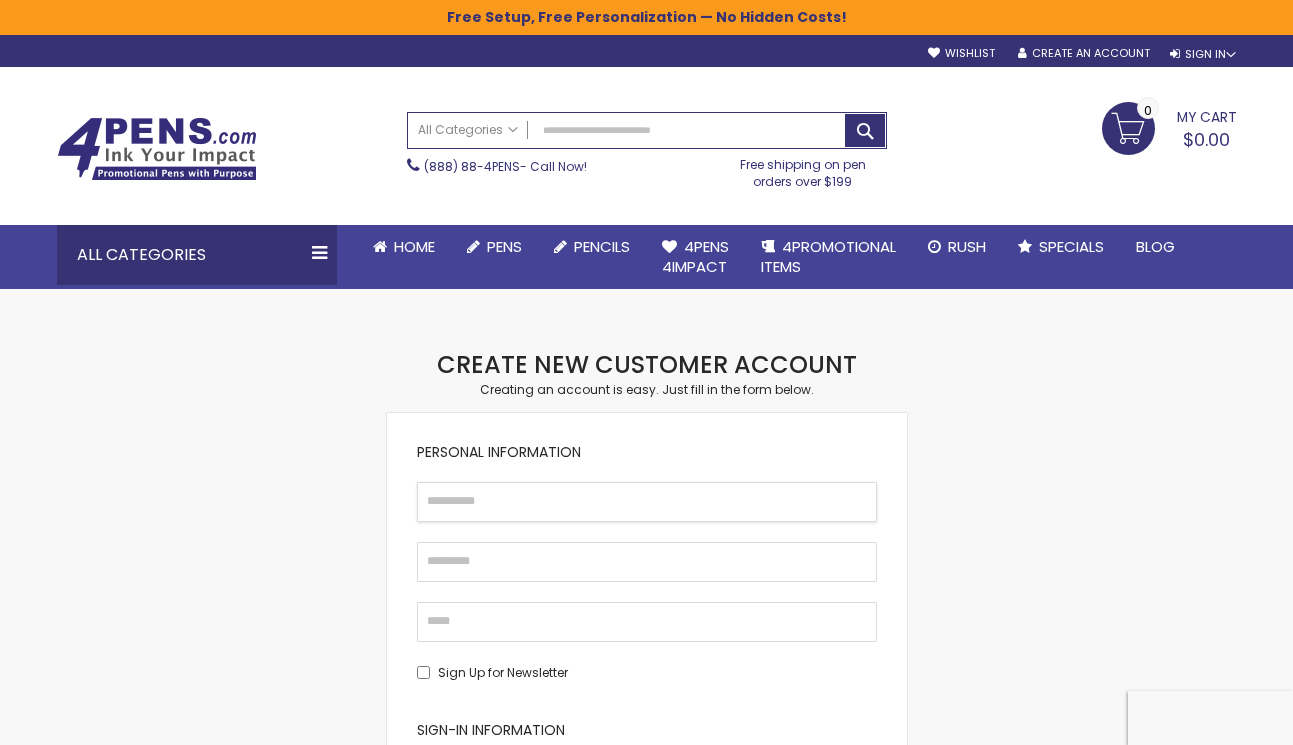 type on "******" 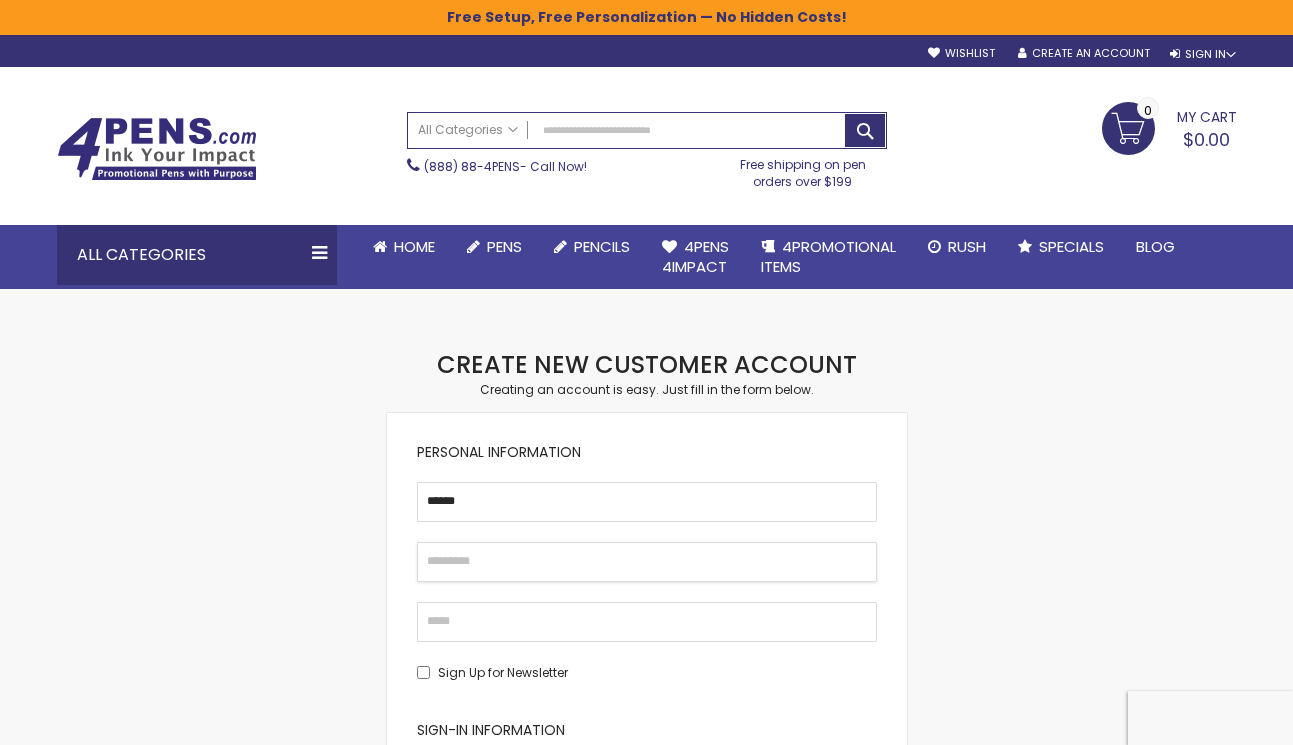 type on "******" 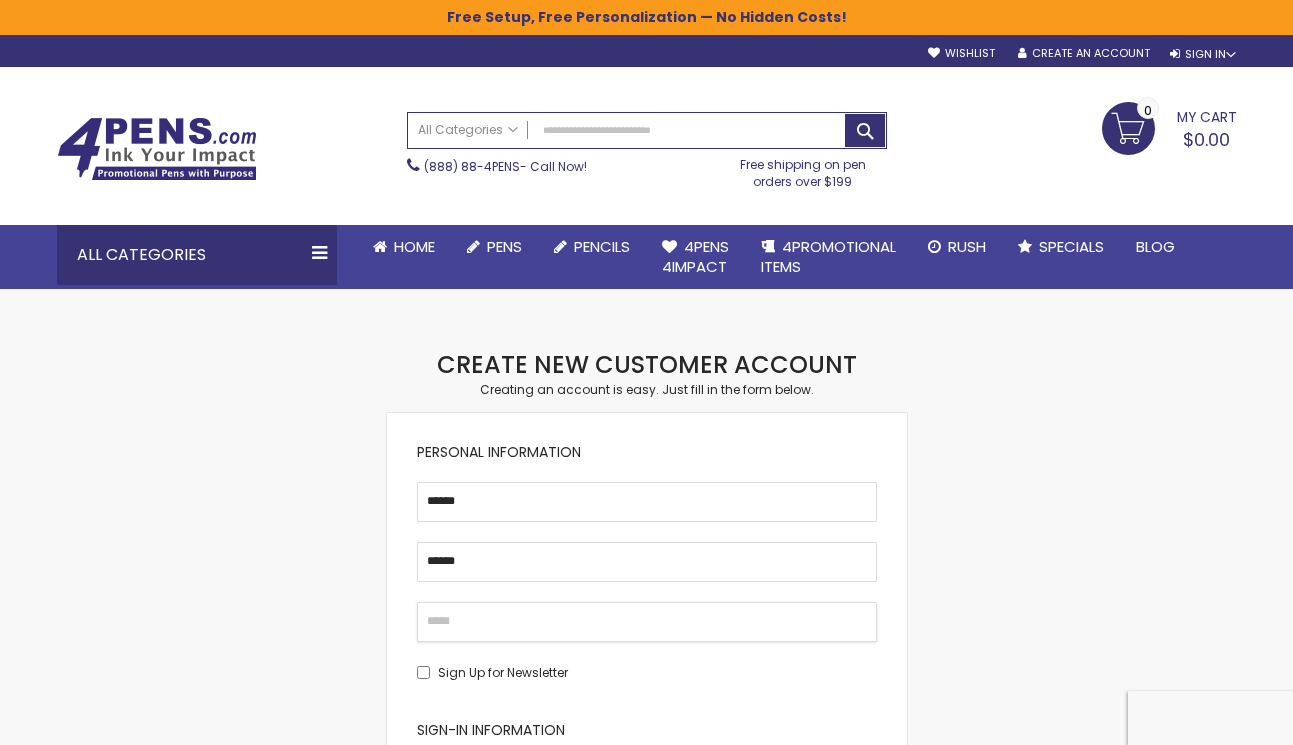 type on "**********" 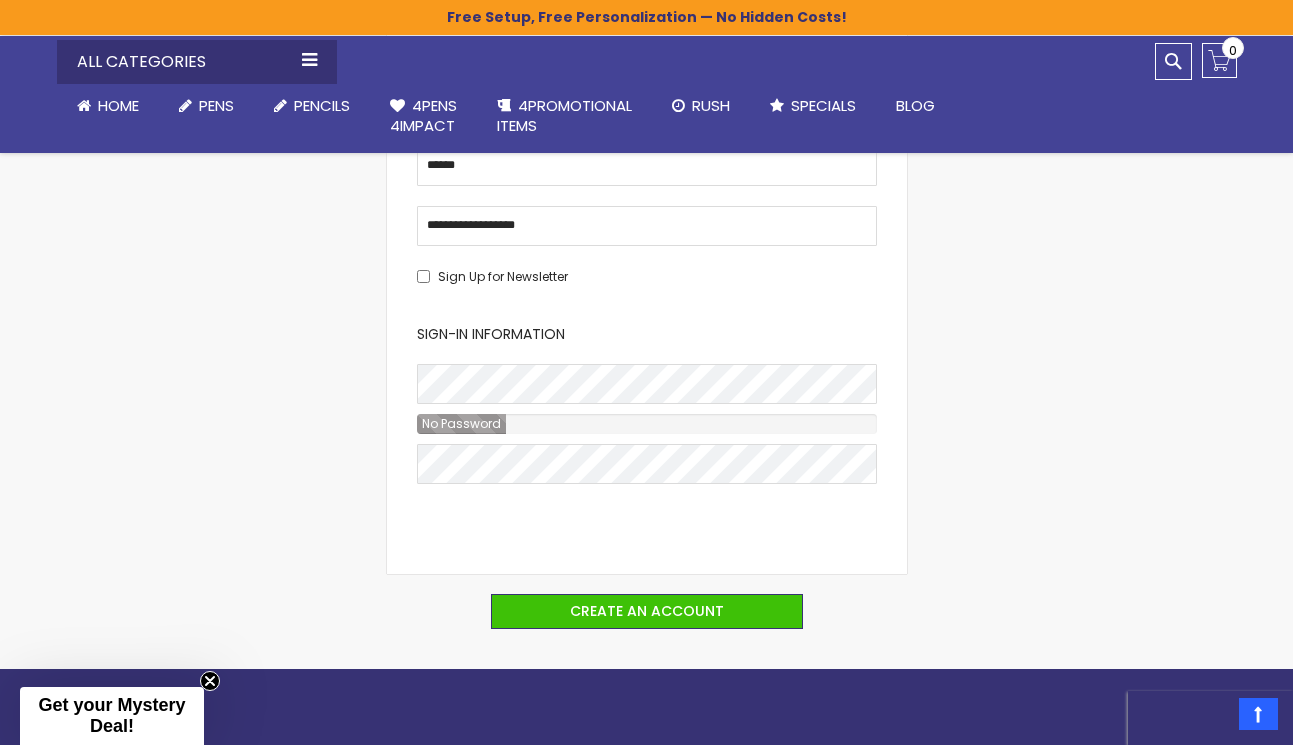 scroll, scrollTop: 400, scrollLeft: 0, axis: vertical 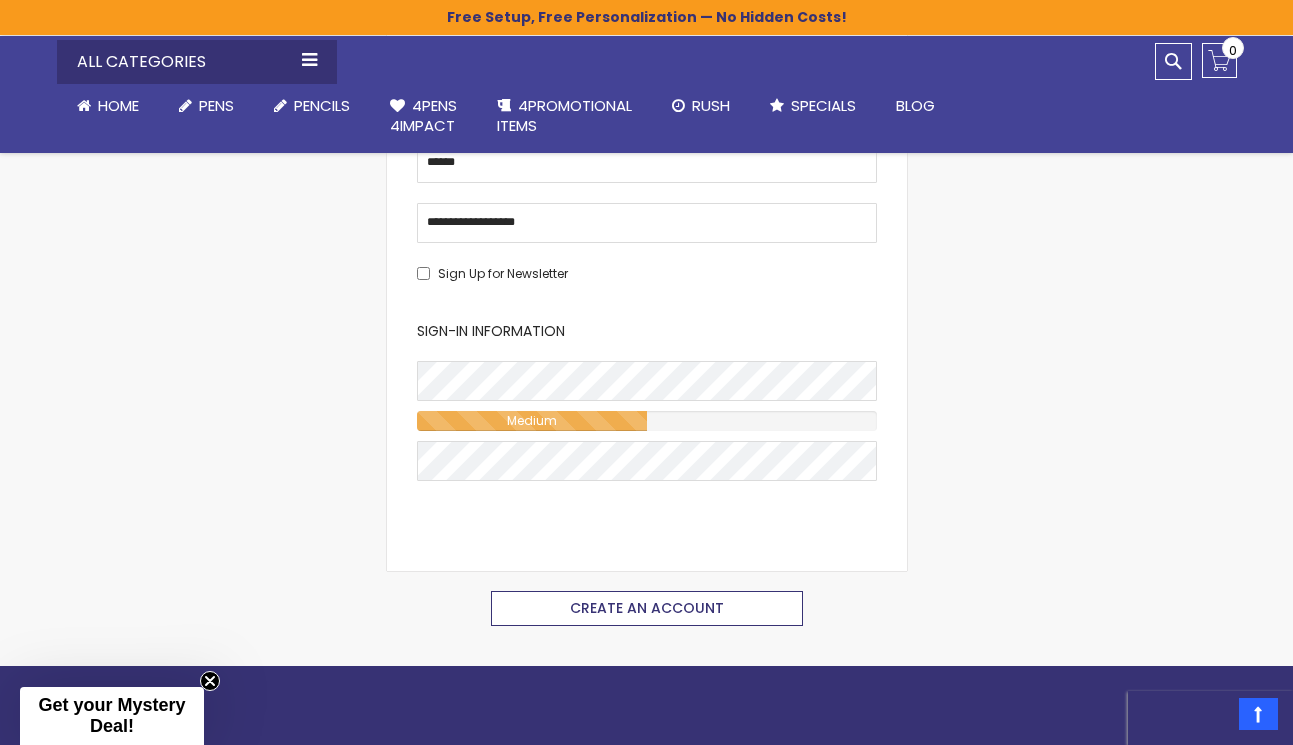 click on "Create an Account" at bounding box center [647, 608] 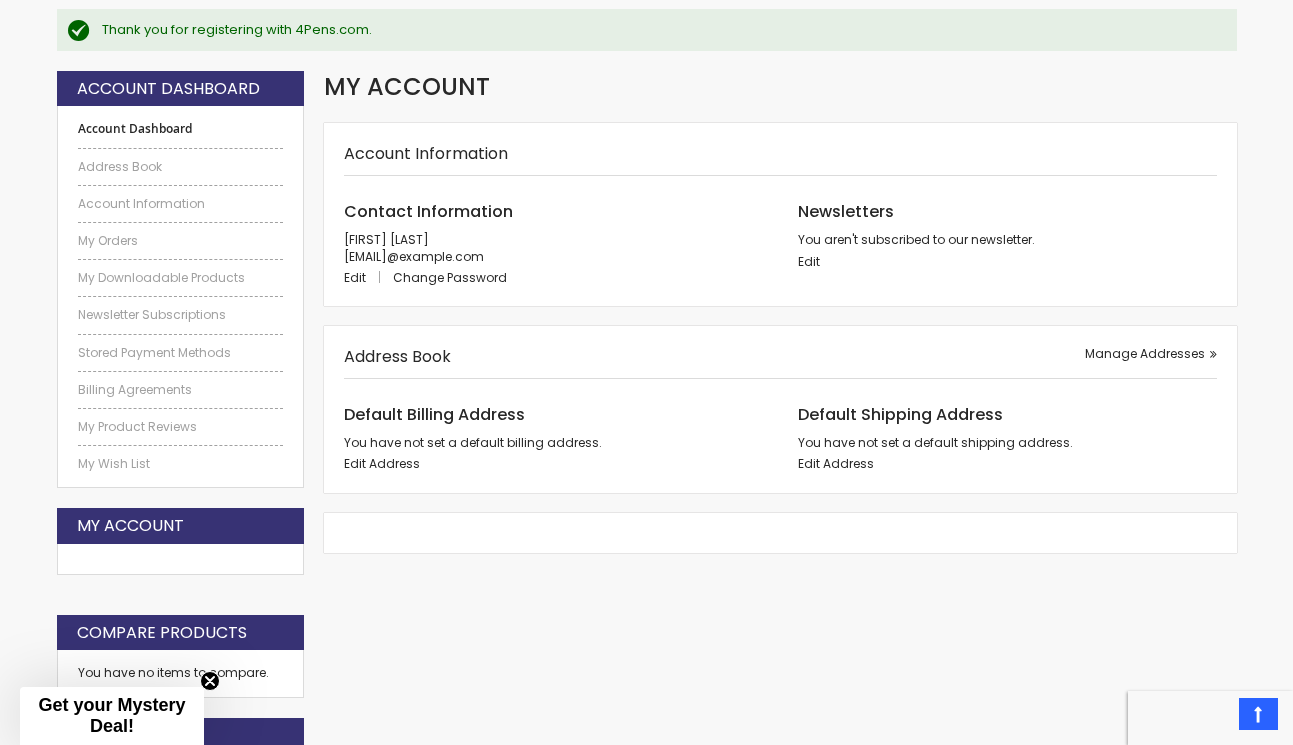 scroll, scrollTop: 335, scrollLeft: 0, axis: vertical 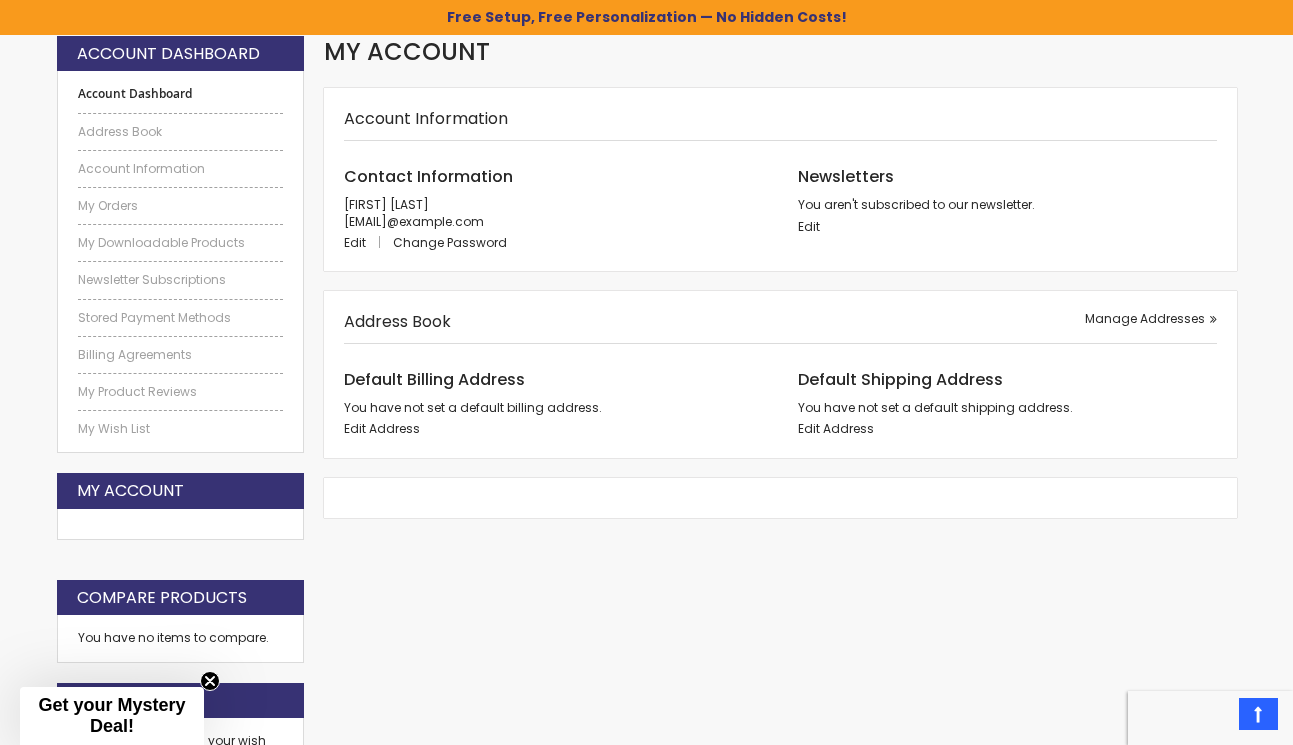 click on "Address Book
Manage Addresses" at bounding box center (780, 327) 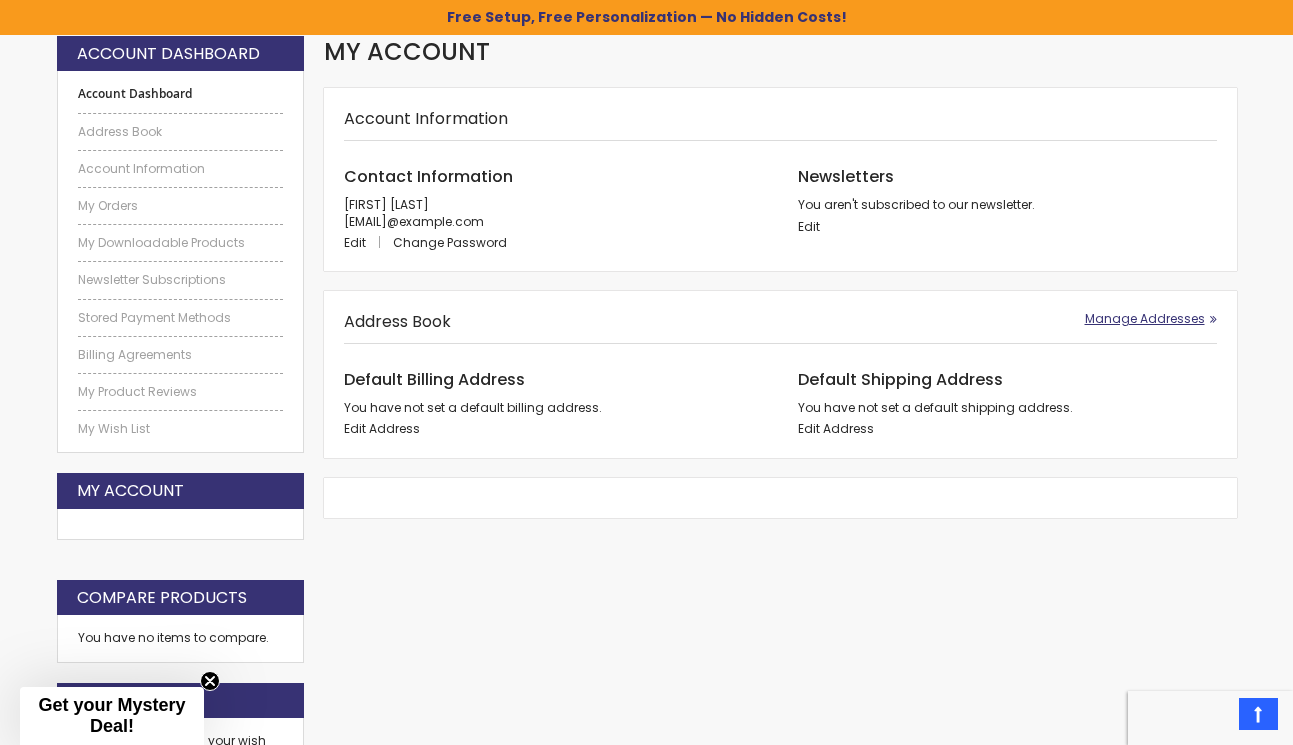 click on "Manage Addresses" at bounding box center (1145, 318) 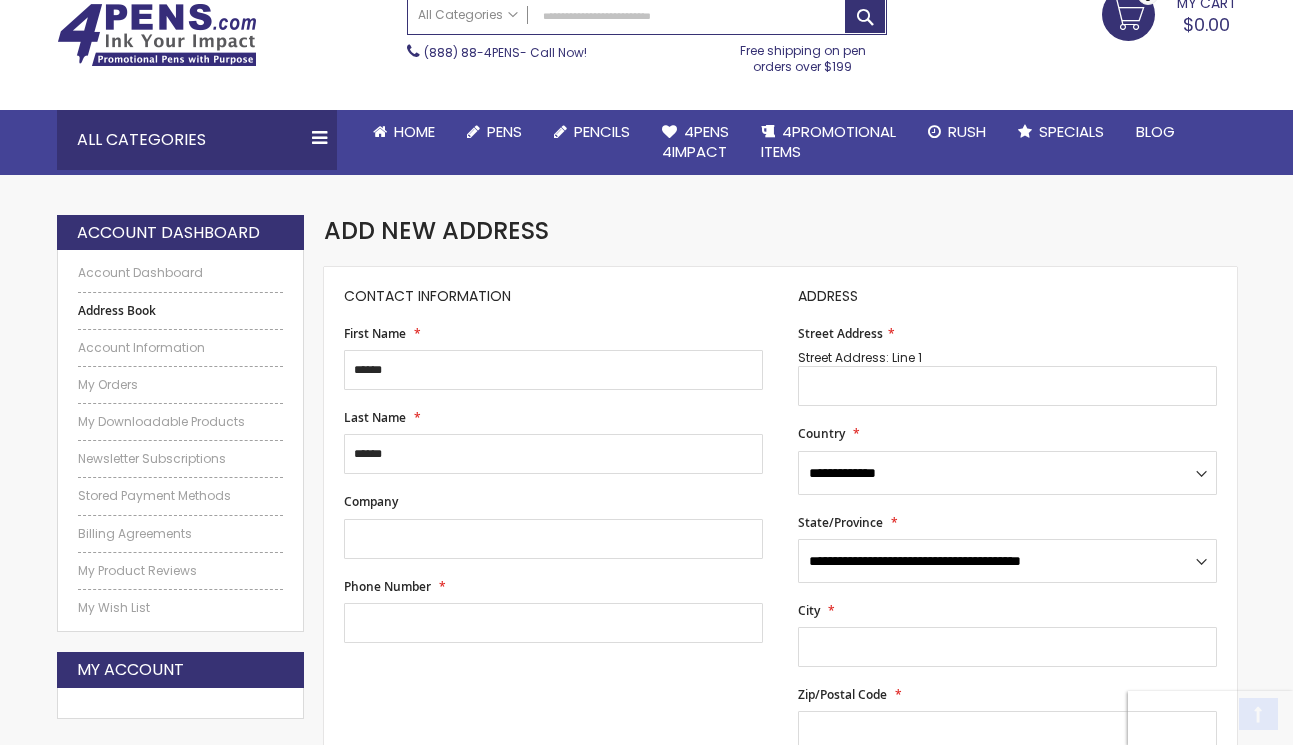scroll, scrollTop: 200, scrollLeft: 0, axis: vertical 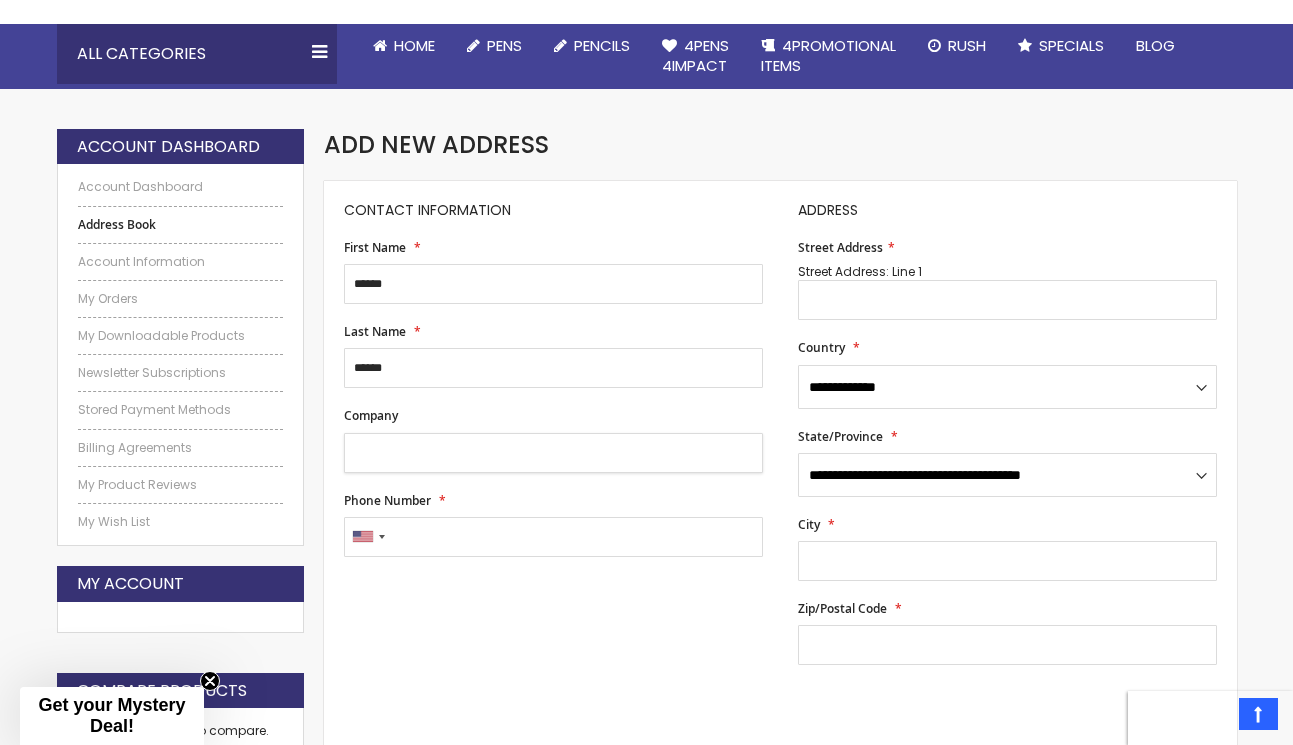 click on "Company" at bounding box center [553, 453] 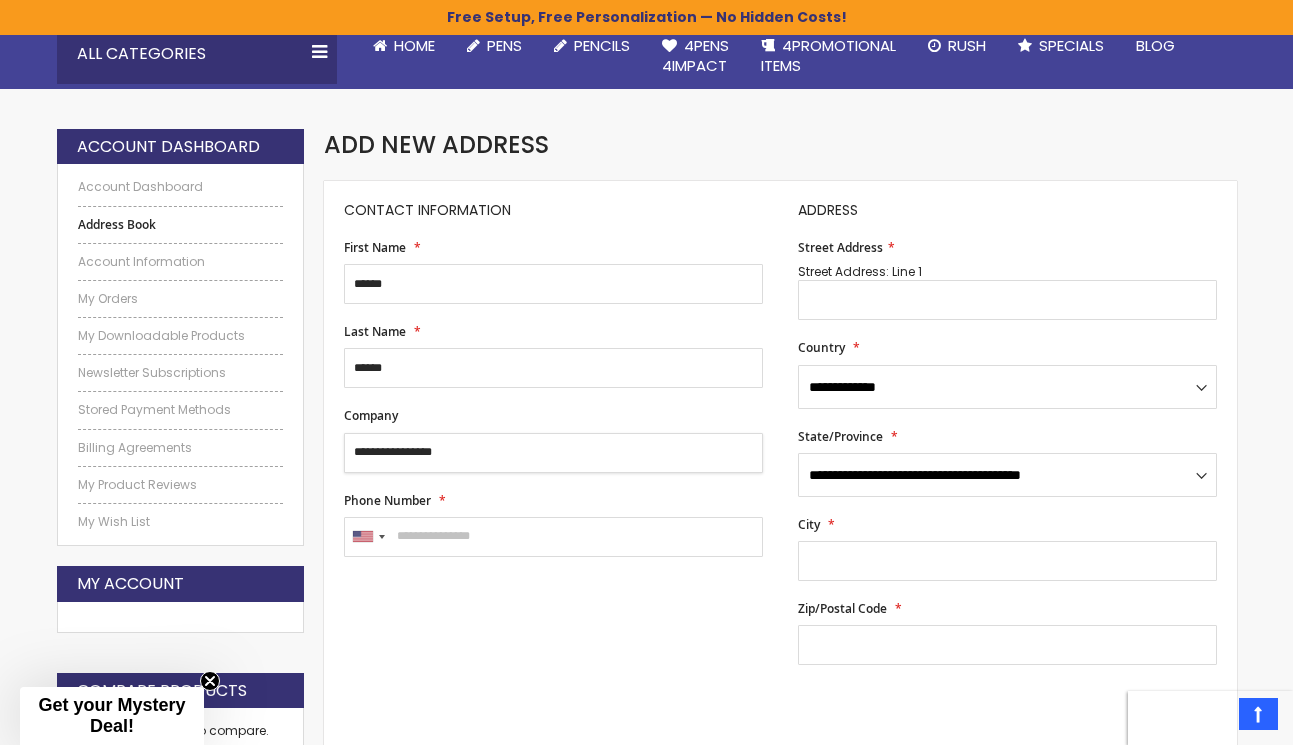 type on "**********" 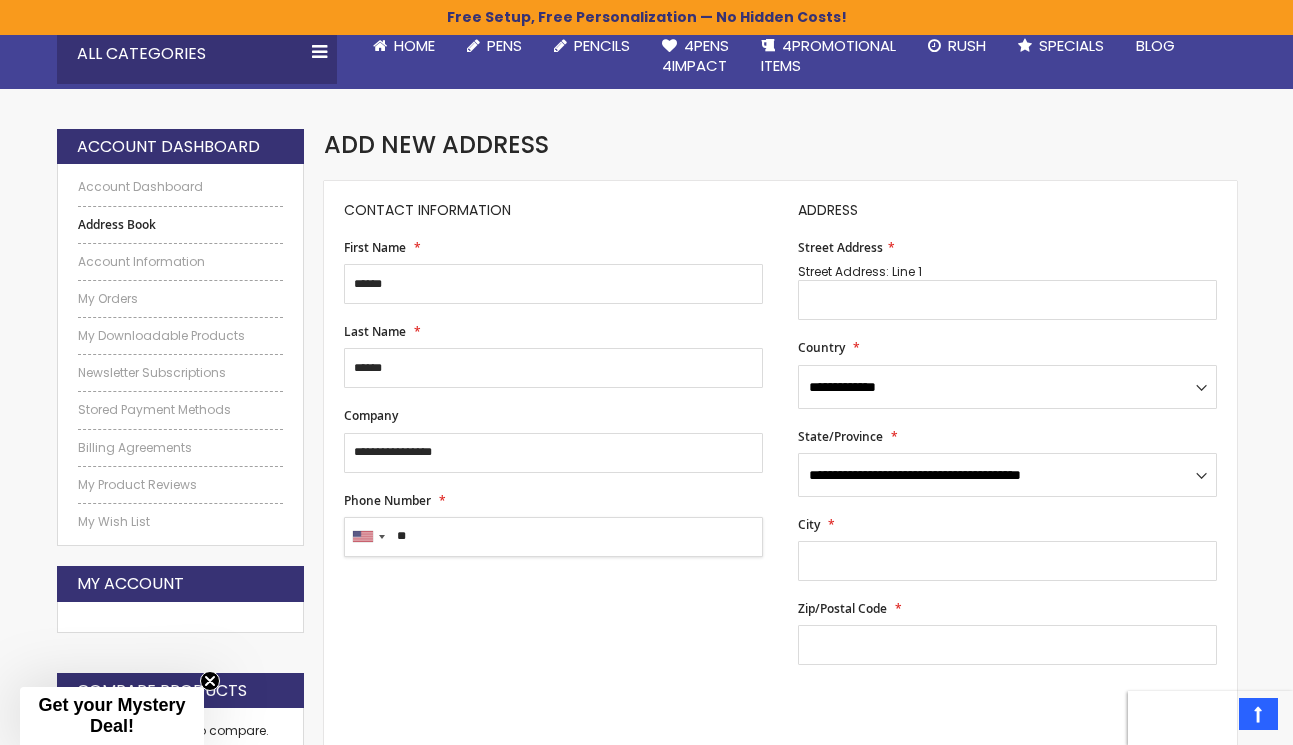 click on "**" at bounding box center (553, 537) 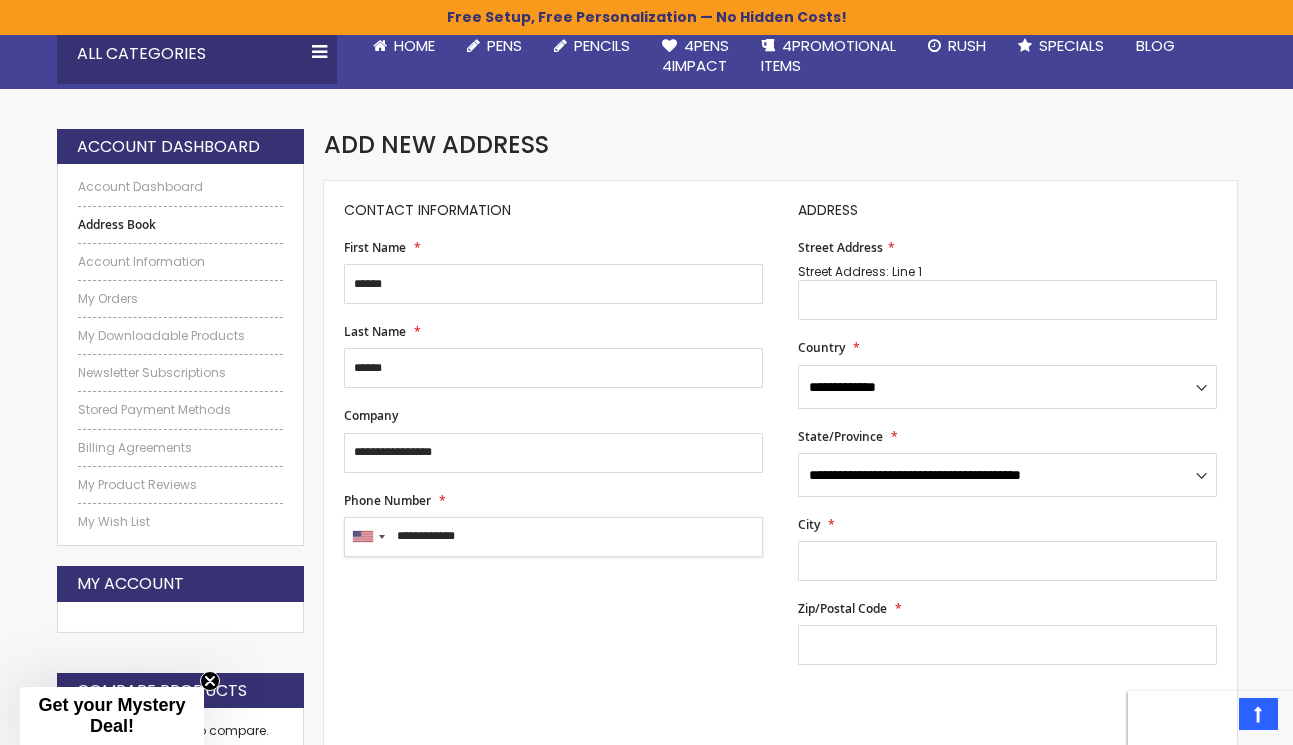 click on "**********" at bounding box center (553, 537) 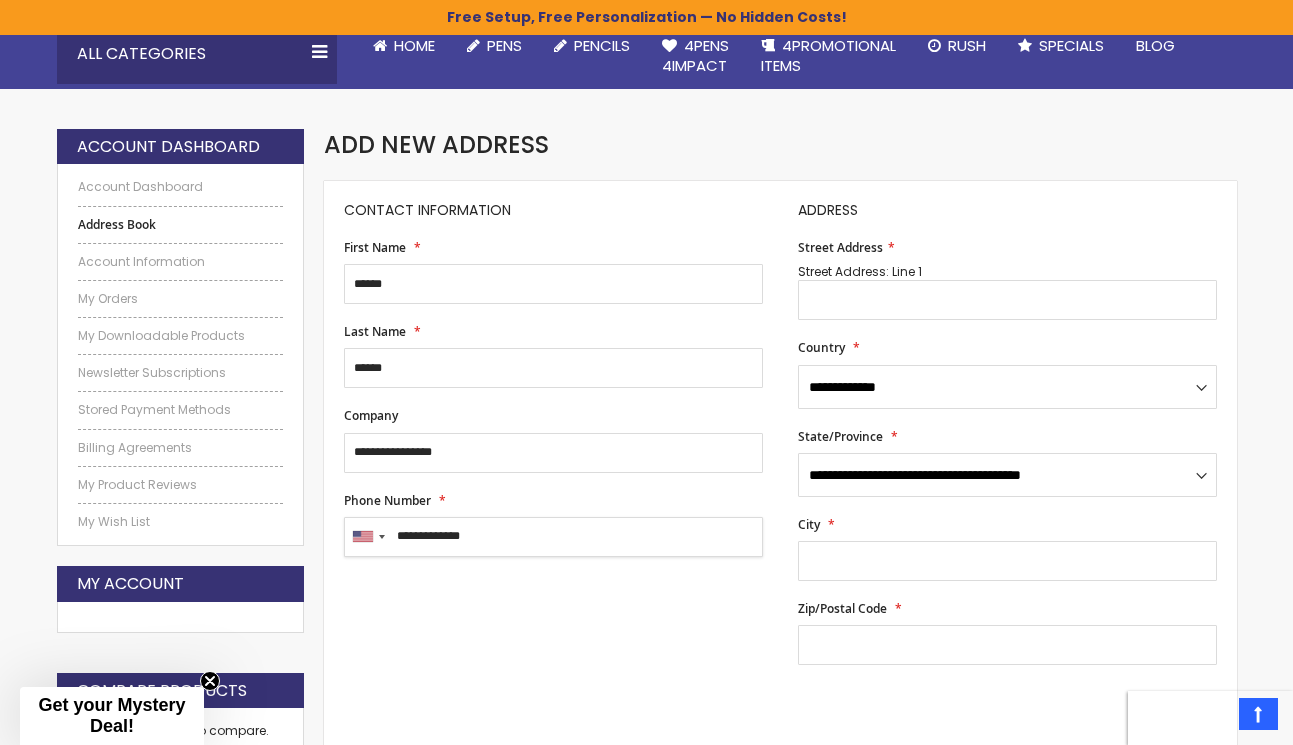 click on "**********" at bounding box center (553, 537) 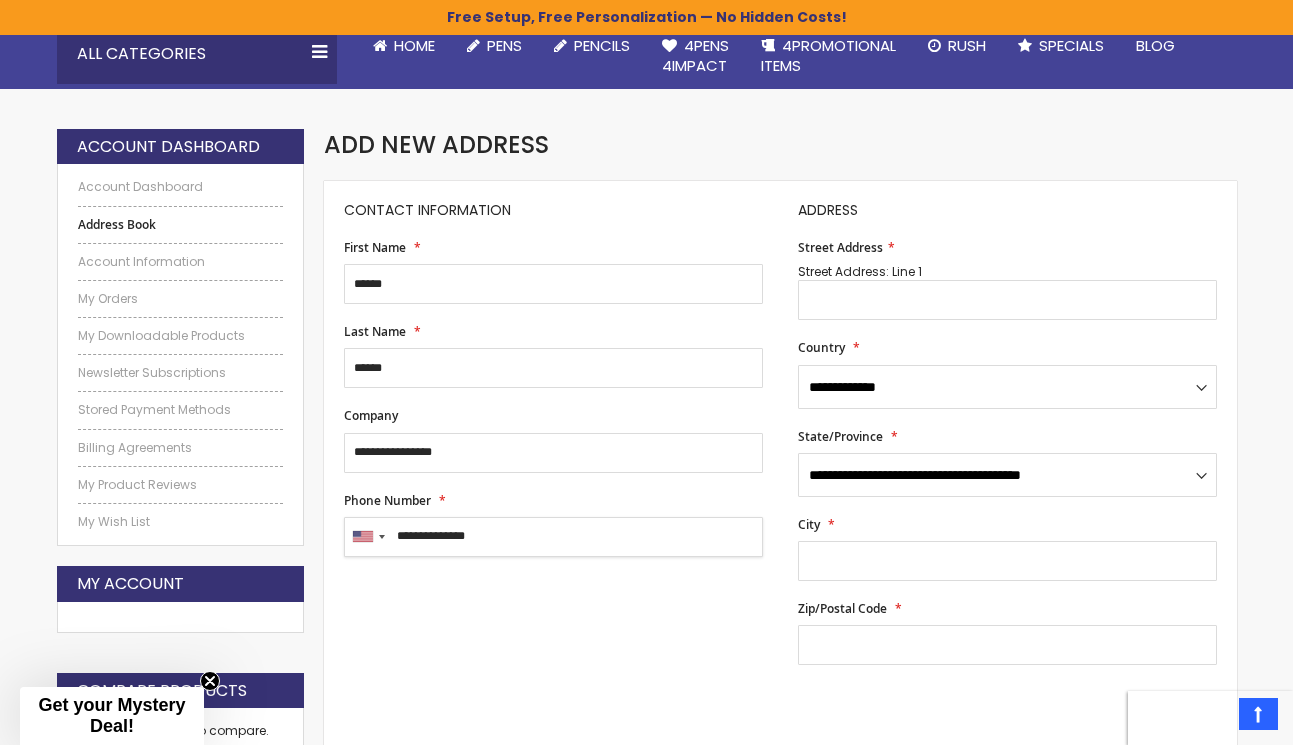 type on "**********" 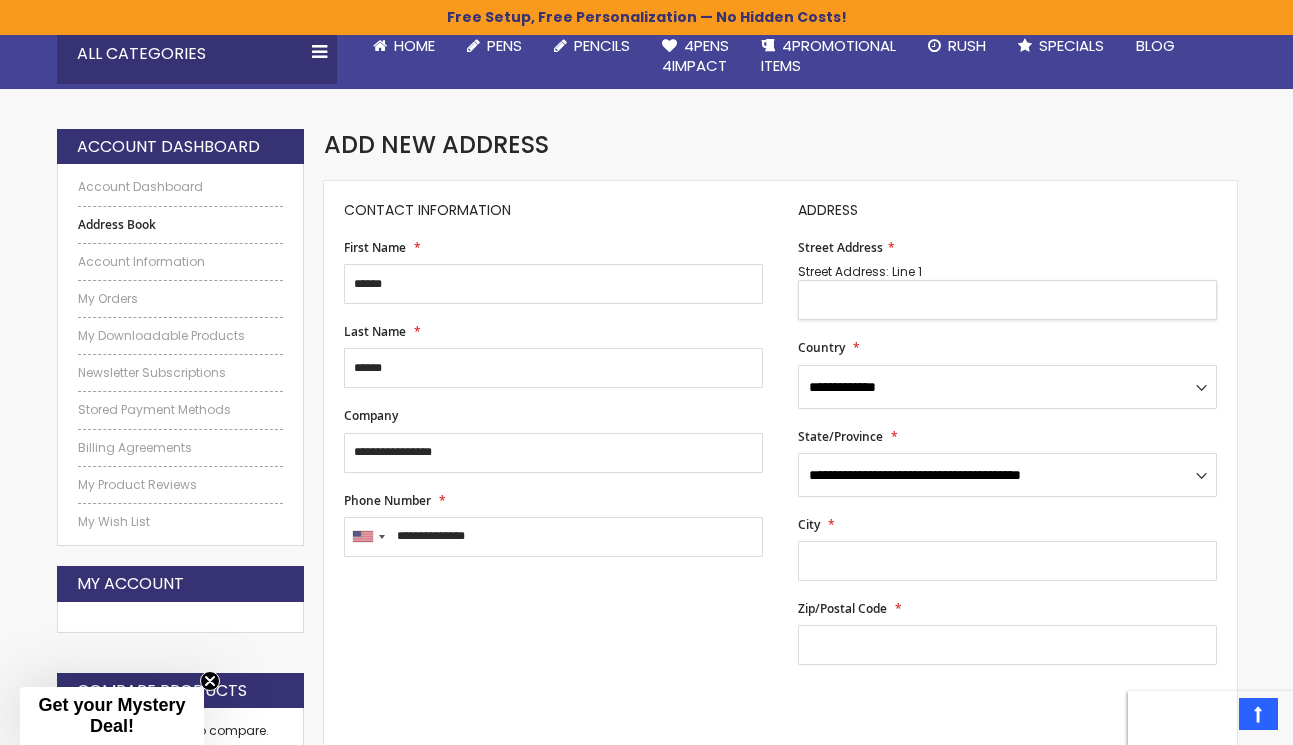 click on "Street Address" at bounding box center [1007, 300] 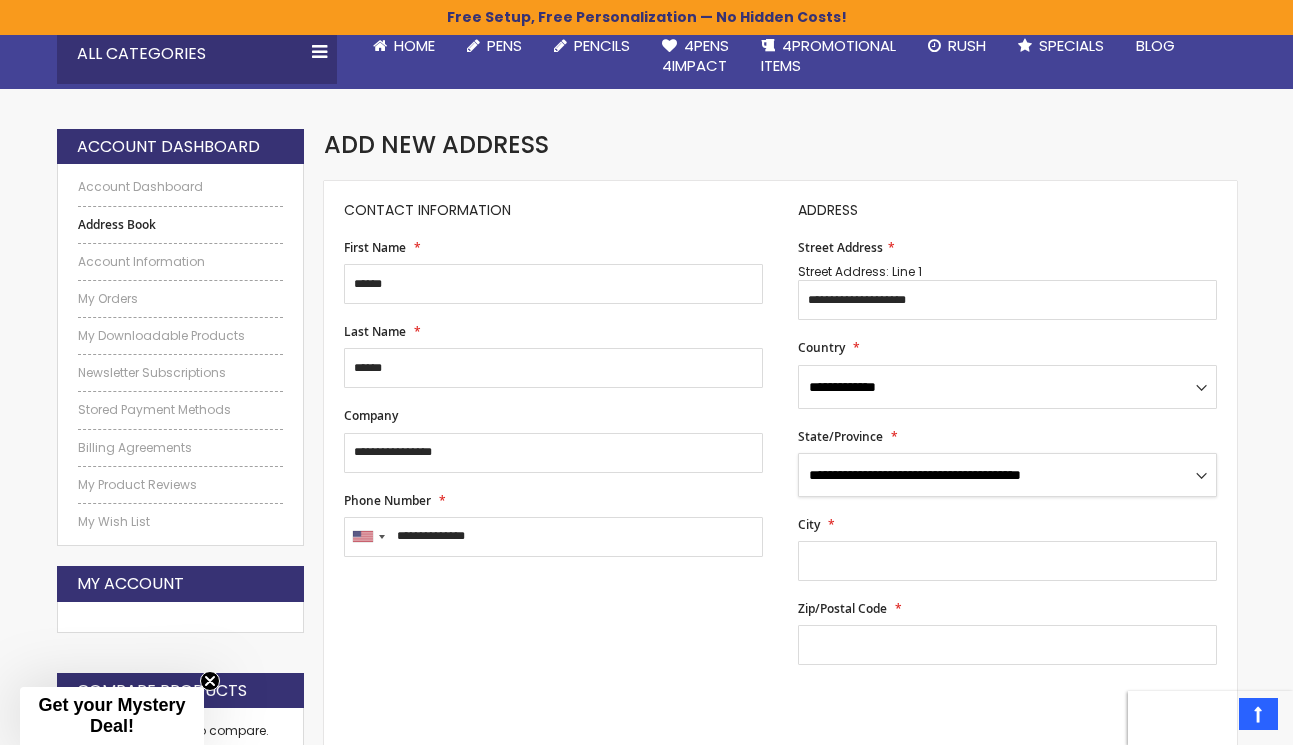 select on "**" 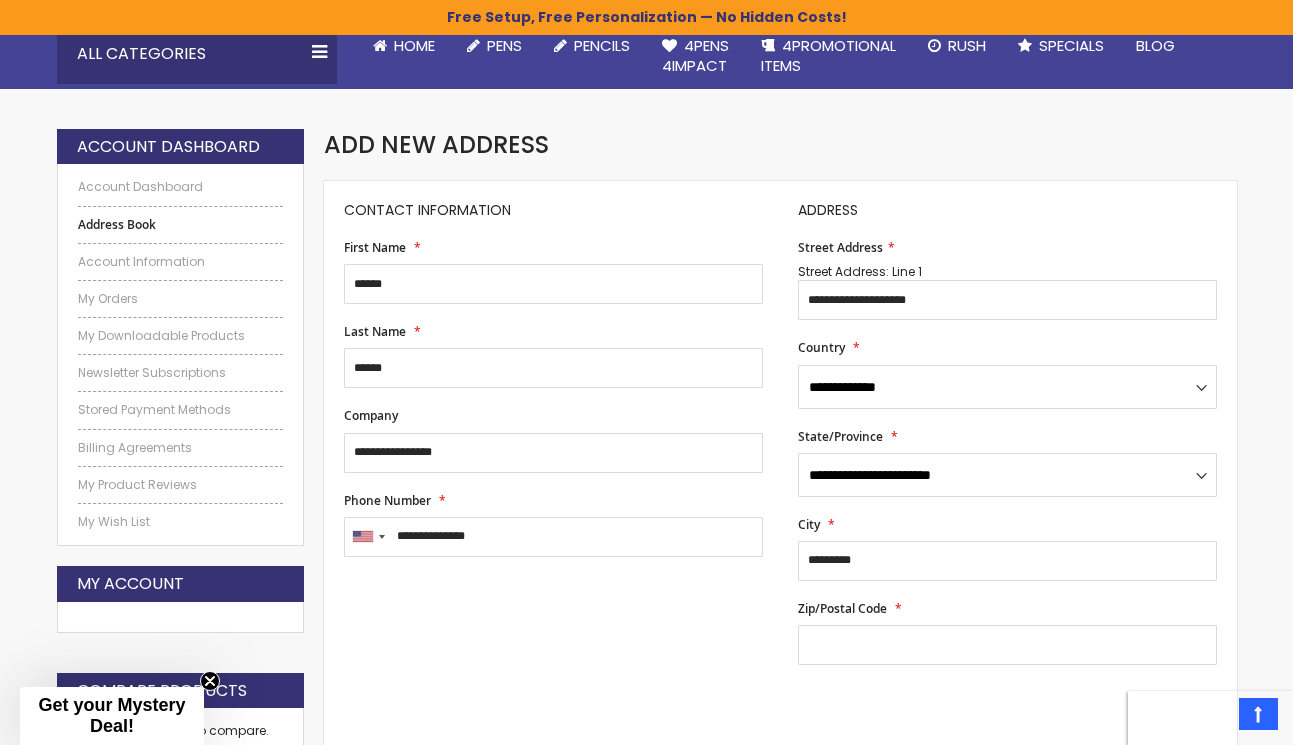 type on "**********" 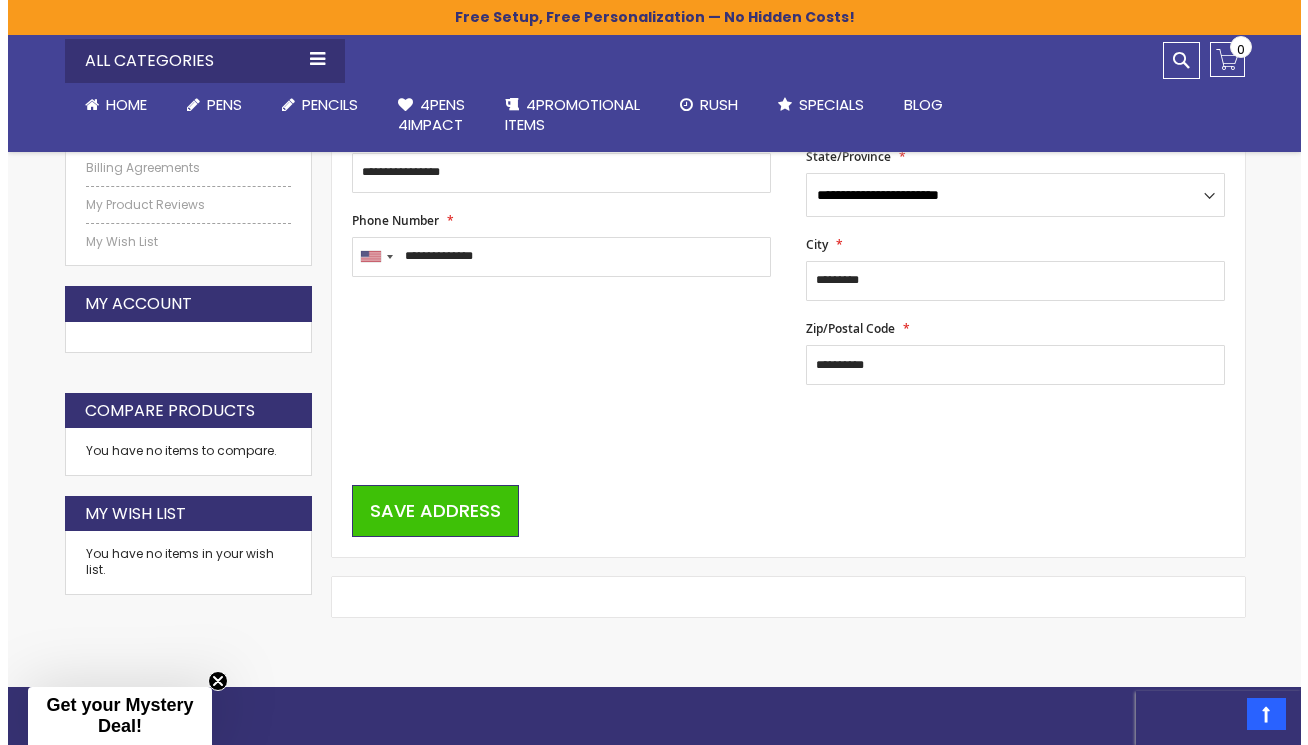 scroll, scrollTop: 500, scrollLeft: 0, axis: vertical 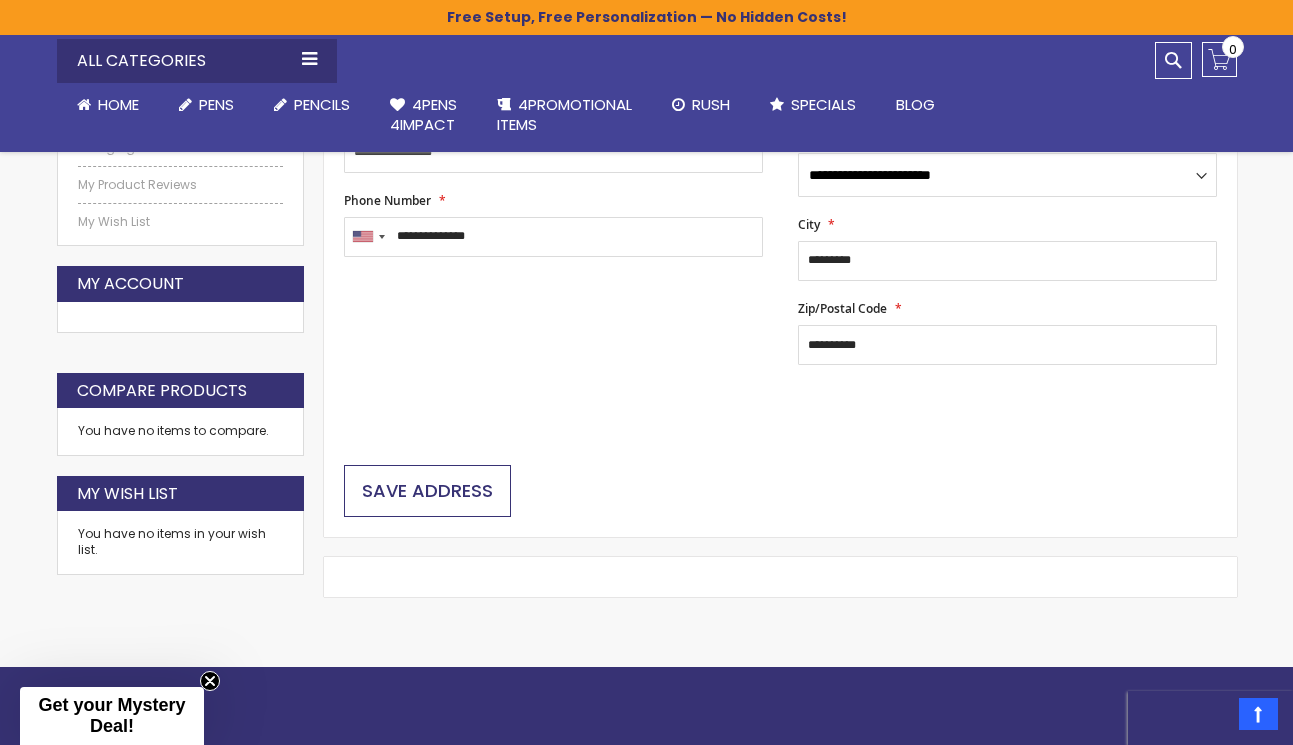 click on "Save Address" at bounding box center (427, 490) 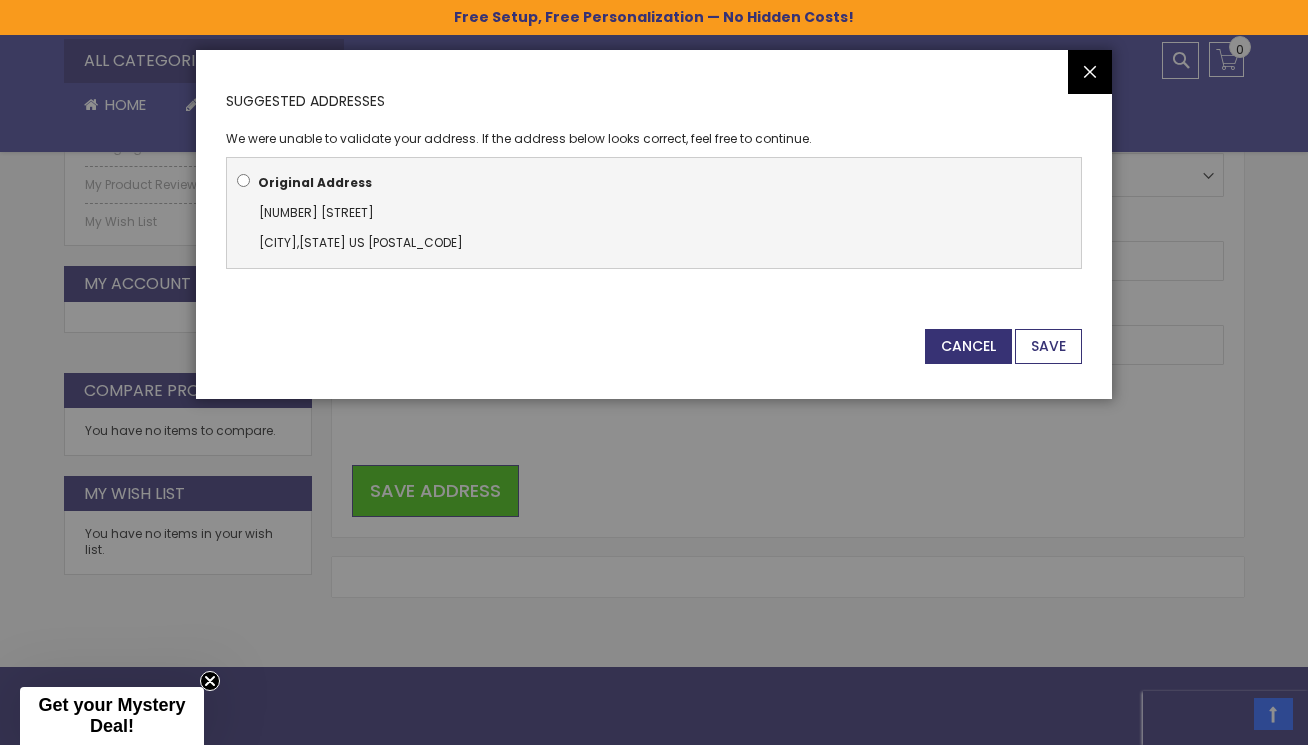 click on "Save" at bounding box center [1048, 346] 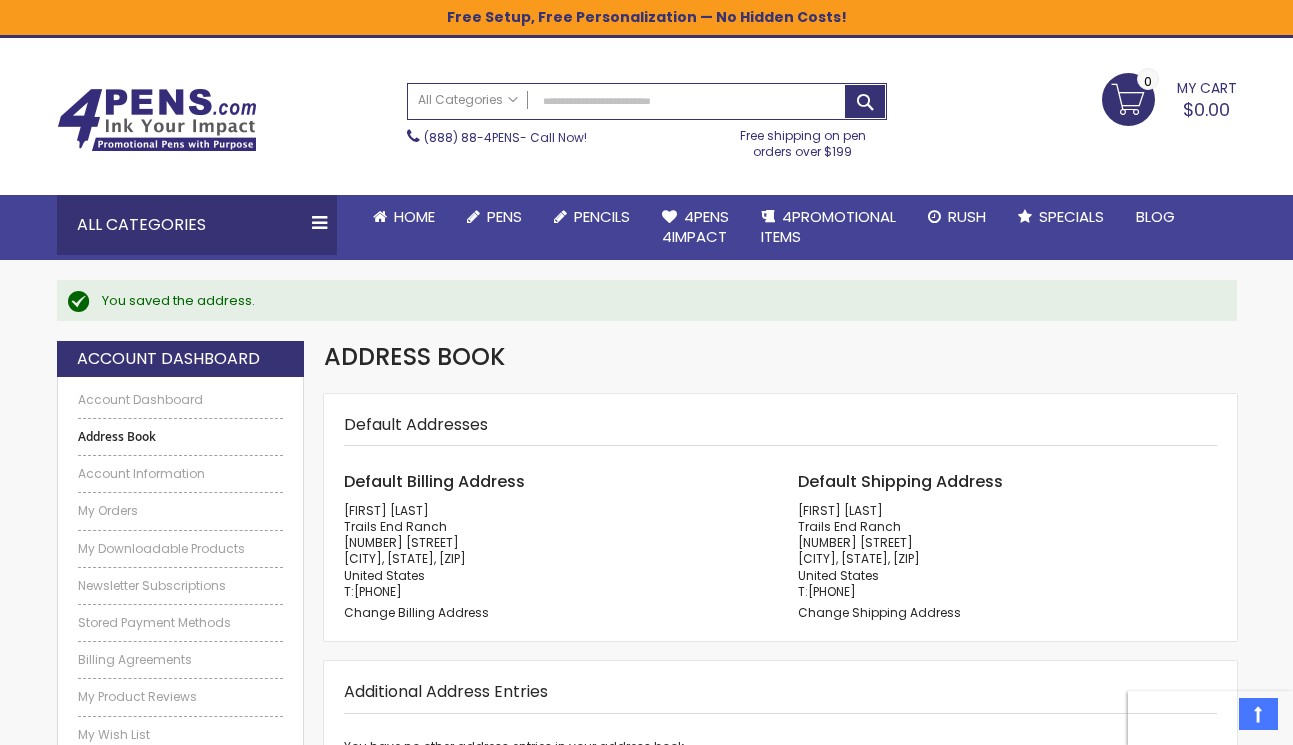 scroll, scrollTop: 0, scrollLeft: 0, axis: both 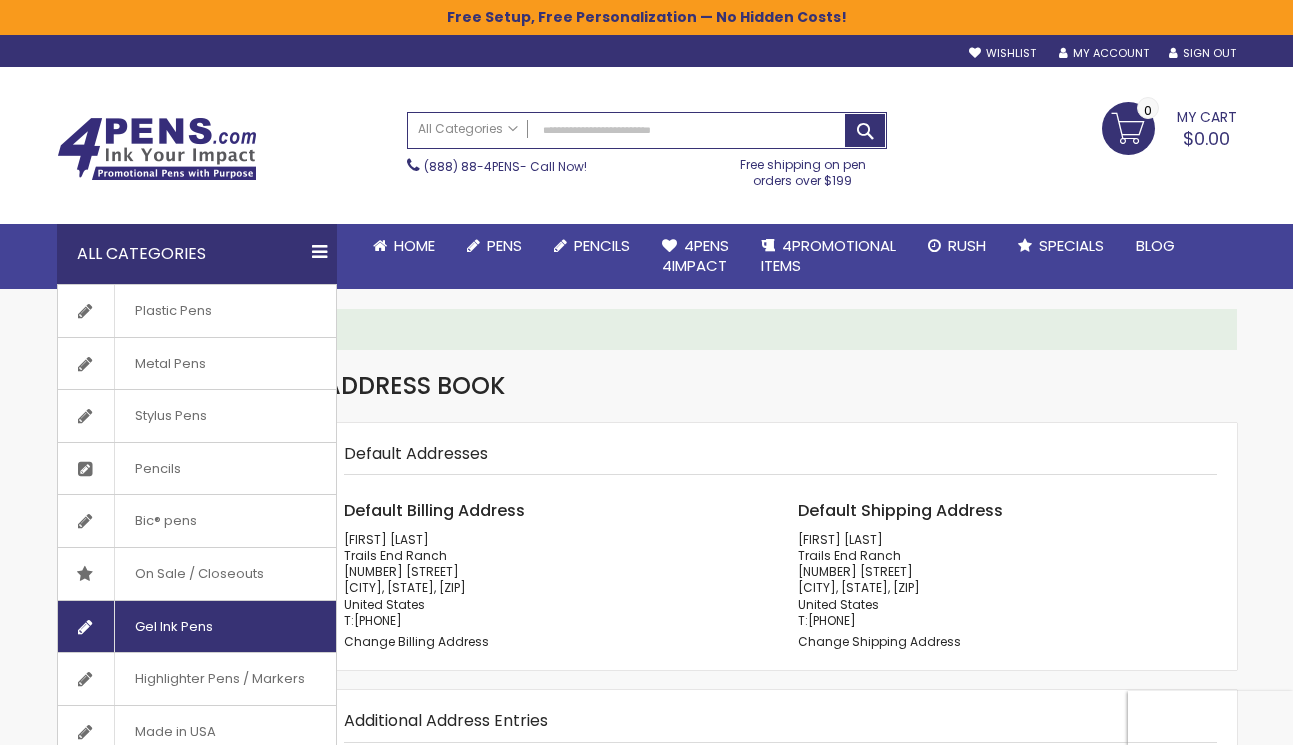 click on "Gel Ink Pens" at bounding box center (173, 627) 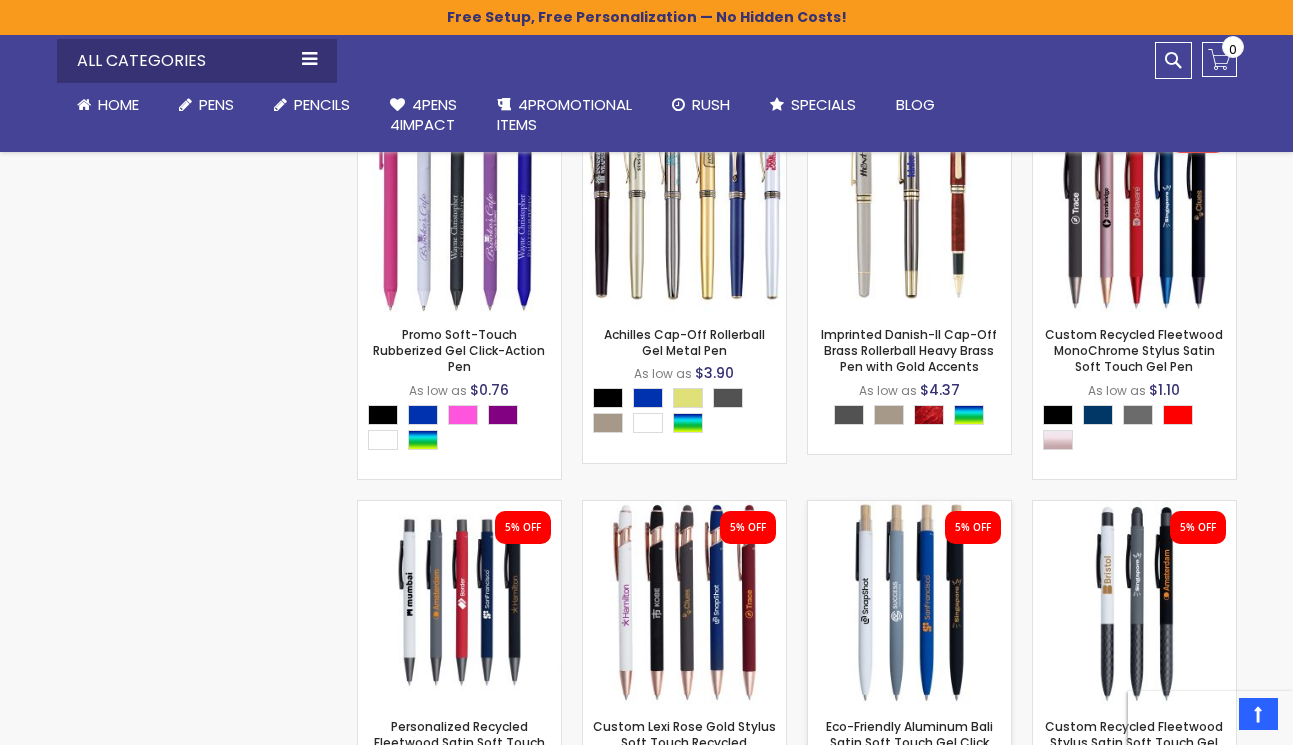 scroll, scrollTop: 4800, scrollLeft: 0, axis: vertical 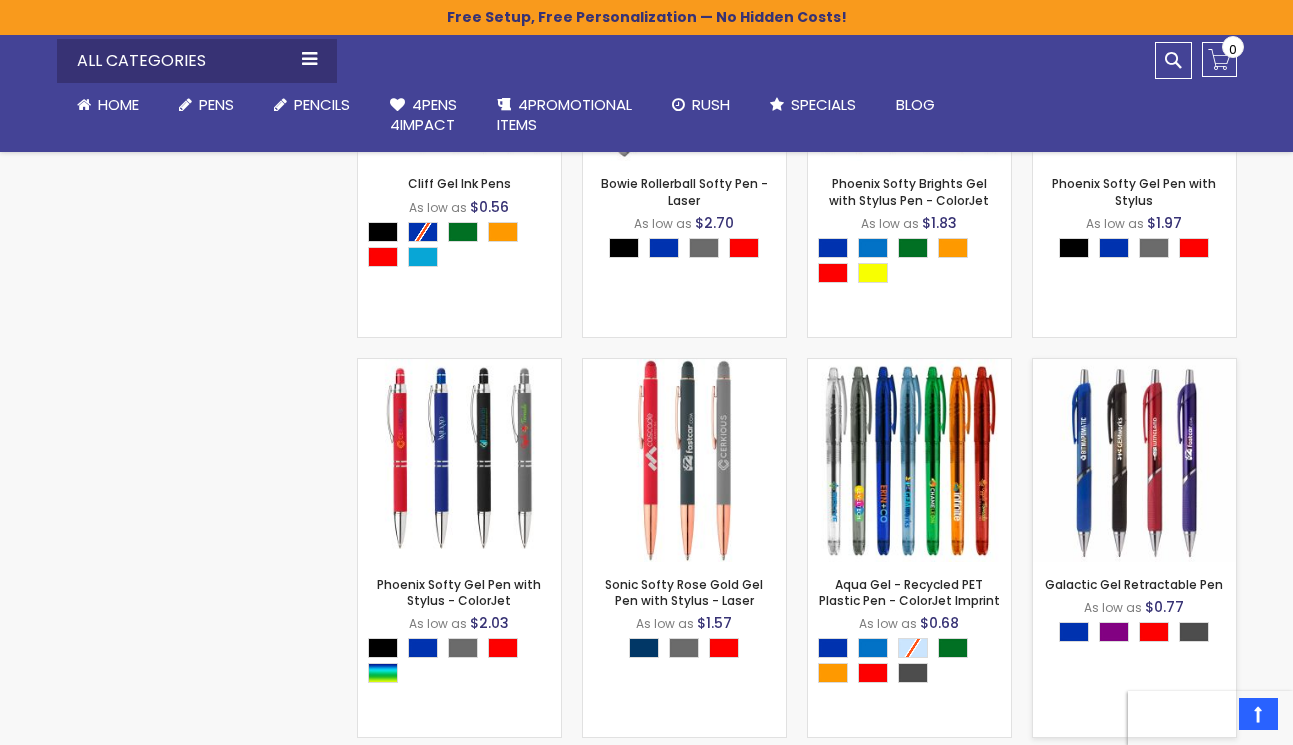 click on "-
***
+
Add to Cart" at bounding box center (1134, 529) 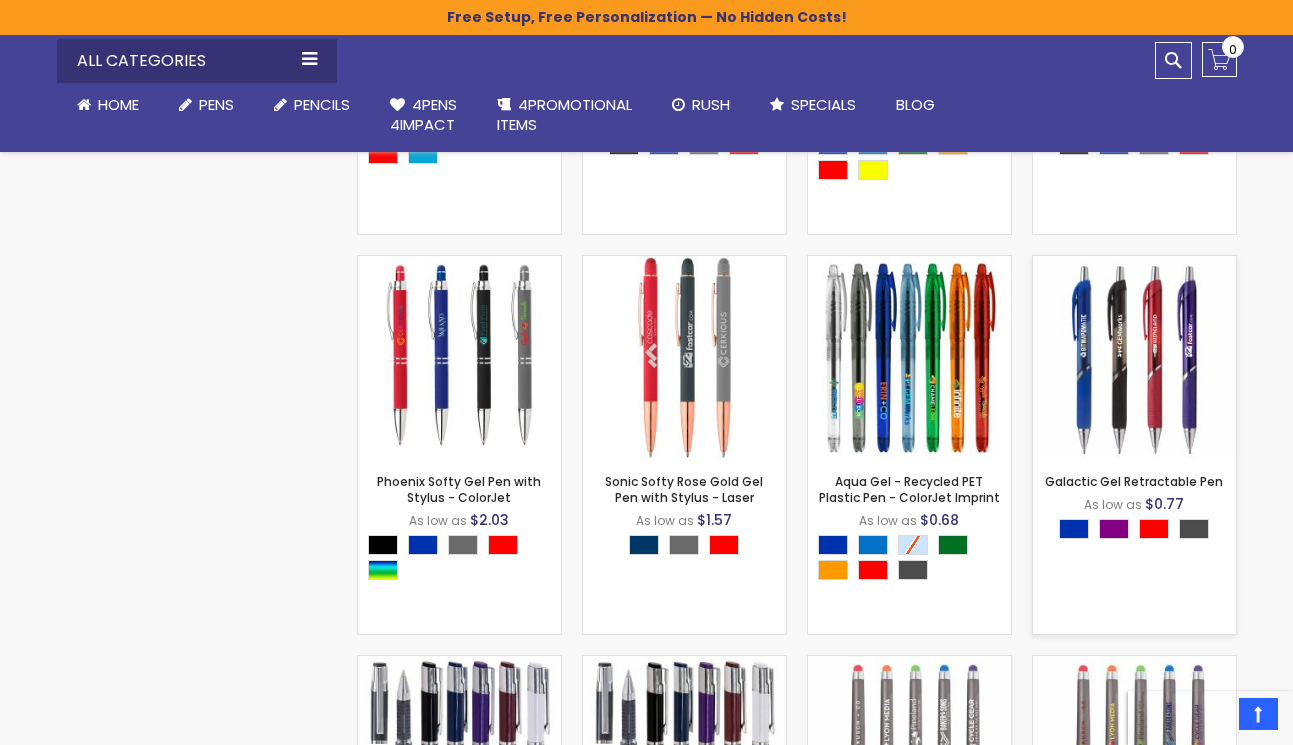 scroll, scrollTop: 1609, scrollLeft: 0, axis: vertical 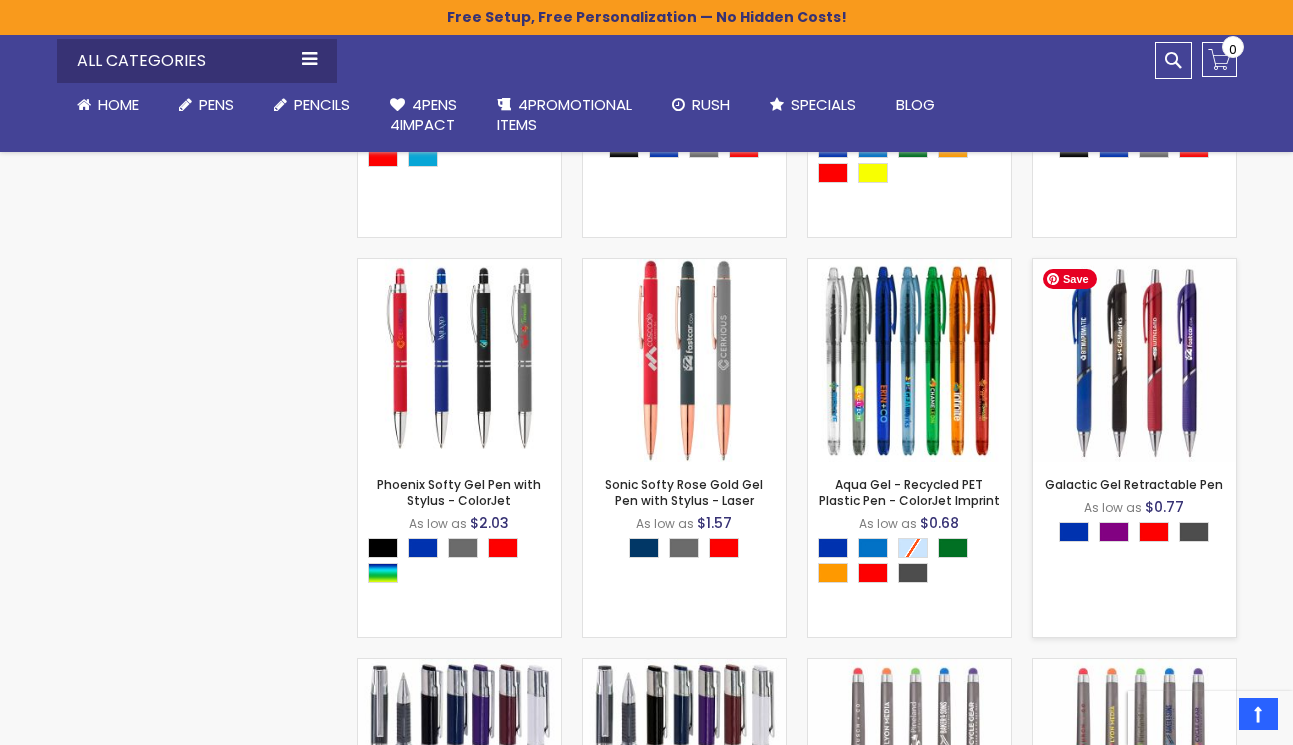 click at bounding box center [1134, 360] 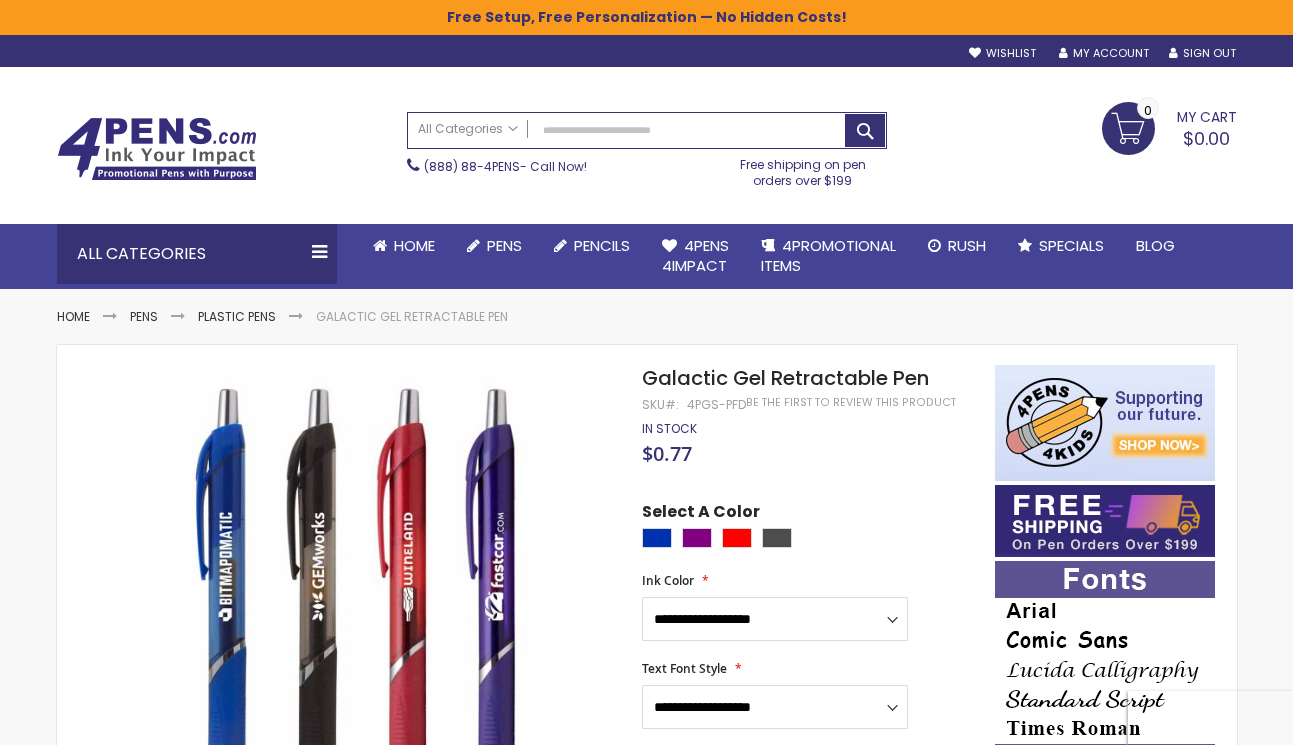 scroll, scrollTop: 200, scrollLeft: 0, axis: vertical 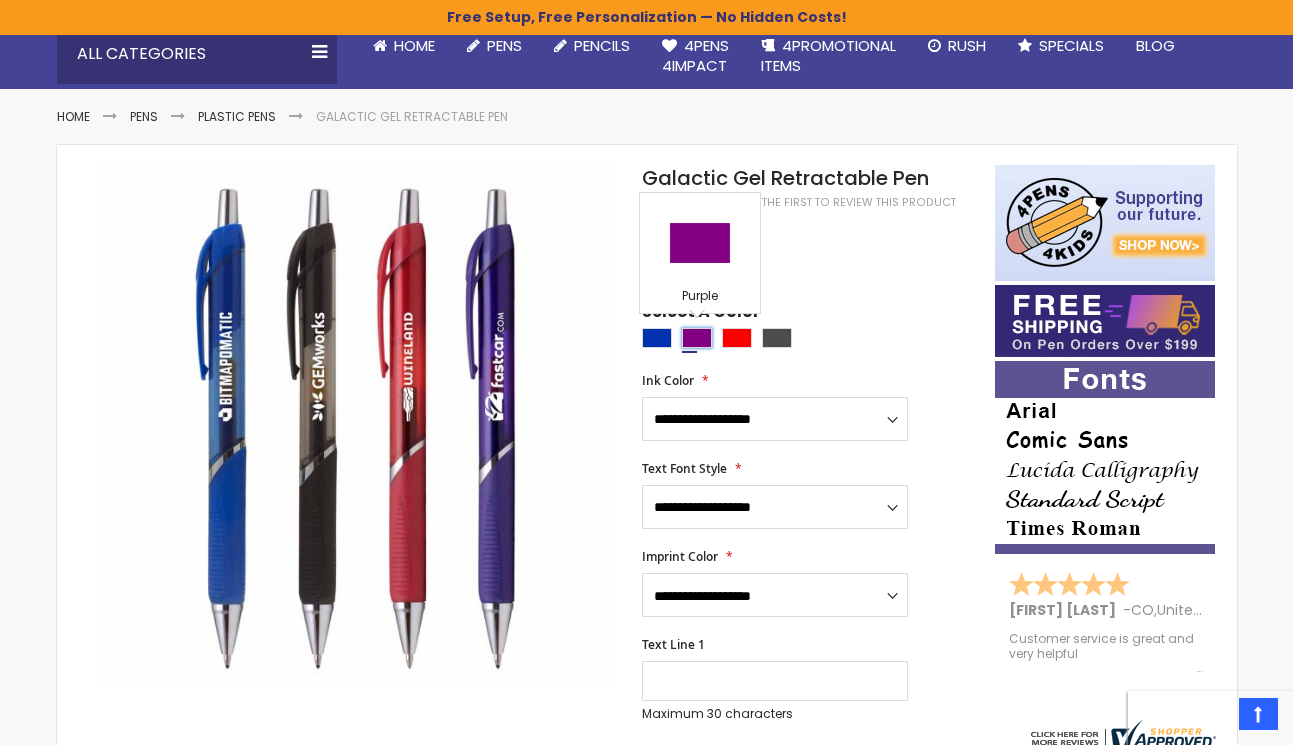 click at bounding box center [697, 338] 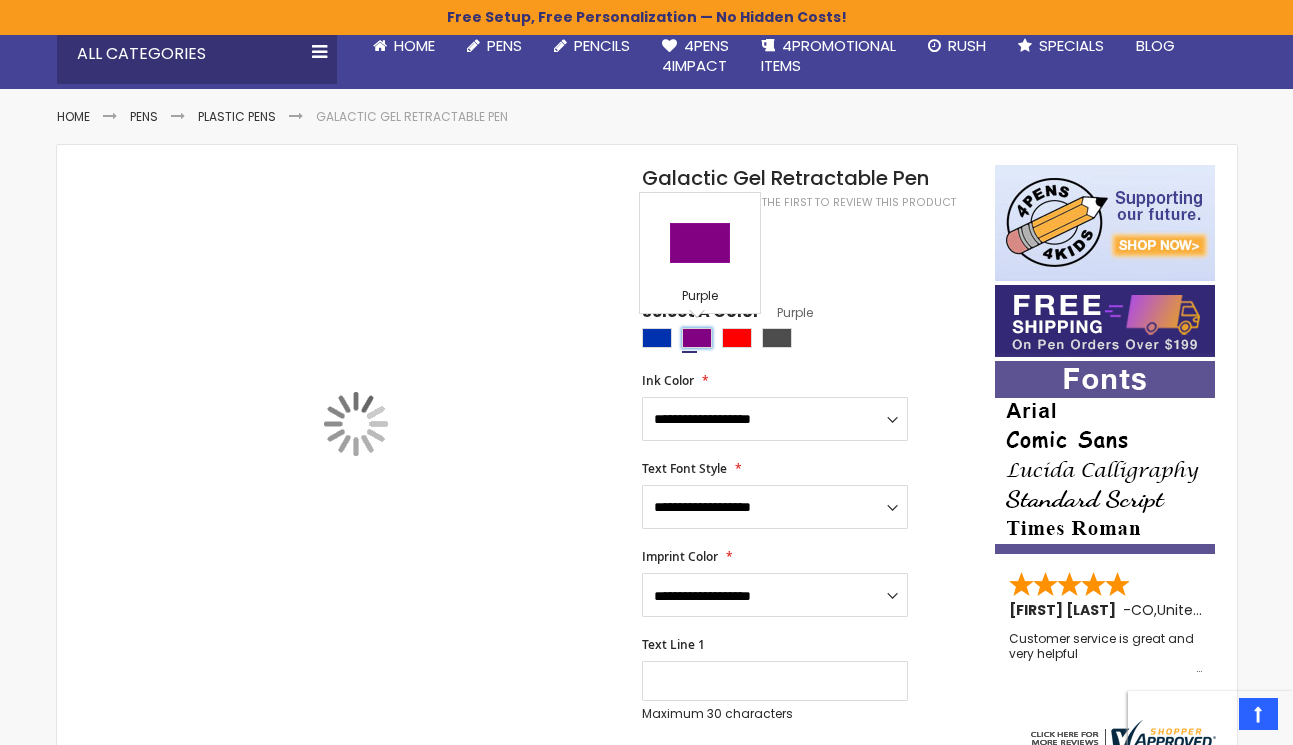 type on "****" 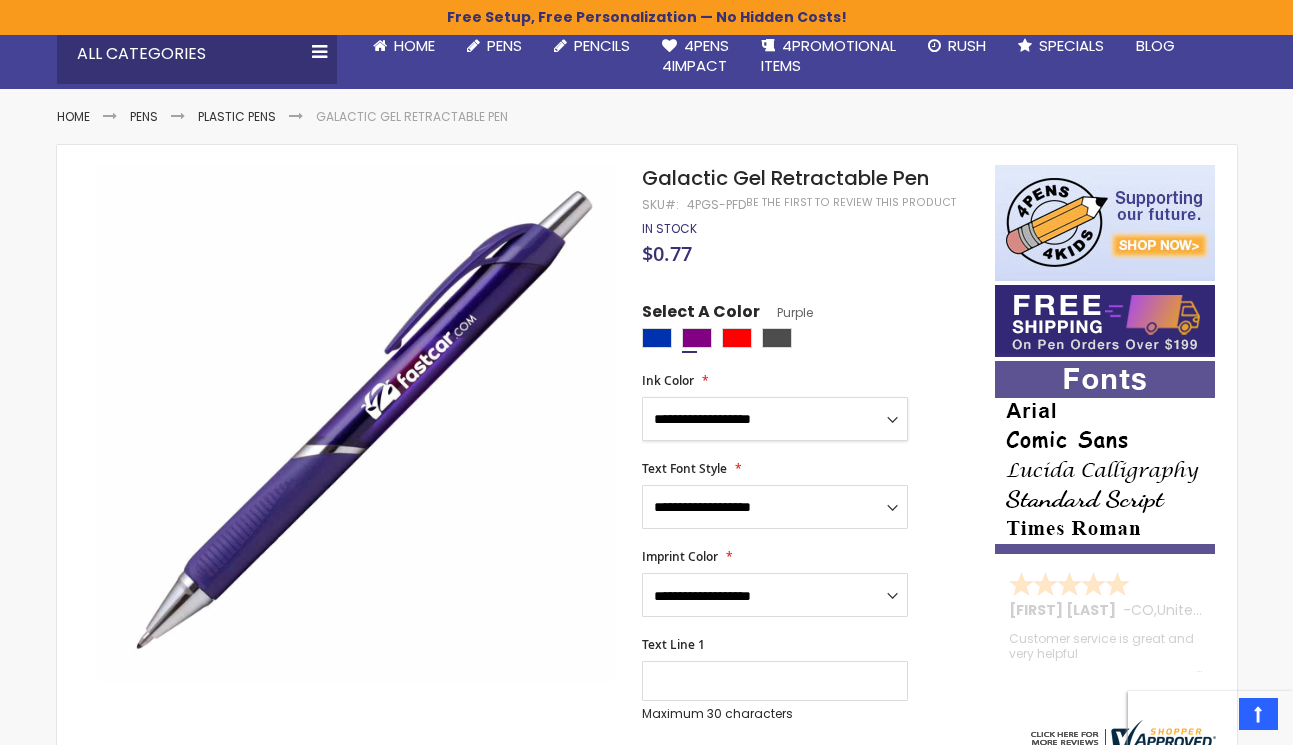 click on "**********" at bounding box center [775, 419] 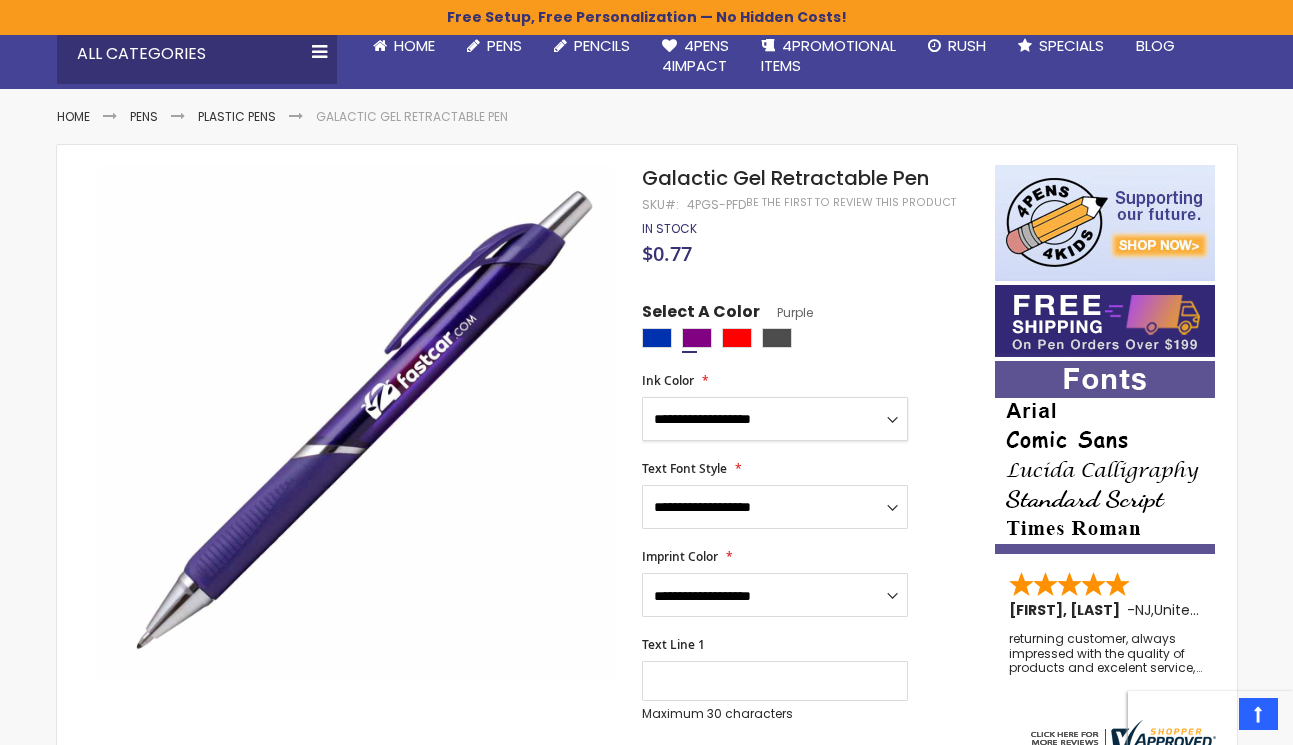 select on "*****" 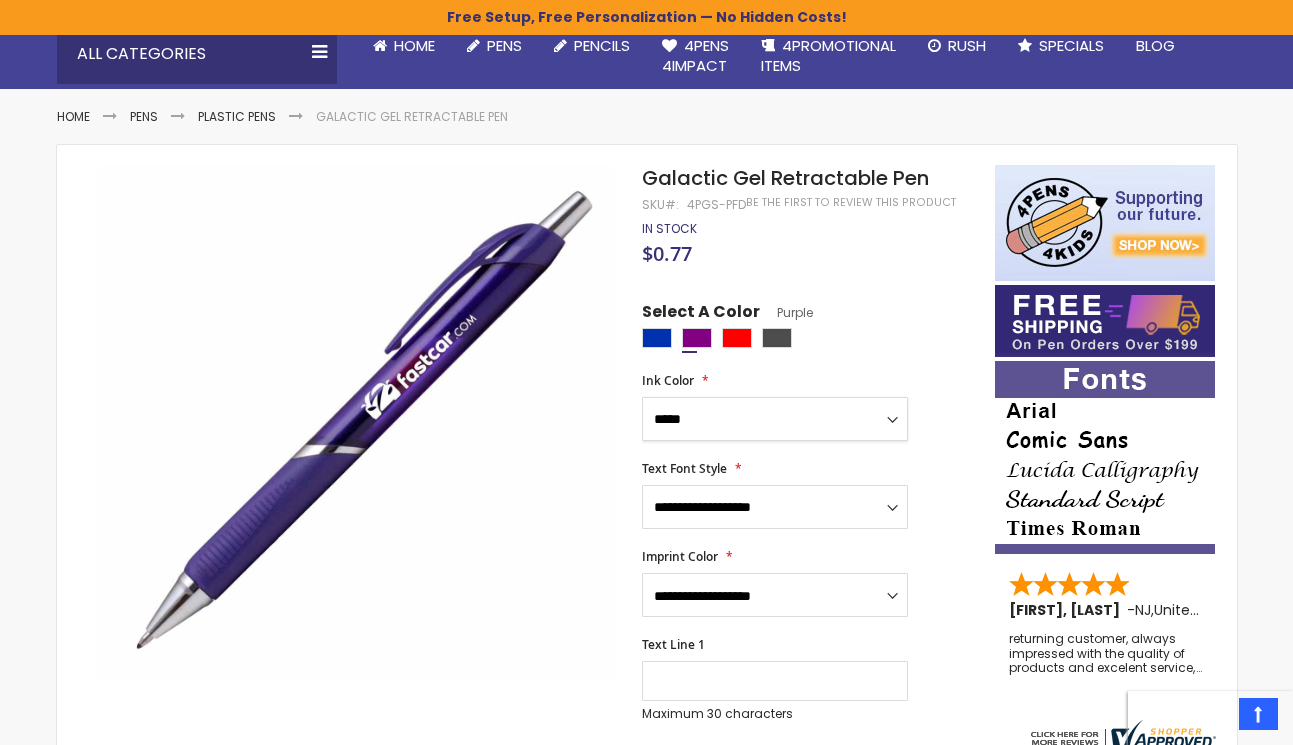 click on "**********" at bounding box center [775, 419] 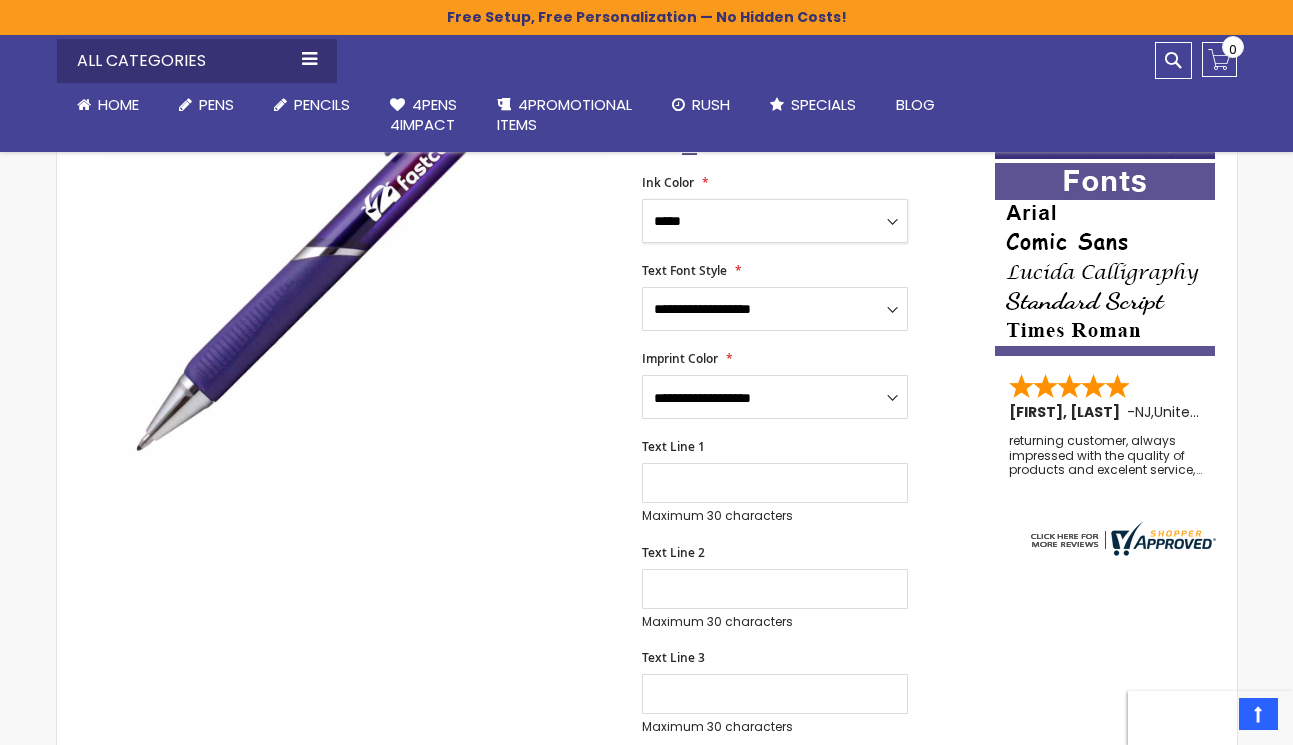 scroll, scrollTop: 400, scrollLeft: 0, axis: vertical 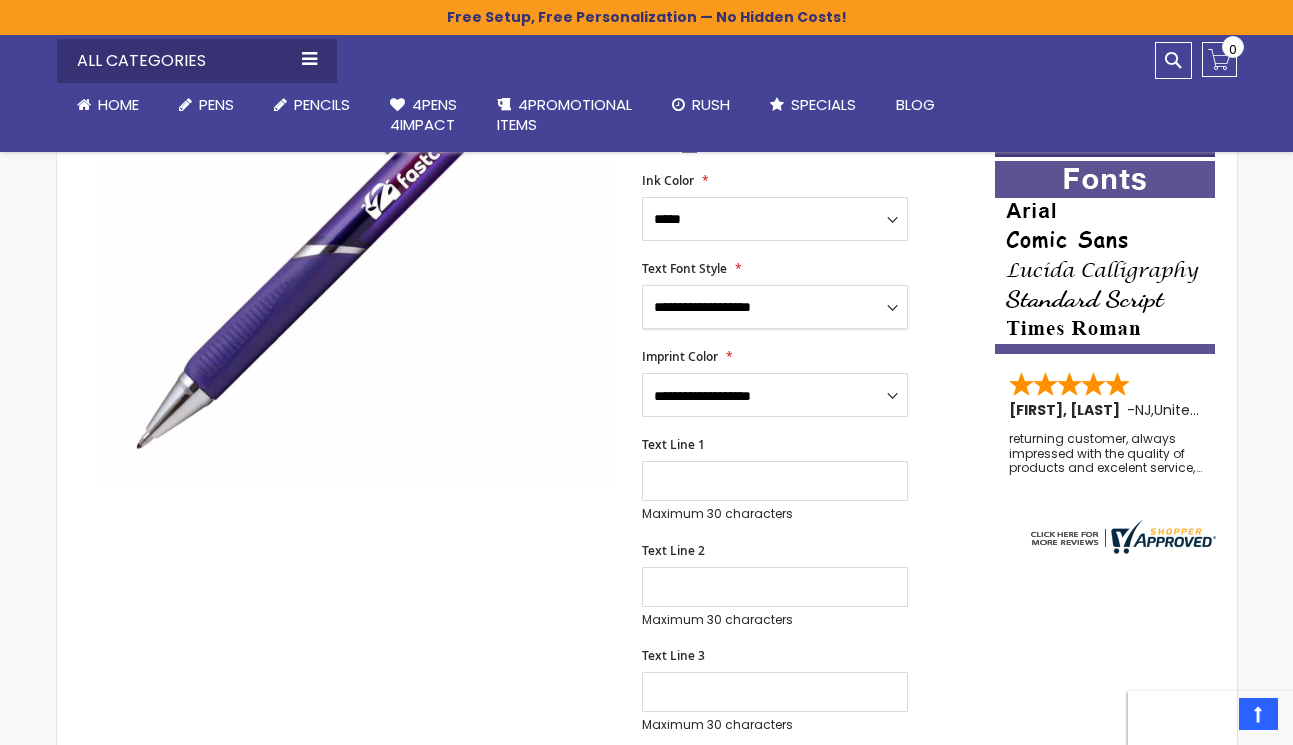 click on "**********" at bounding box center [775, 307] 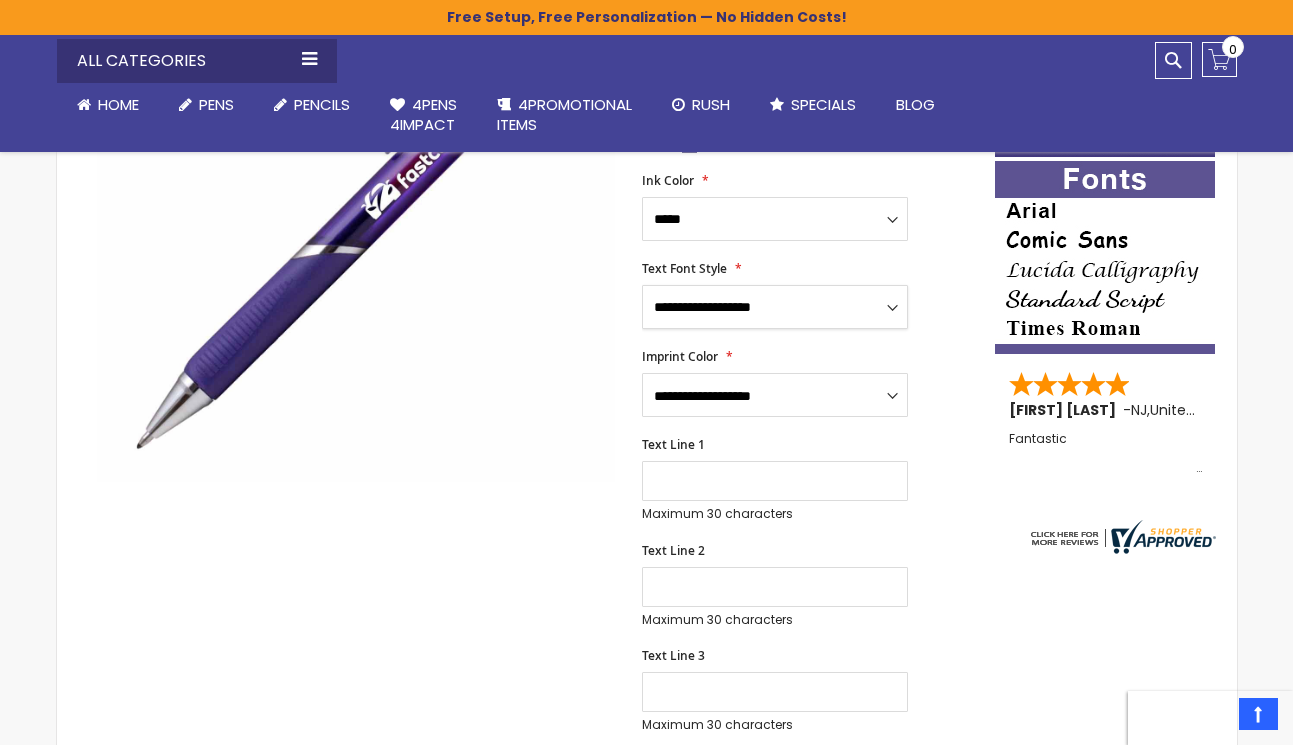 select on "*****" 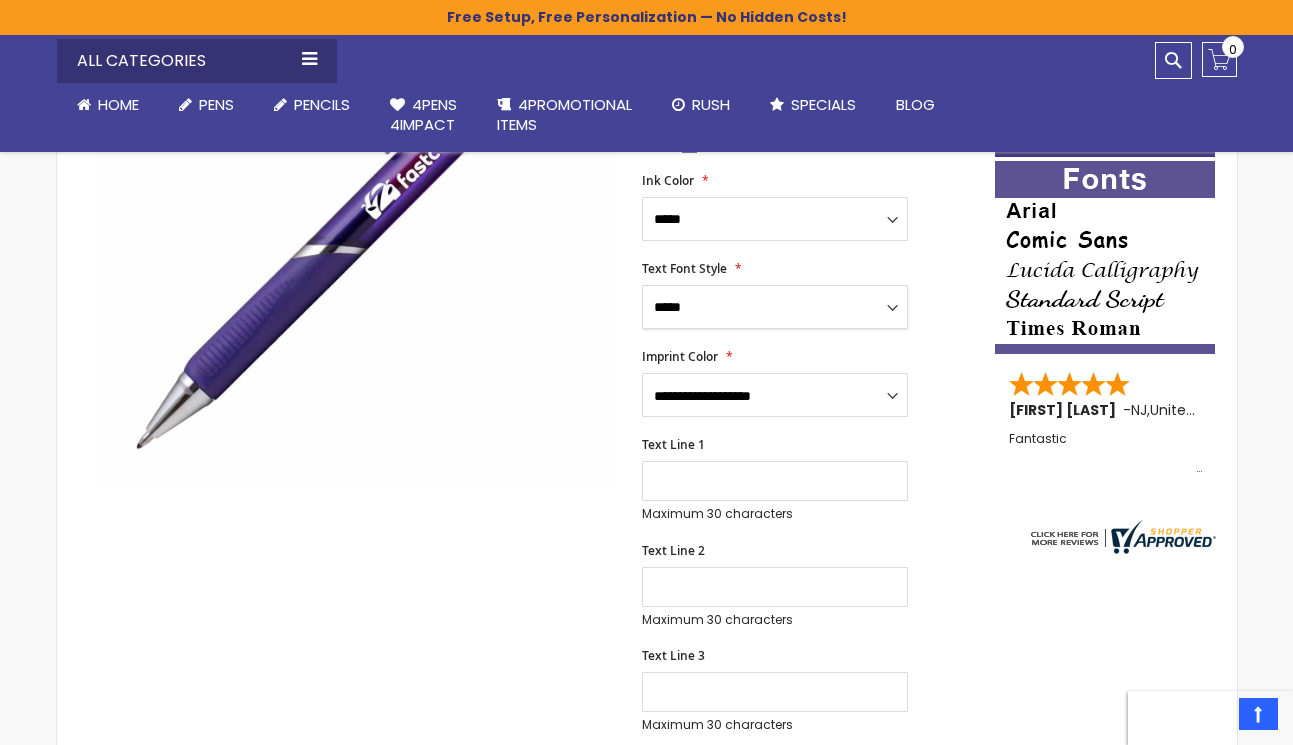 click on "**********" at bounding box center (775, 307) 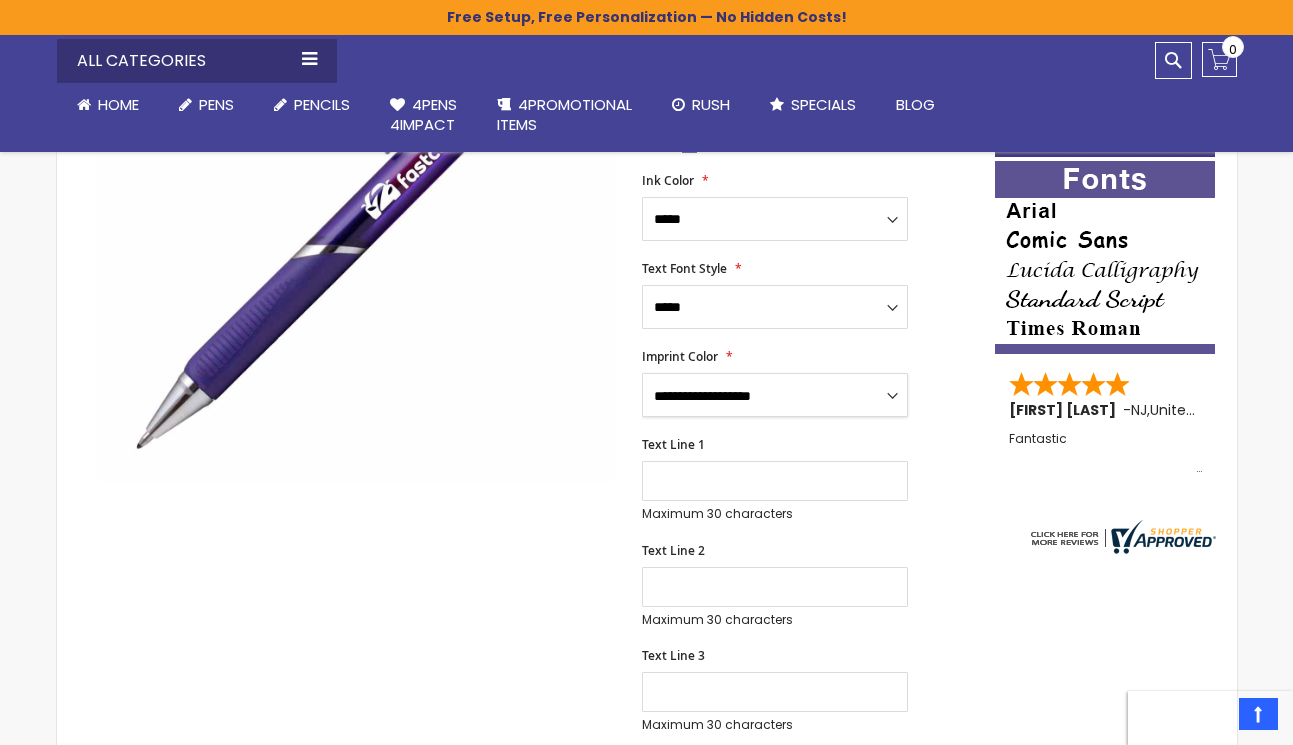click on "**********" at bounding box center [775, 395] 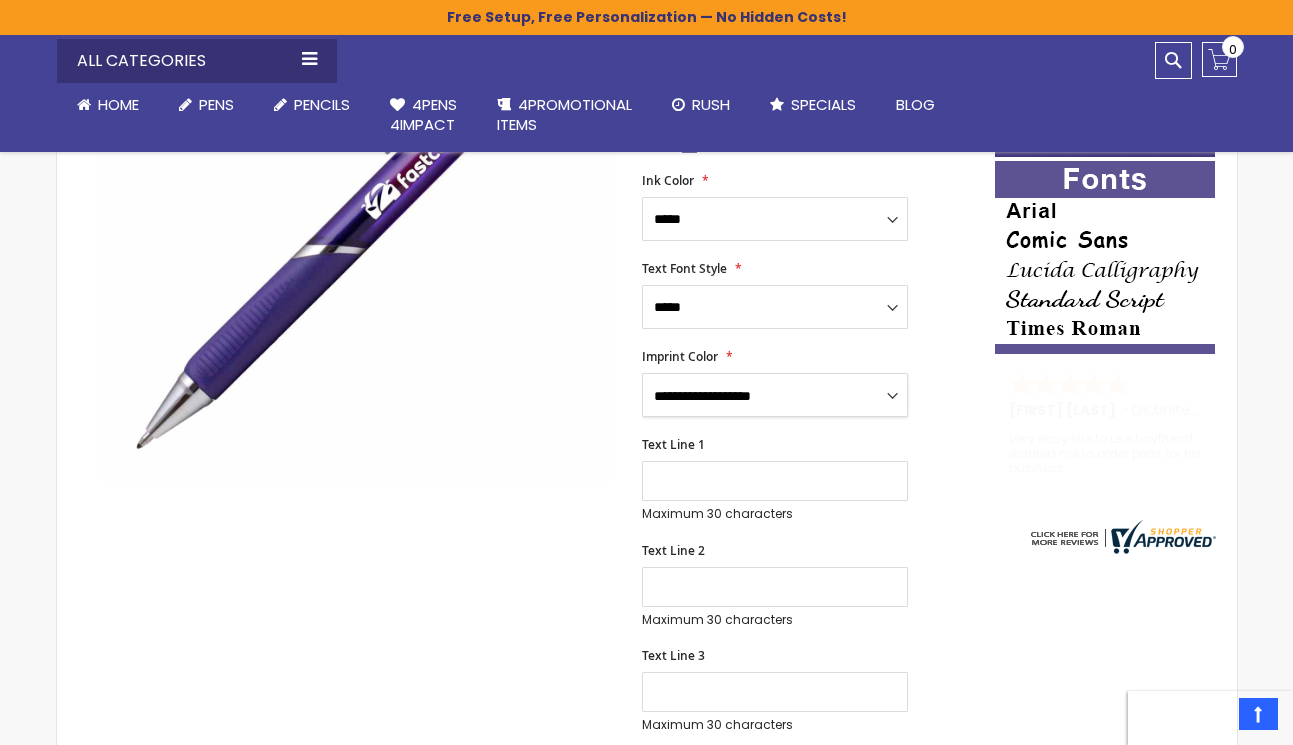 select on "*****" 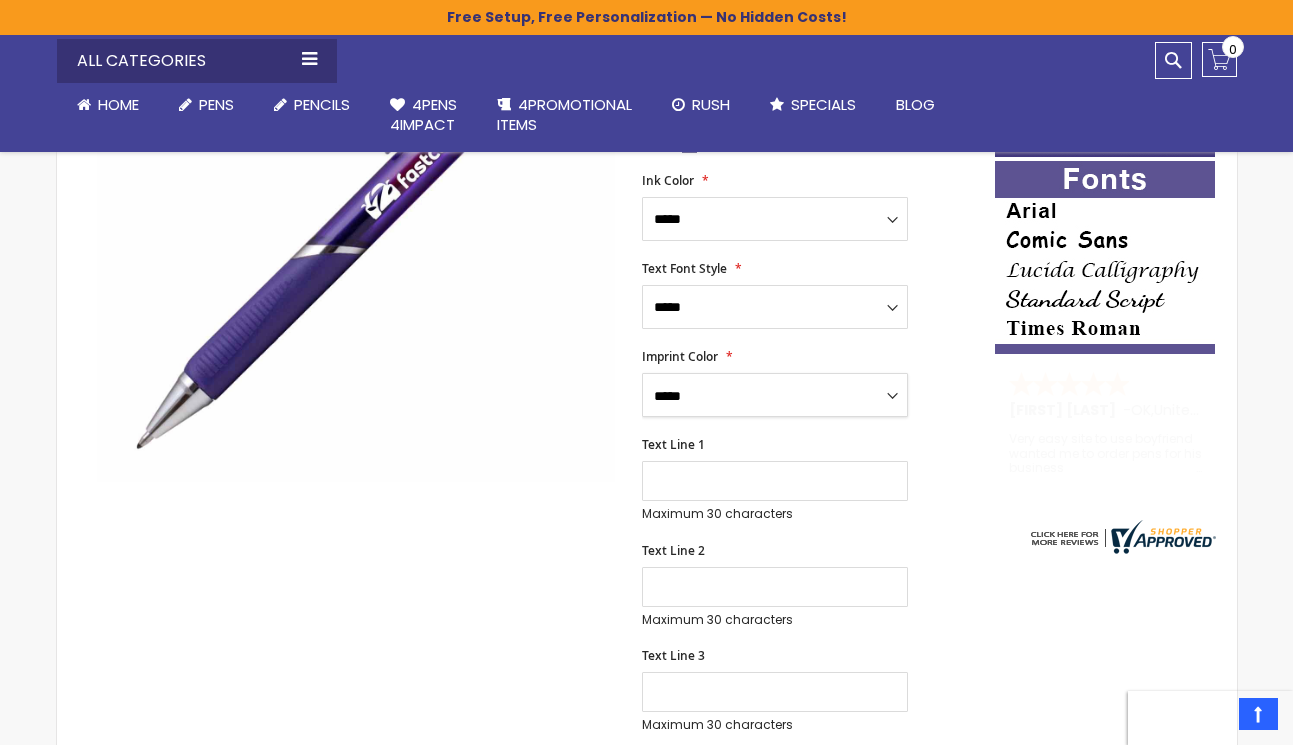 click on "**********" at bounding box center [775, 395] 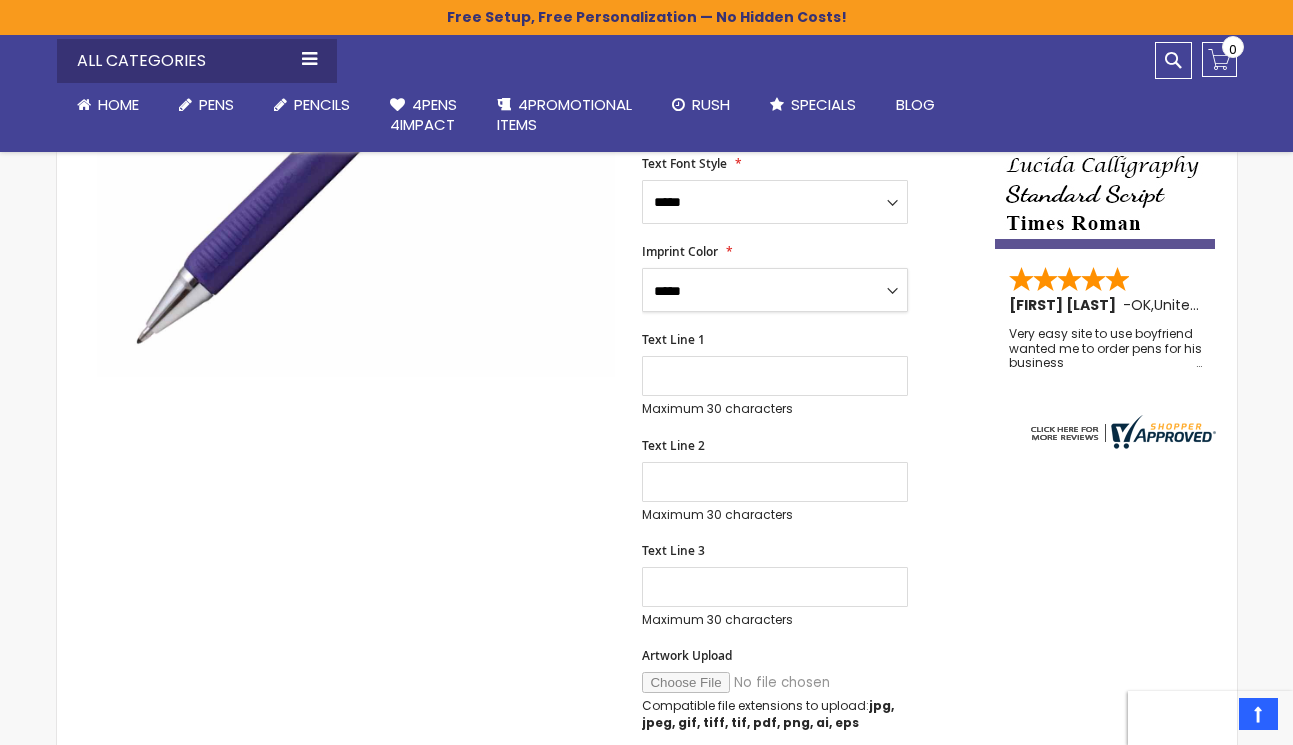scroll, scrollTop: 600, scrollLeft: 0, axis: vertical 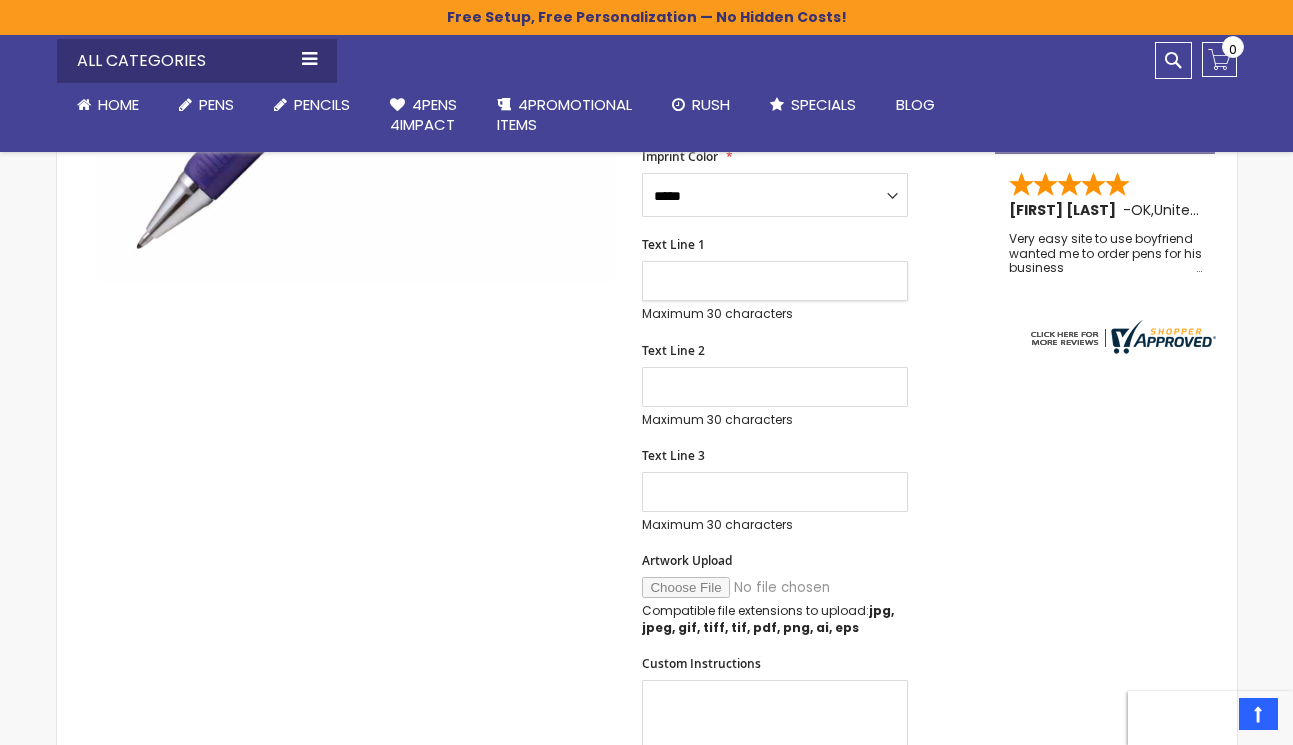 click on "Text Line 1" at bounding box center [775, 281] 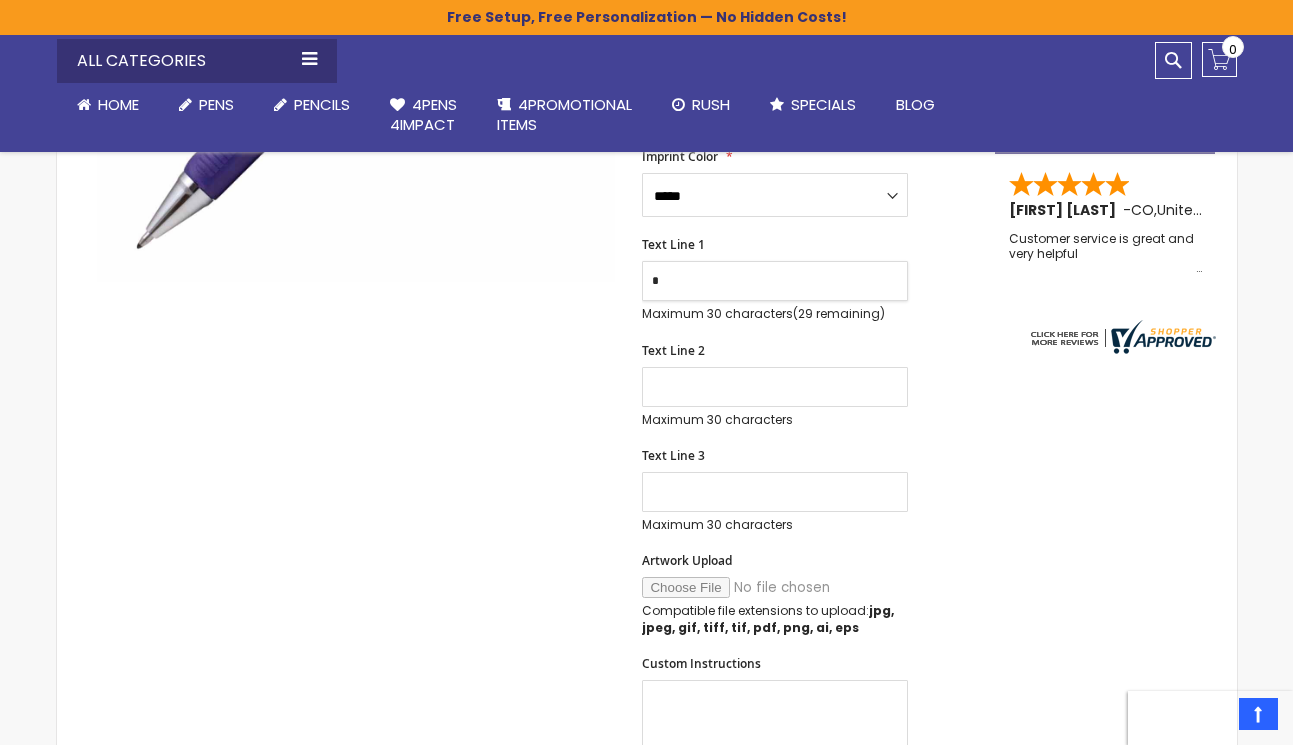 type on "**********" 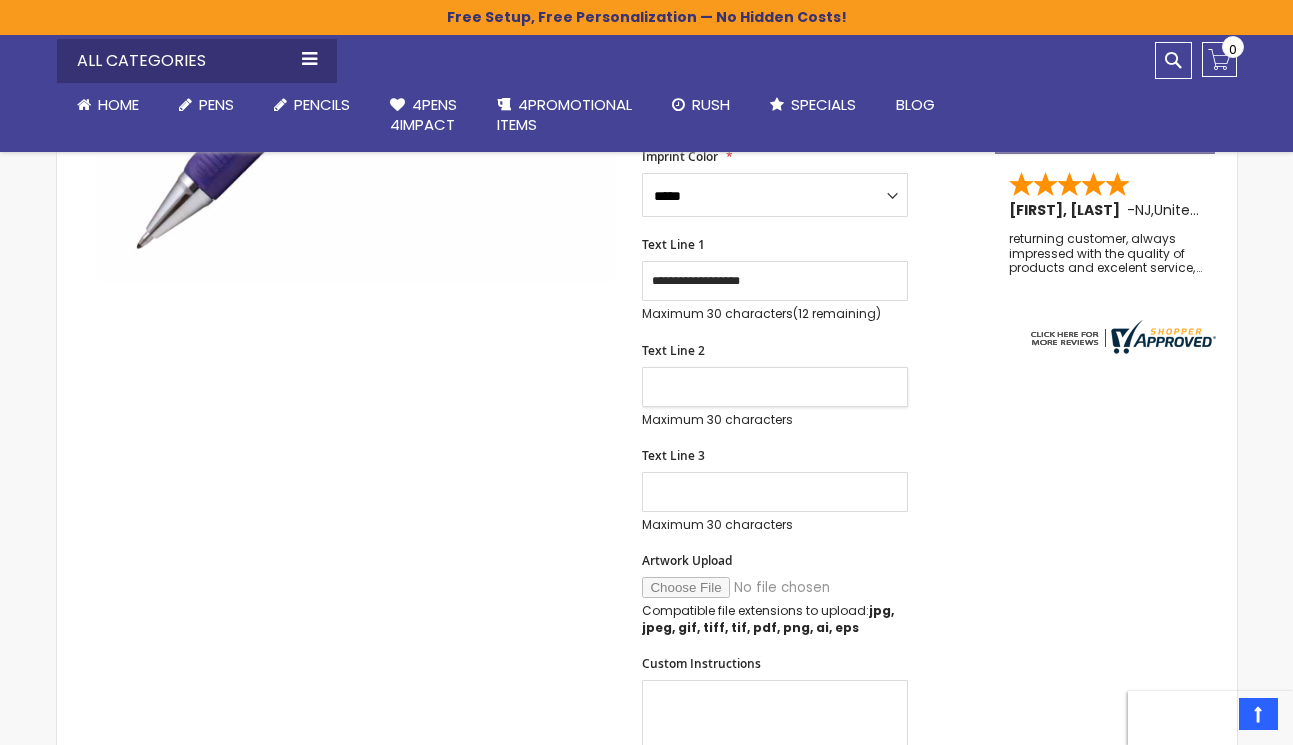 click on "Text Line 2" at bounding box center (775, 387) 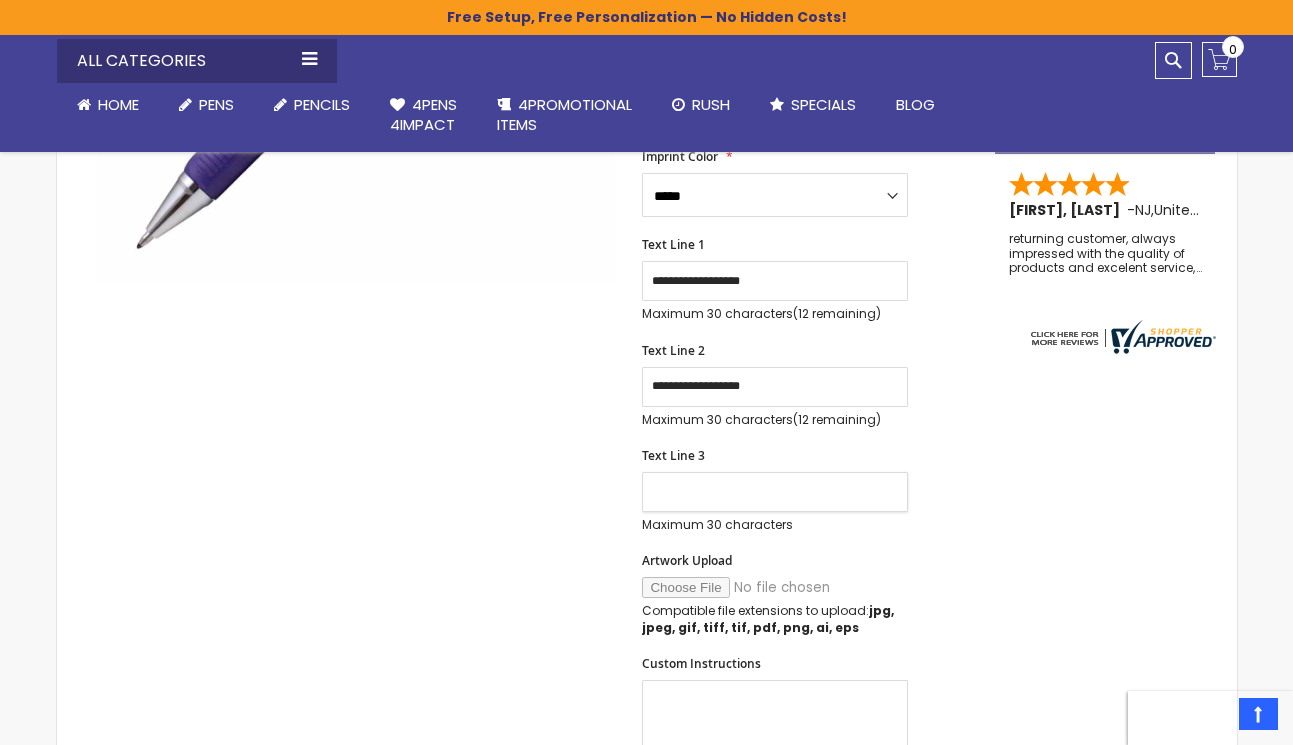 click on "Text Line 3" at bounding box center (775, 492) 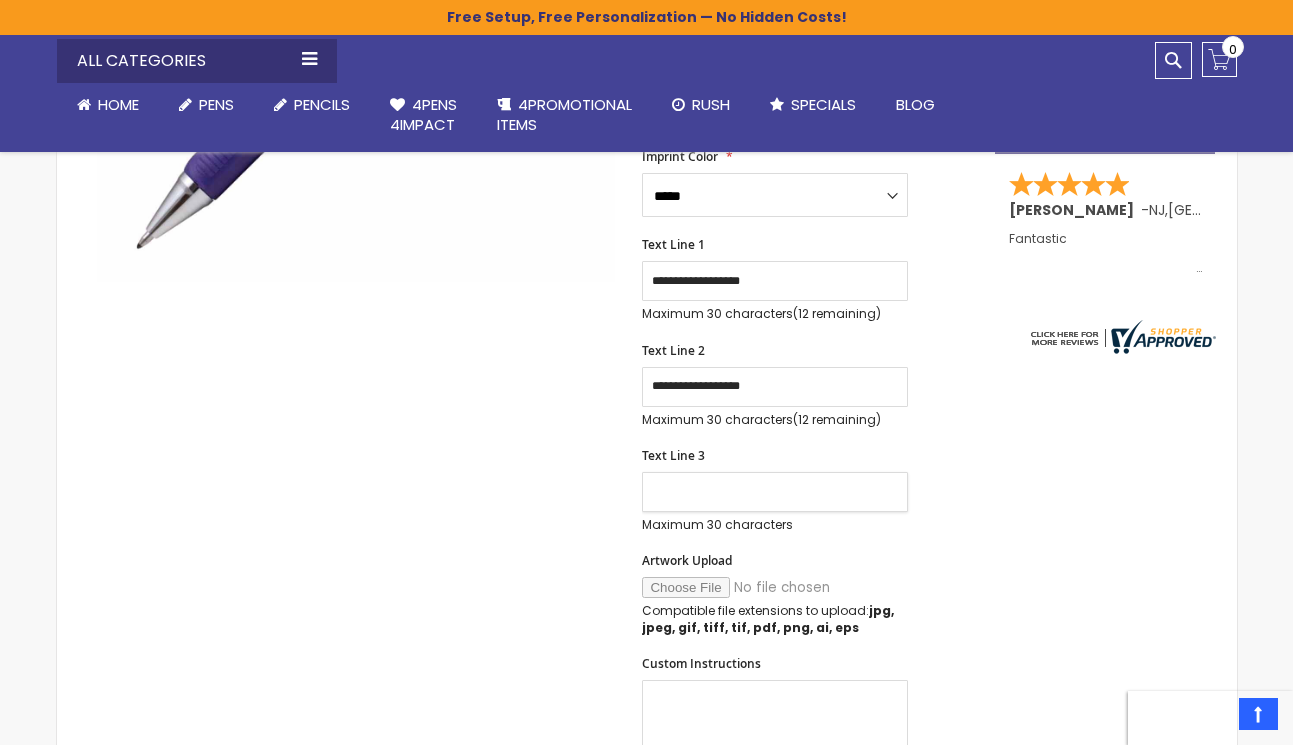 type on "**********" 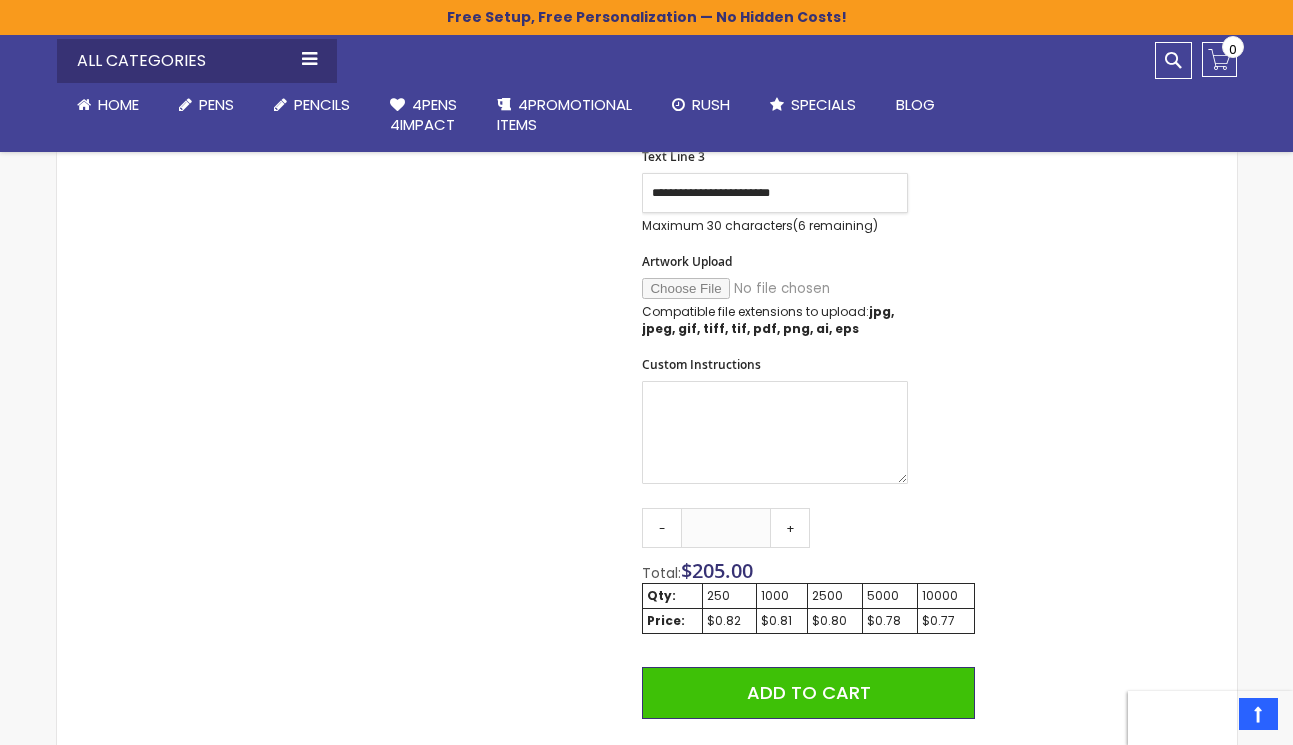 scroll, scrollTop: 1000, scrollLeft: 0, axis: vertical 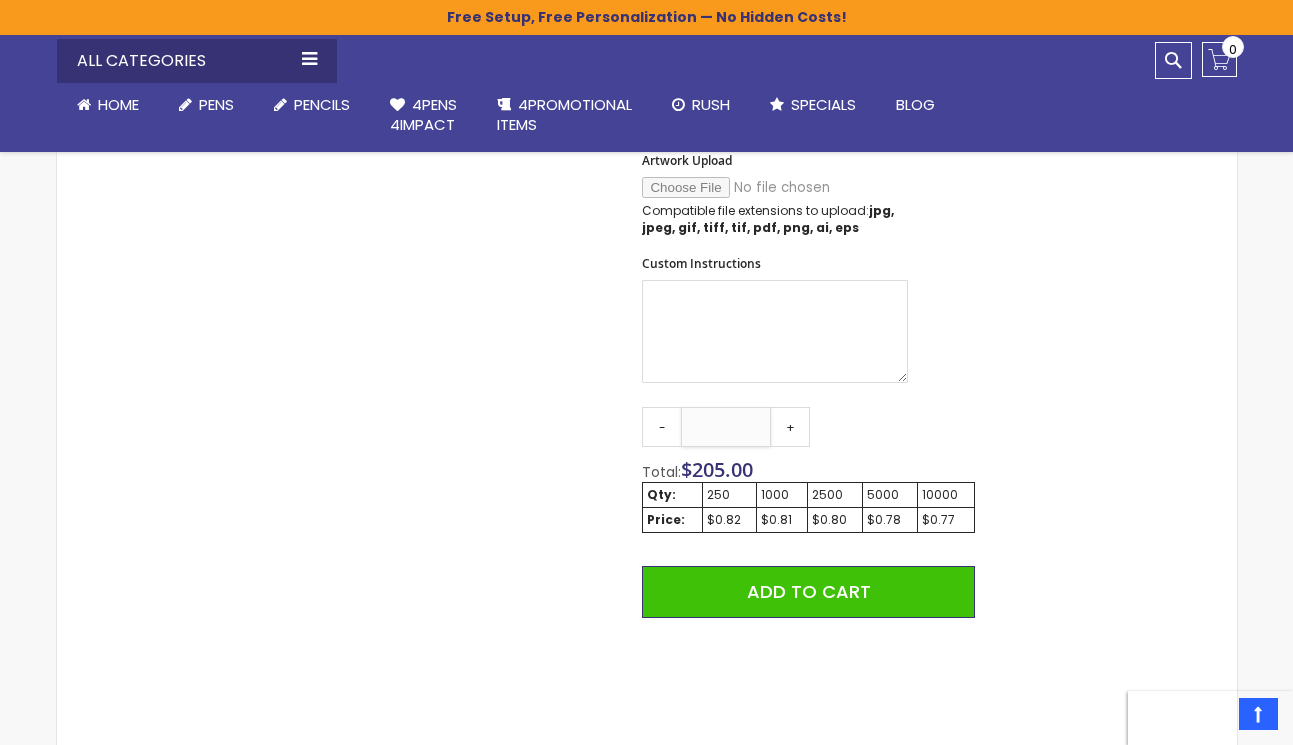 drag, startPoint x: 753, startPoint y: 430, endPoint x: 699, endPoint y: 429, distance: 54.00926 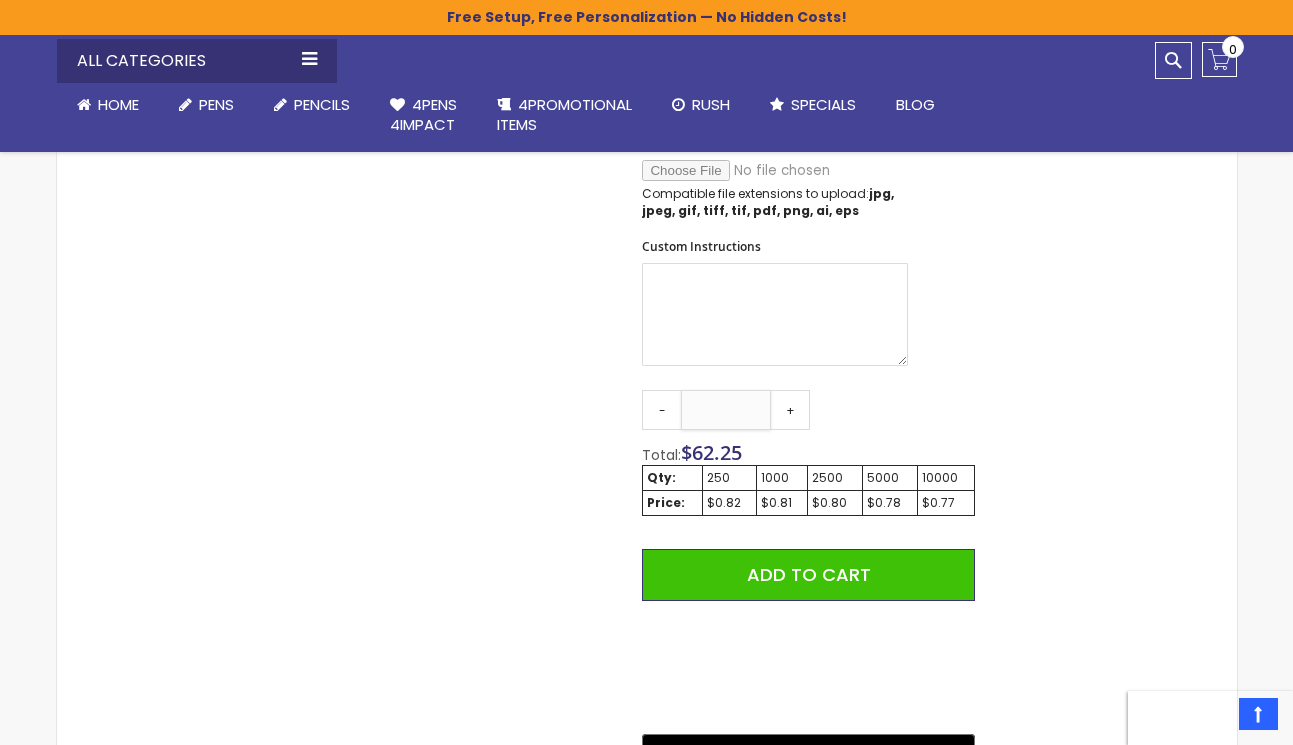 scroll, scrollTop: 1200, scrollLeft: 0, axis: vertical 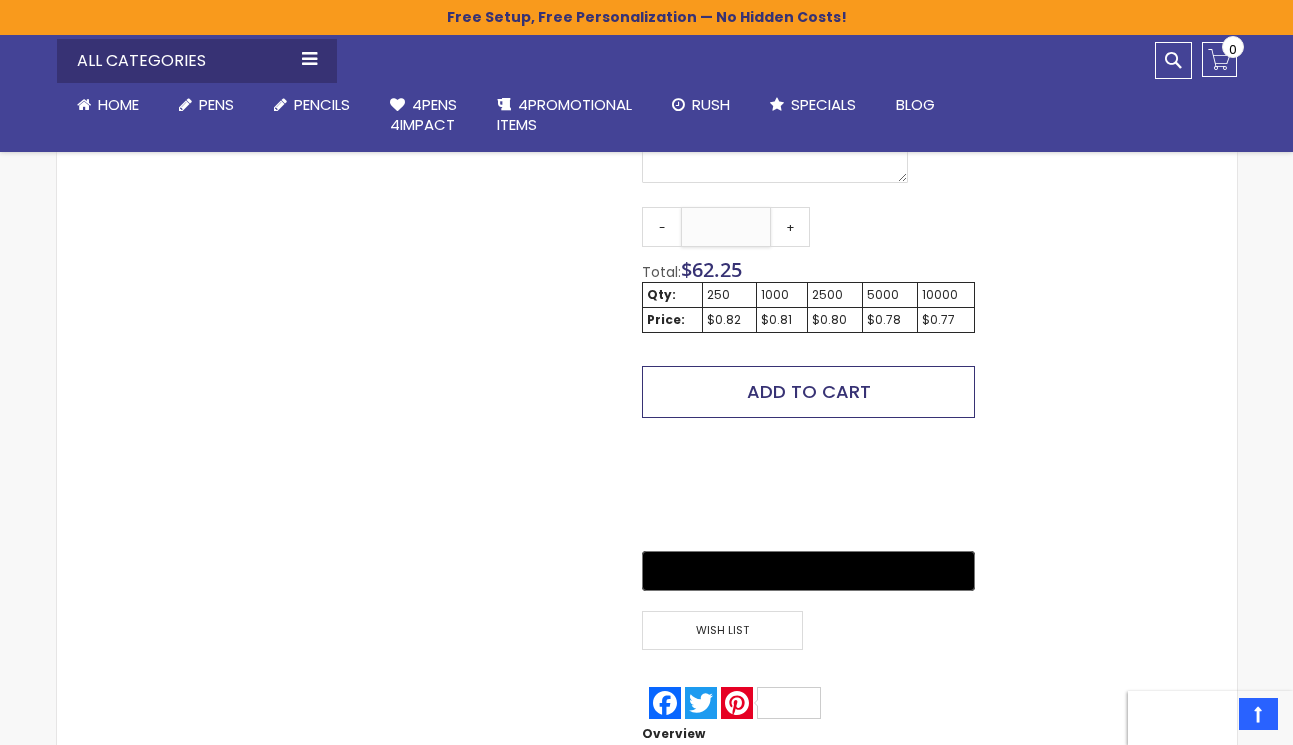 type on "**" 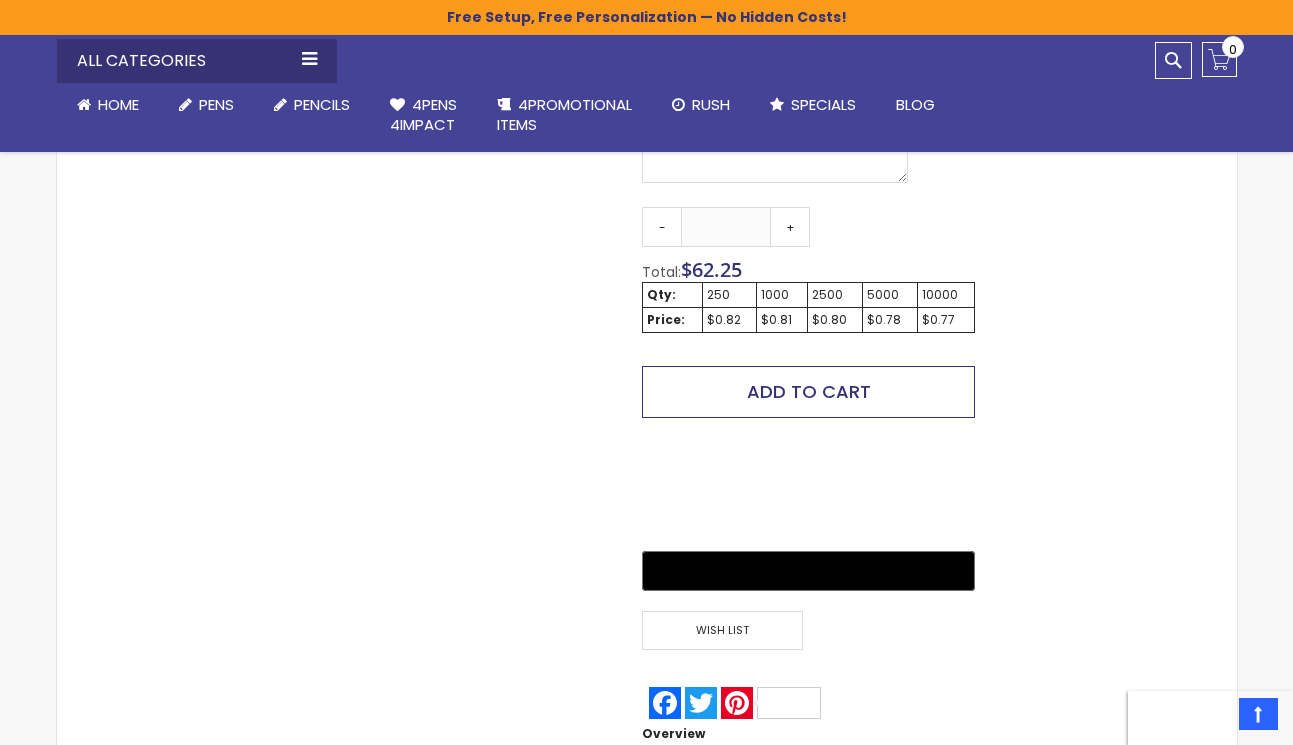 click on "Add to Cart" at bounding box center [809, 391] 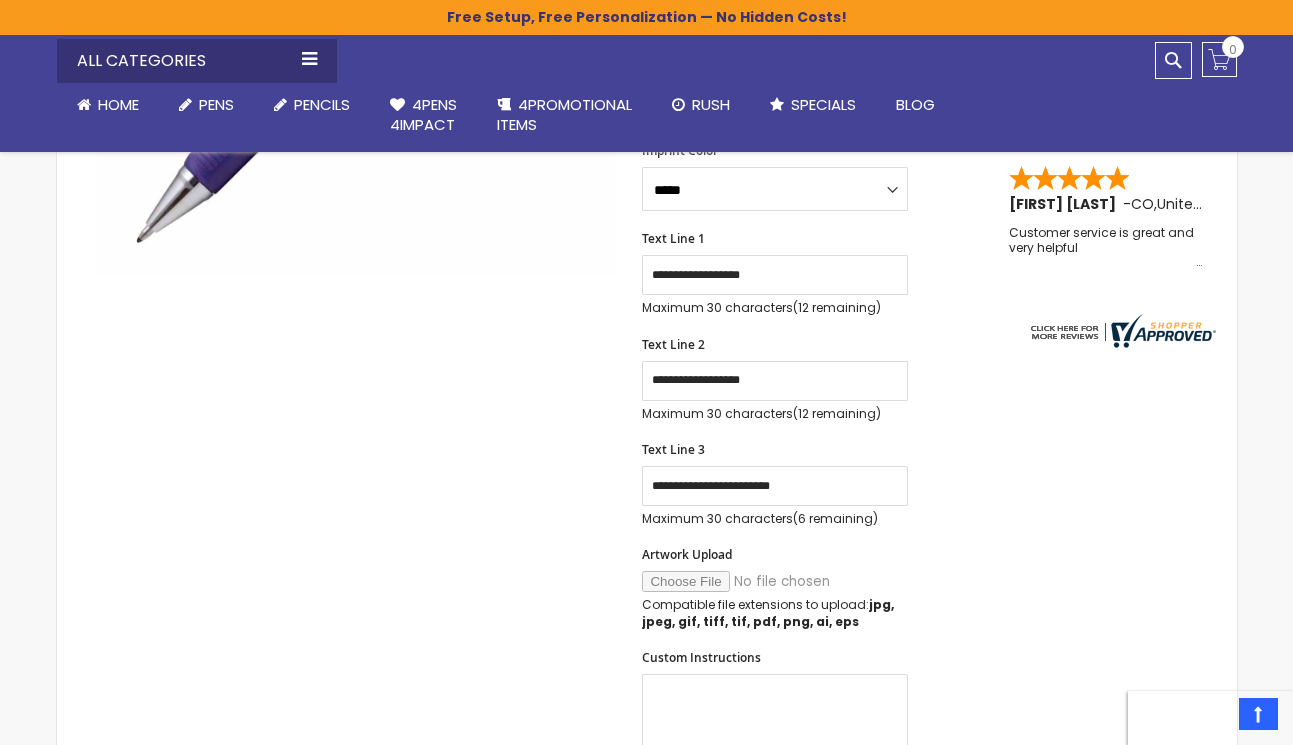 scroll, scrollTop: 481, scrollLeft: 0, axis: vertical 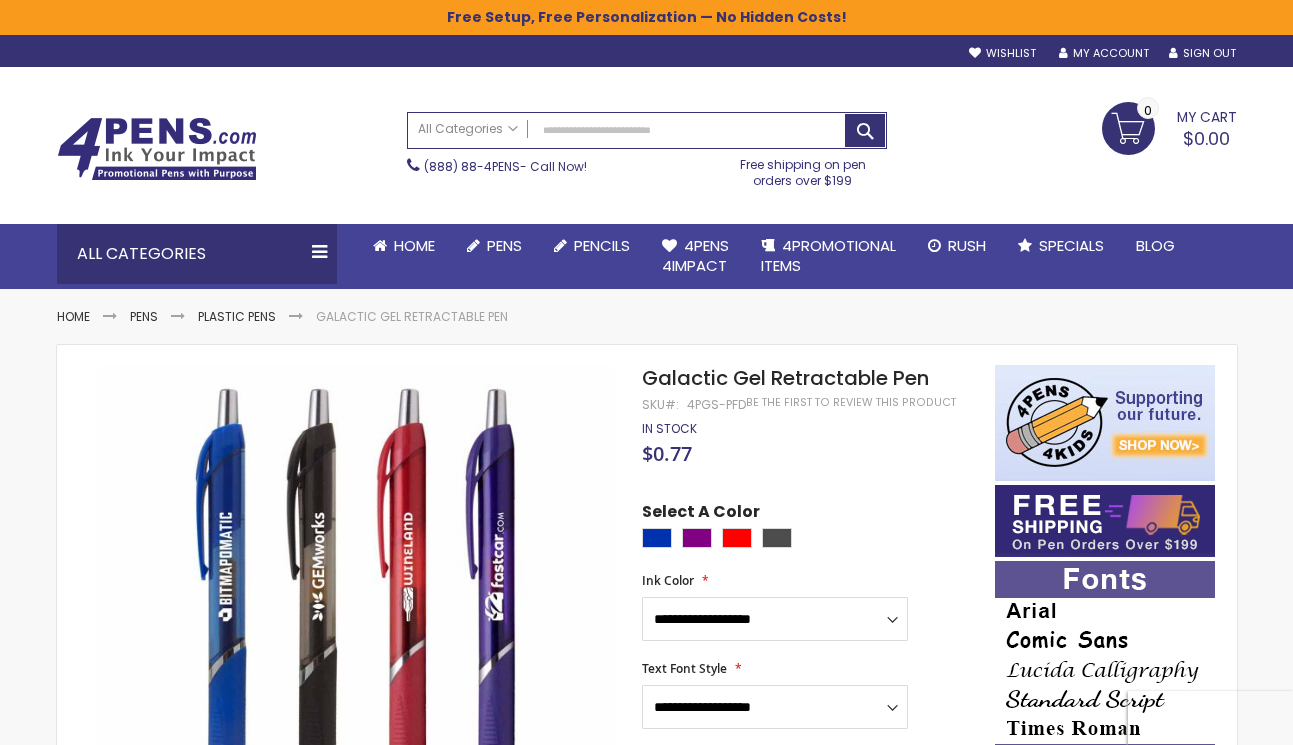 click on "My Cart" at bounding box center (1207, 115) 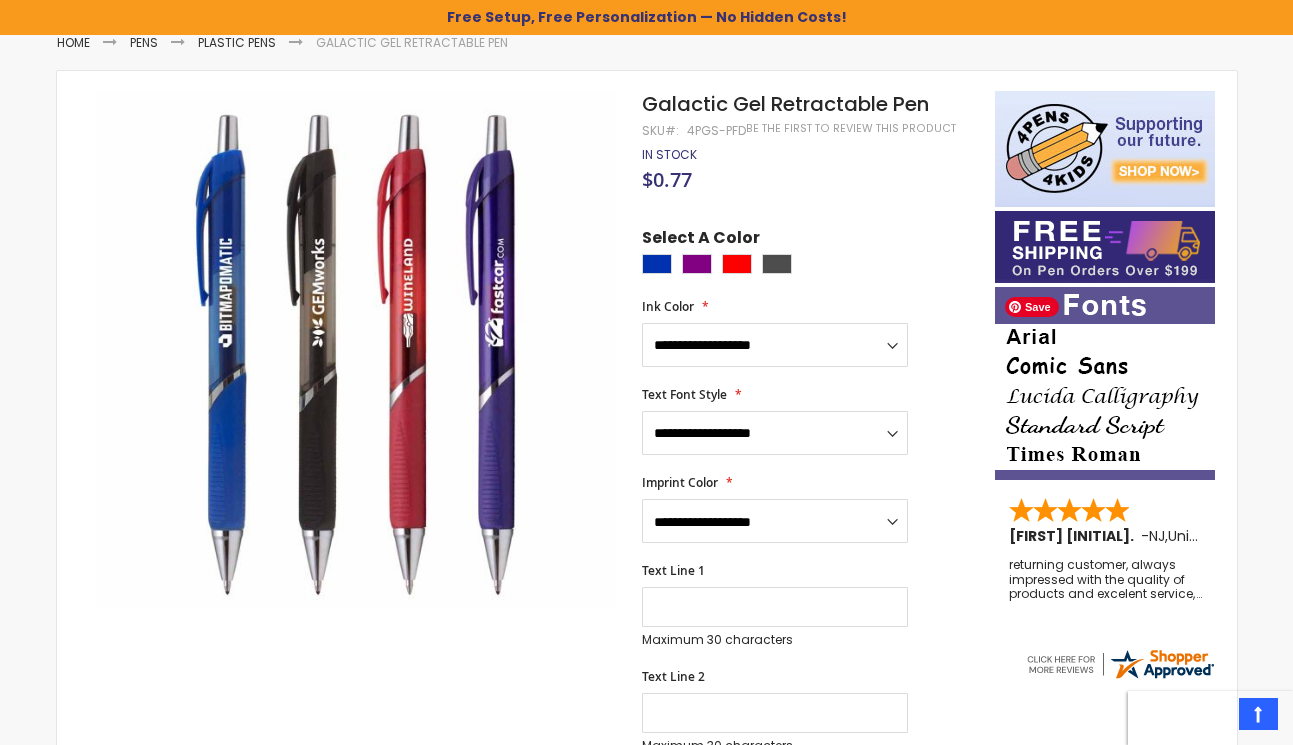scroll, scrollTop: 100, scrollLeft: 0, axis: vertical 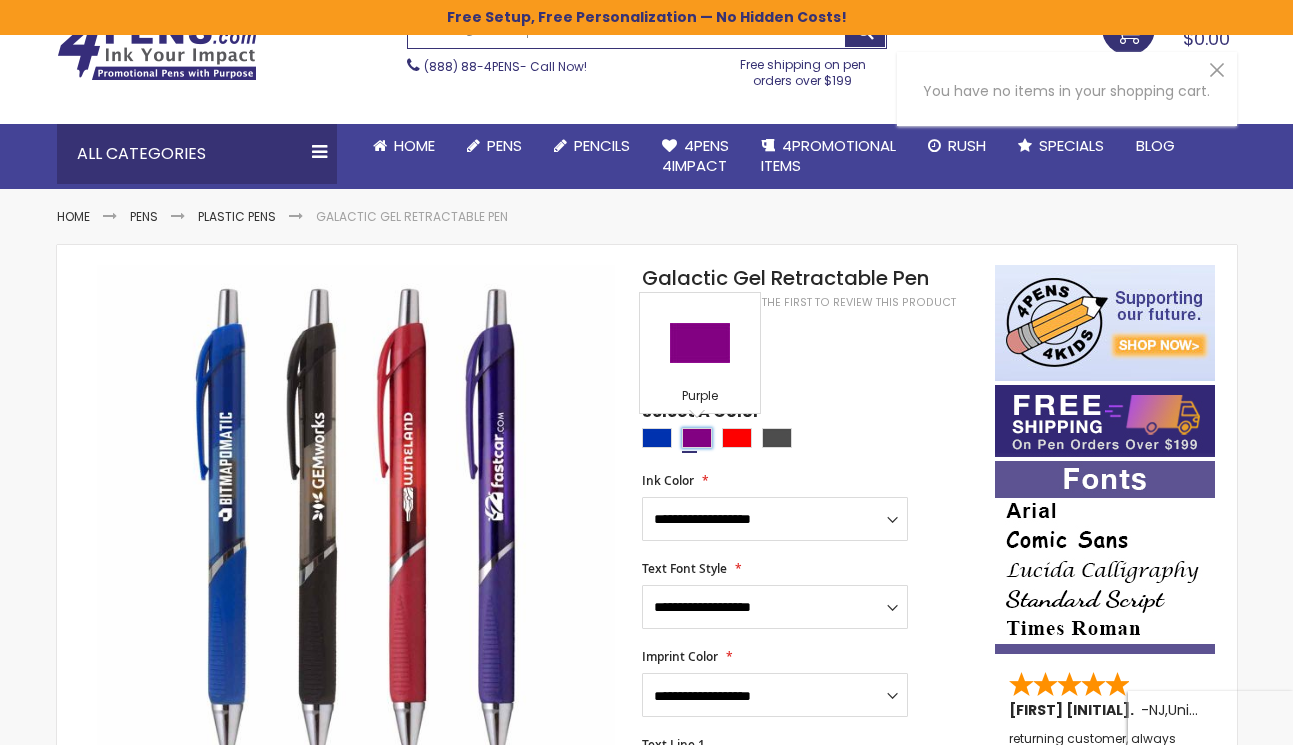 click at bounding box center [697, 438] 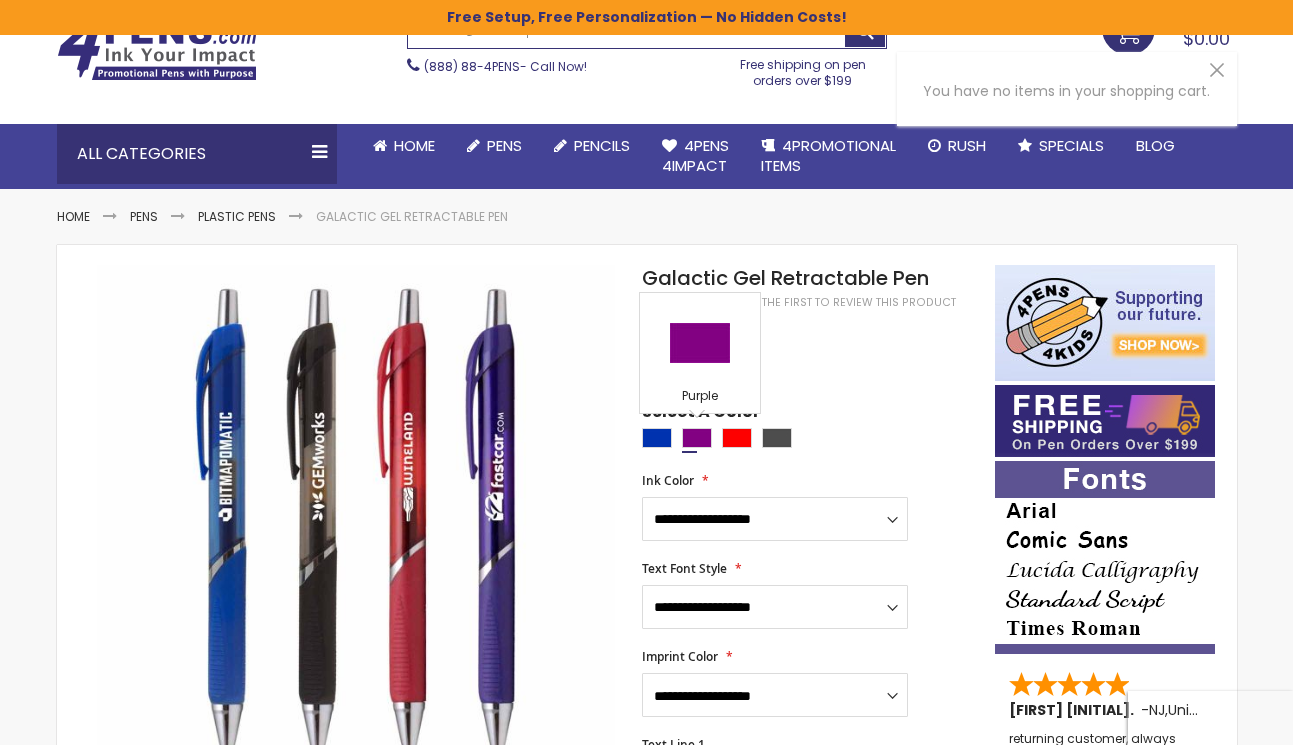 type on "****" 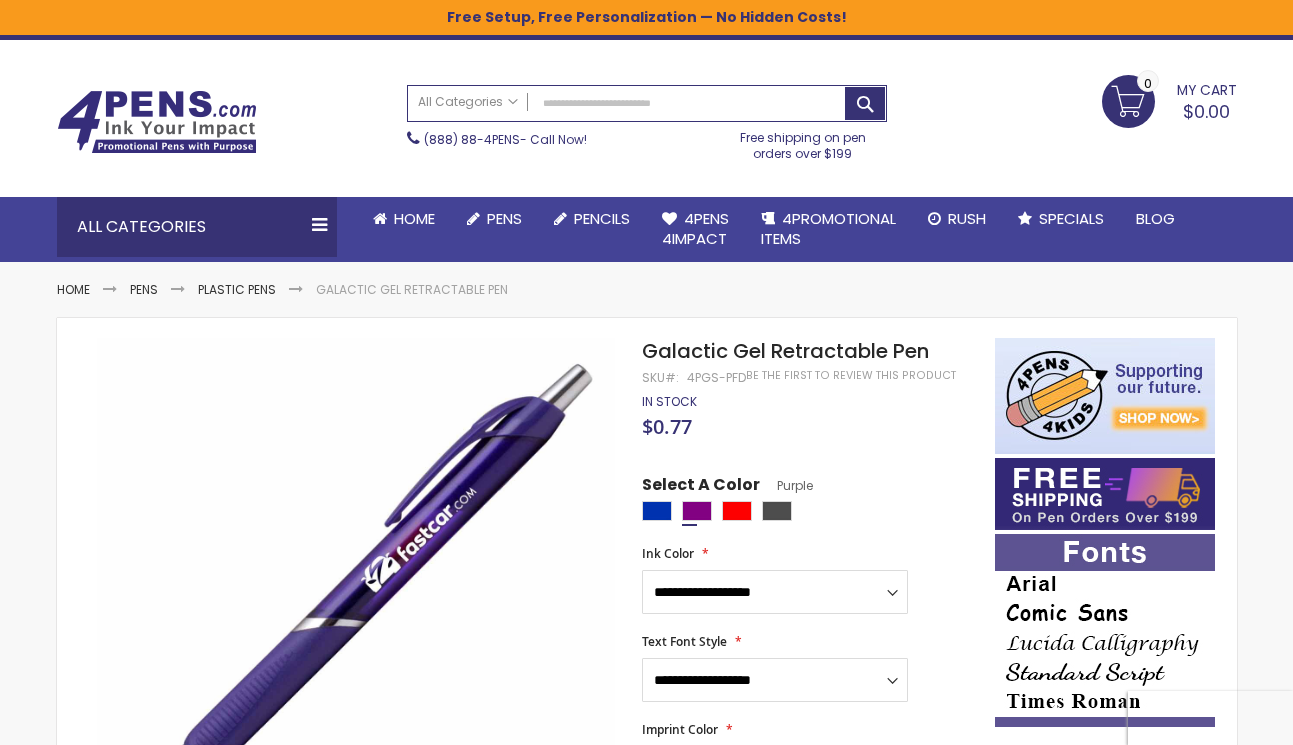 scroll, scrollTop: 0, scrollLeft: 0, axis: both 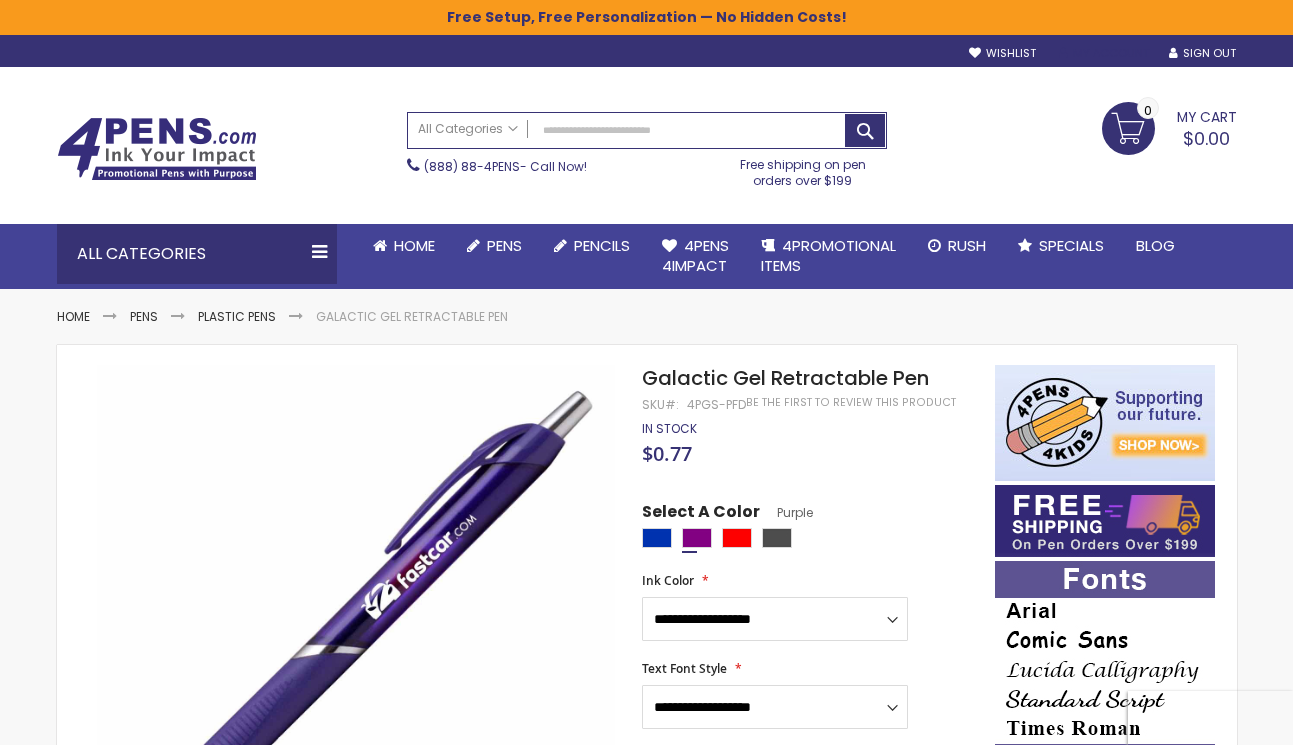 click on "My Account" at bounding box center (1104, 53) 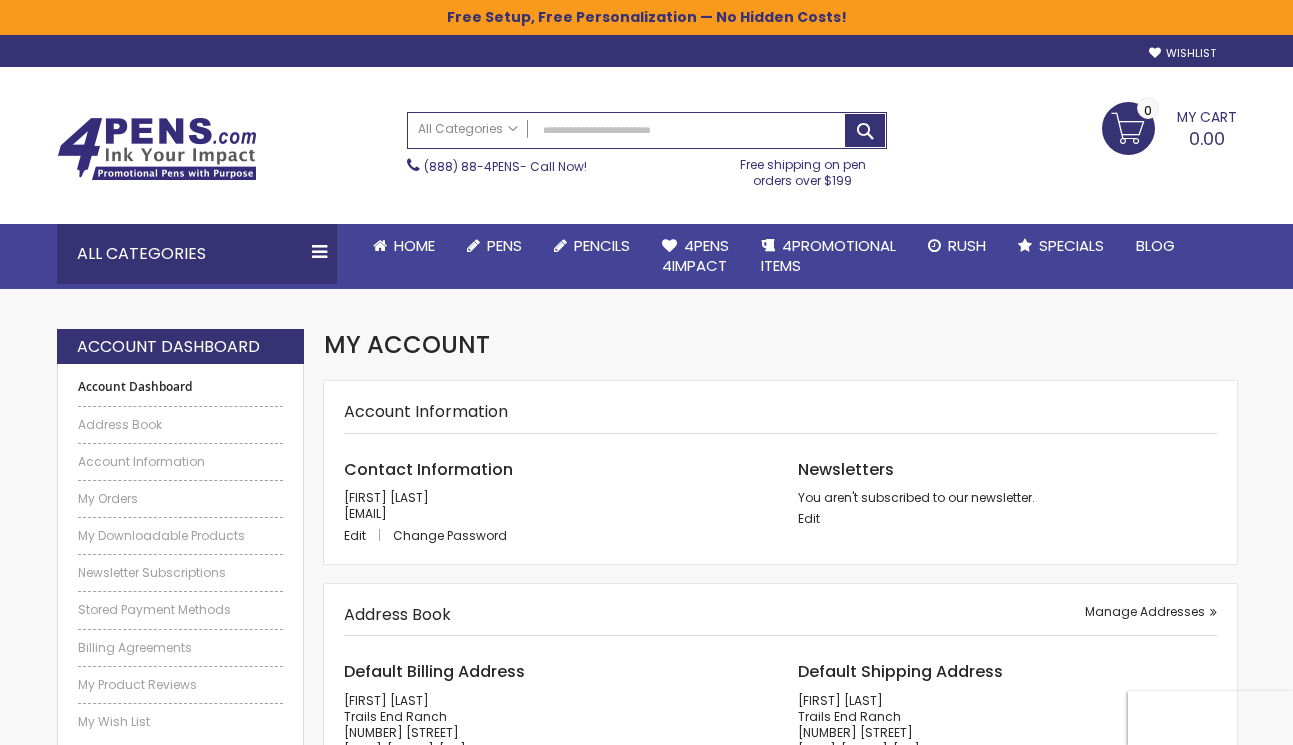 scroll, scrollTop: 0, scrollLeft: 0, axis: both 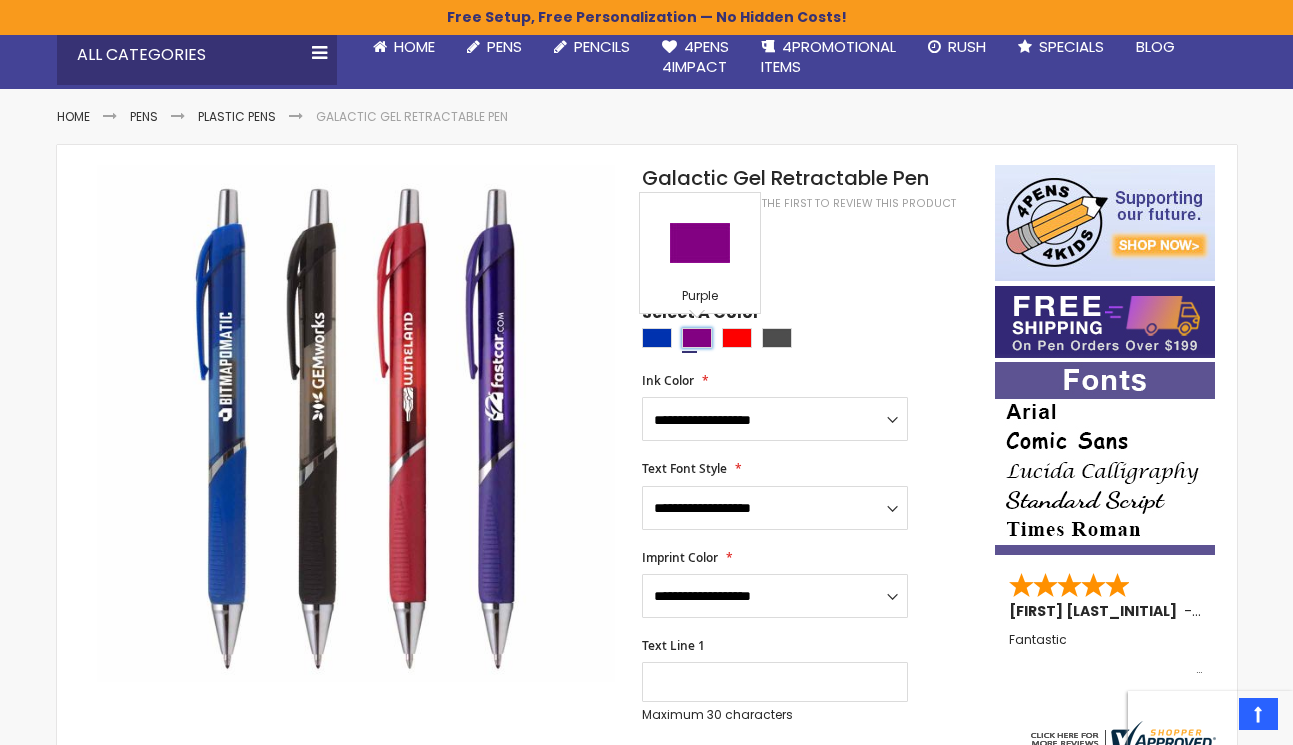 click at bounding box center [697, 338] 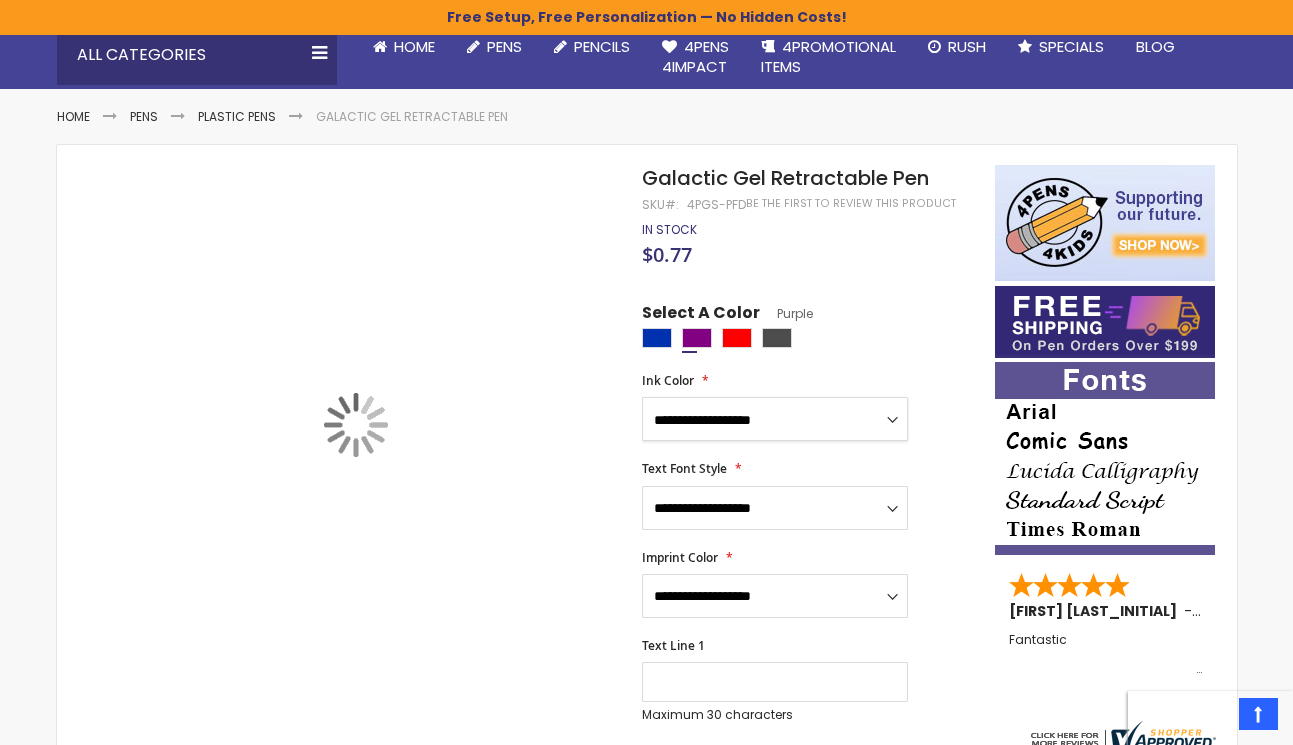 click on "**********" at bounding box center [775, 419] 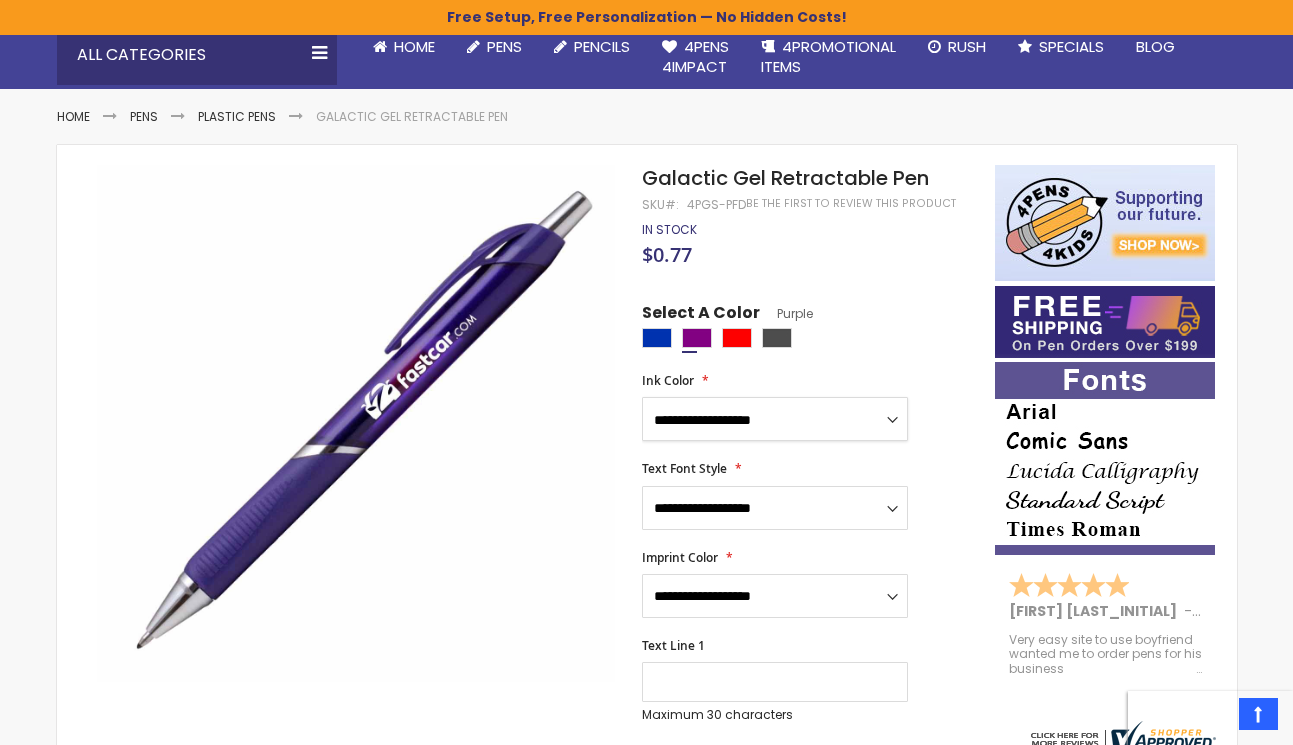select on "*****" 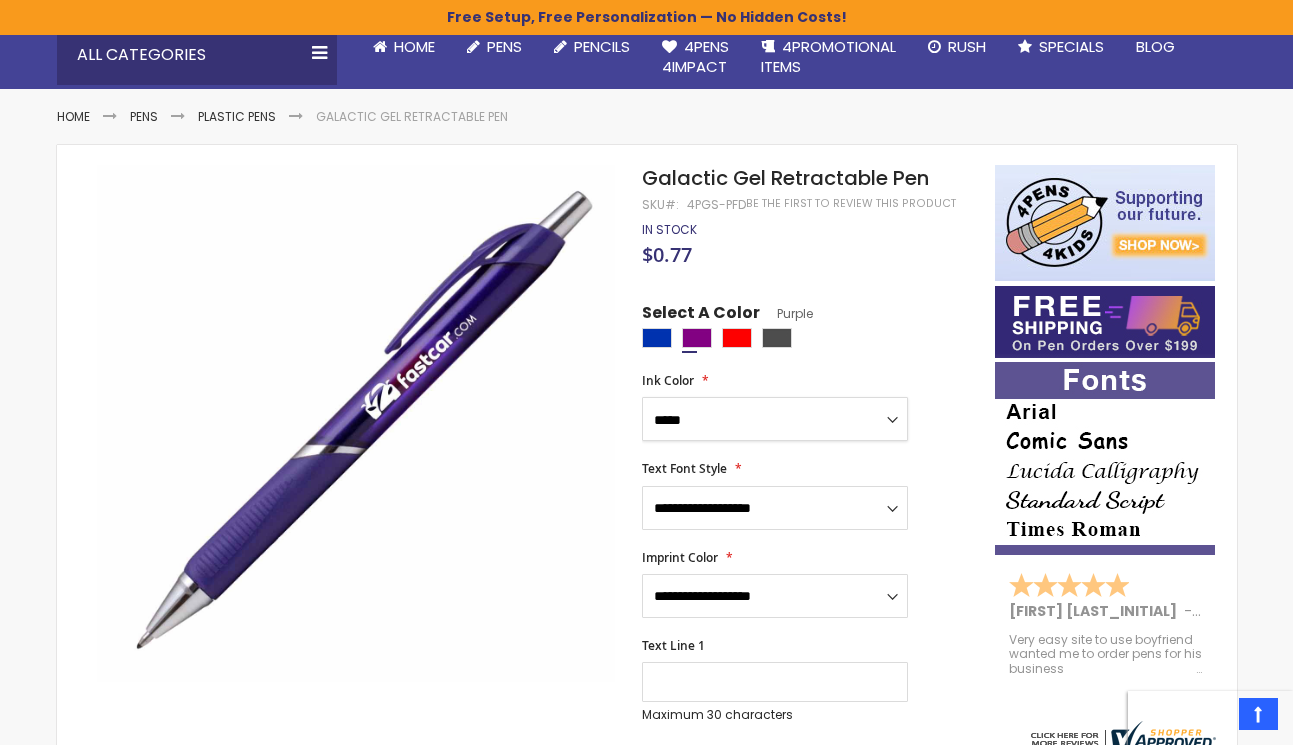 click on "**********" at bounding box center (775, 419) 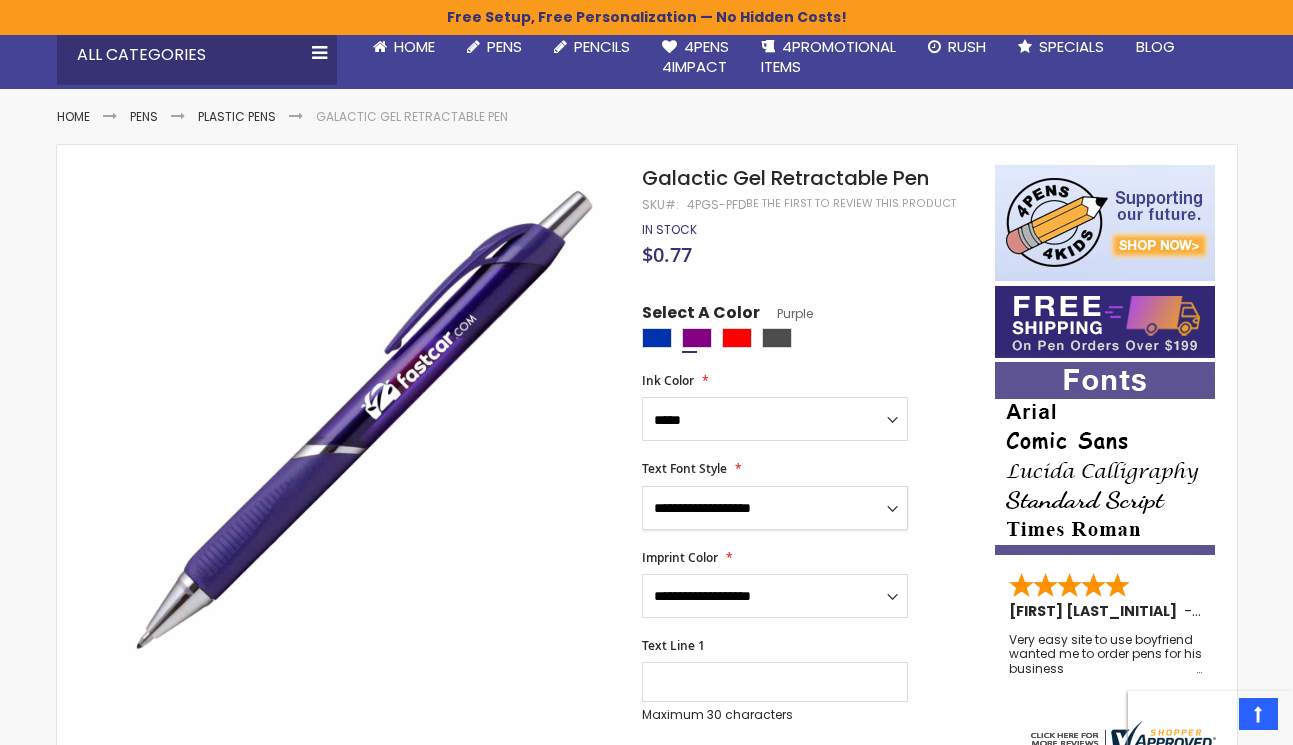click on "**********" at bounding box center (775, 508) 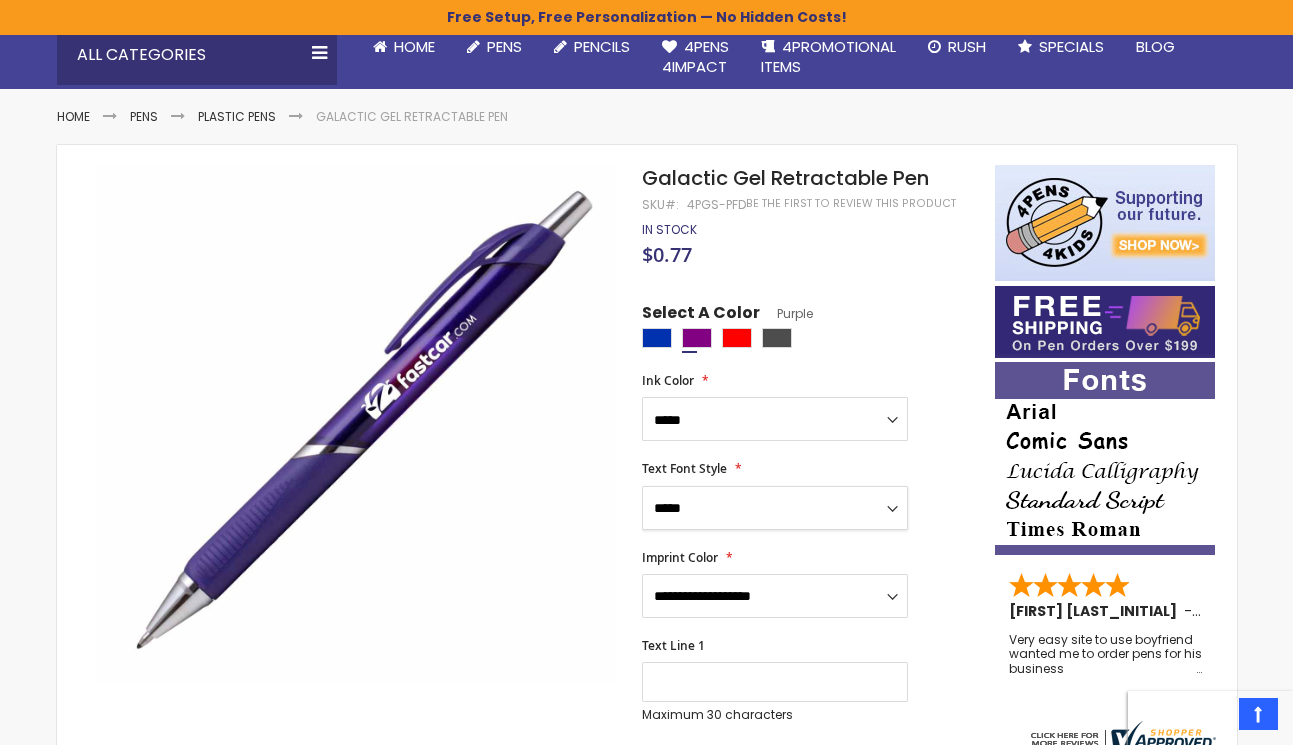 click on "**********" at bounding box center (775, 508) 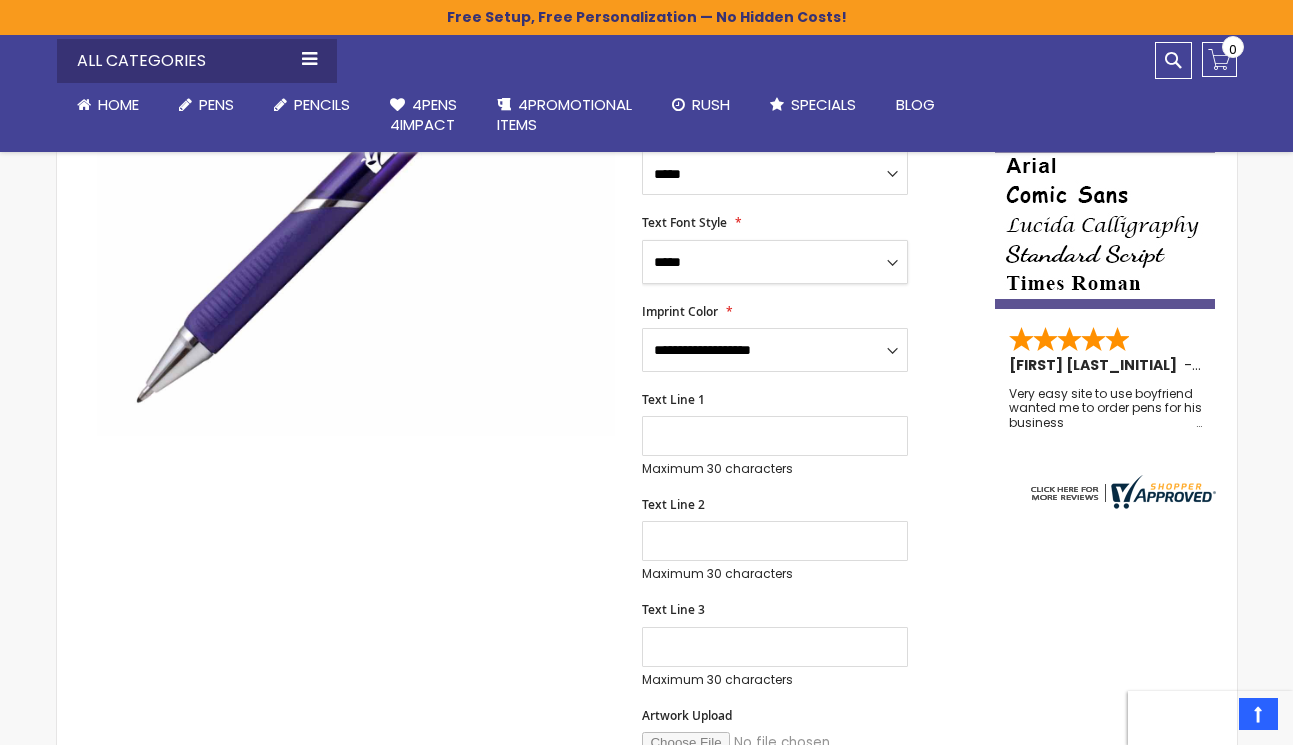 scroll, scrollTop: 500, scrollLeft: 0, axis: vertical 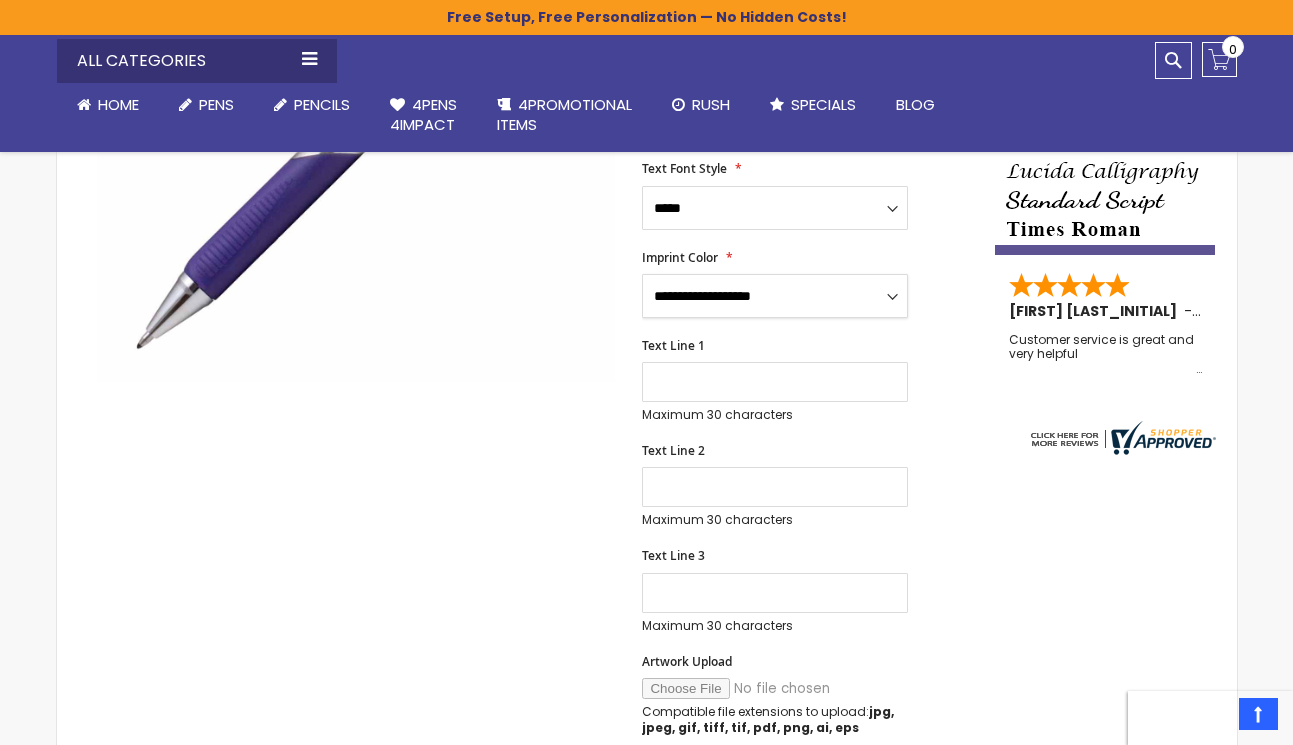 click on "**********" at bounding box center (775, 296) 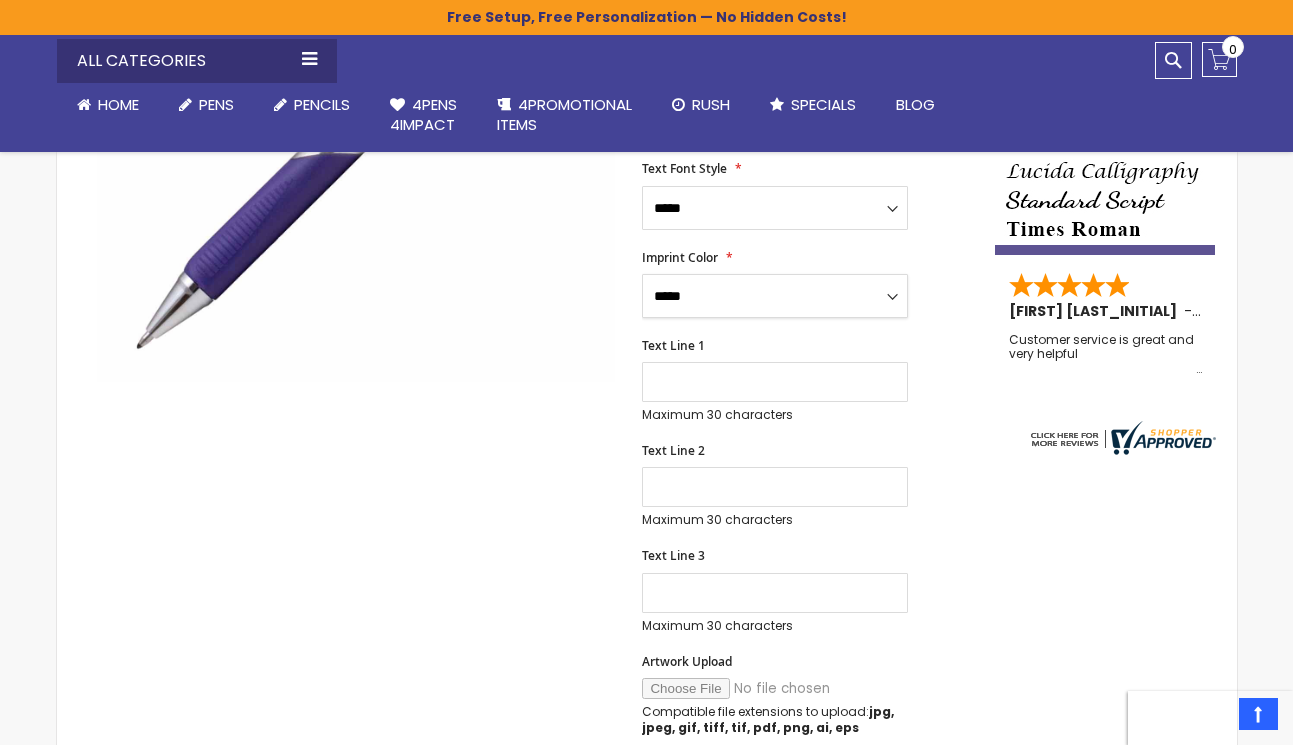 click on "**********" at bounding box center [775, 296] 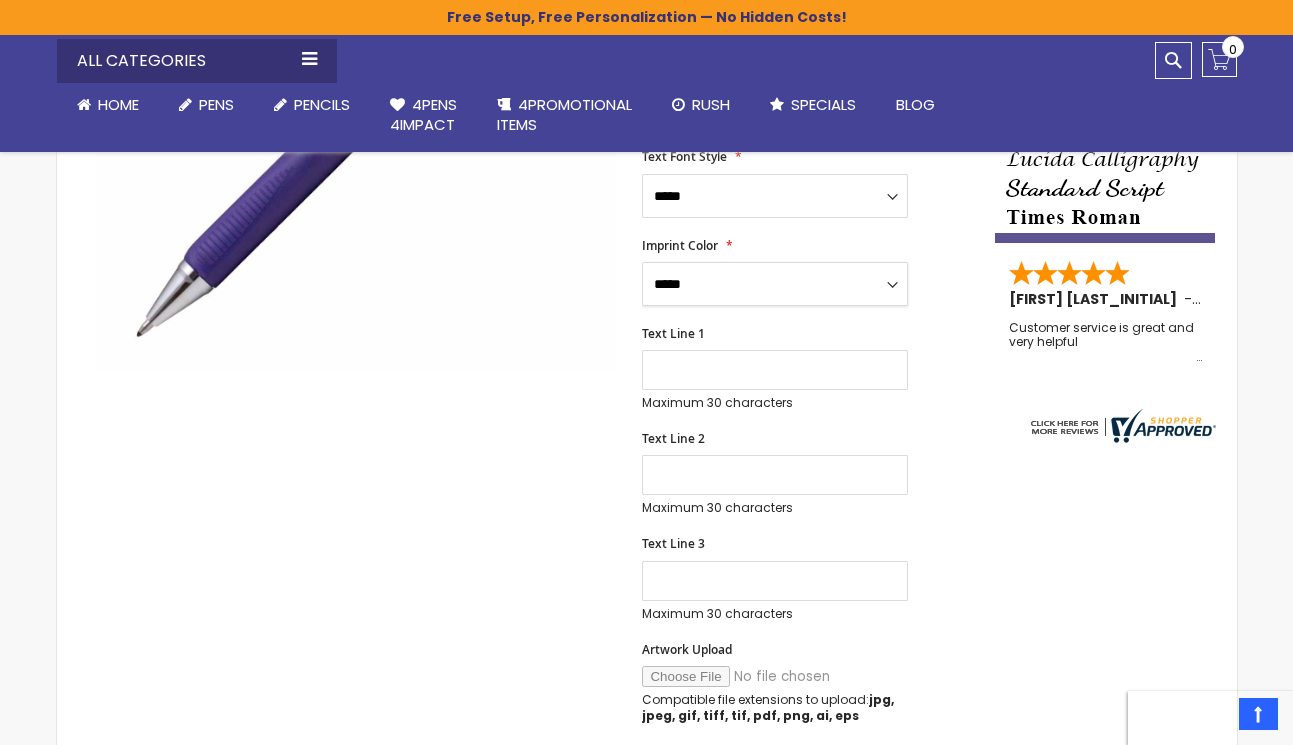scroll, scrollTop: 500, scrollLeft: 0, axis: vertical 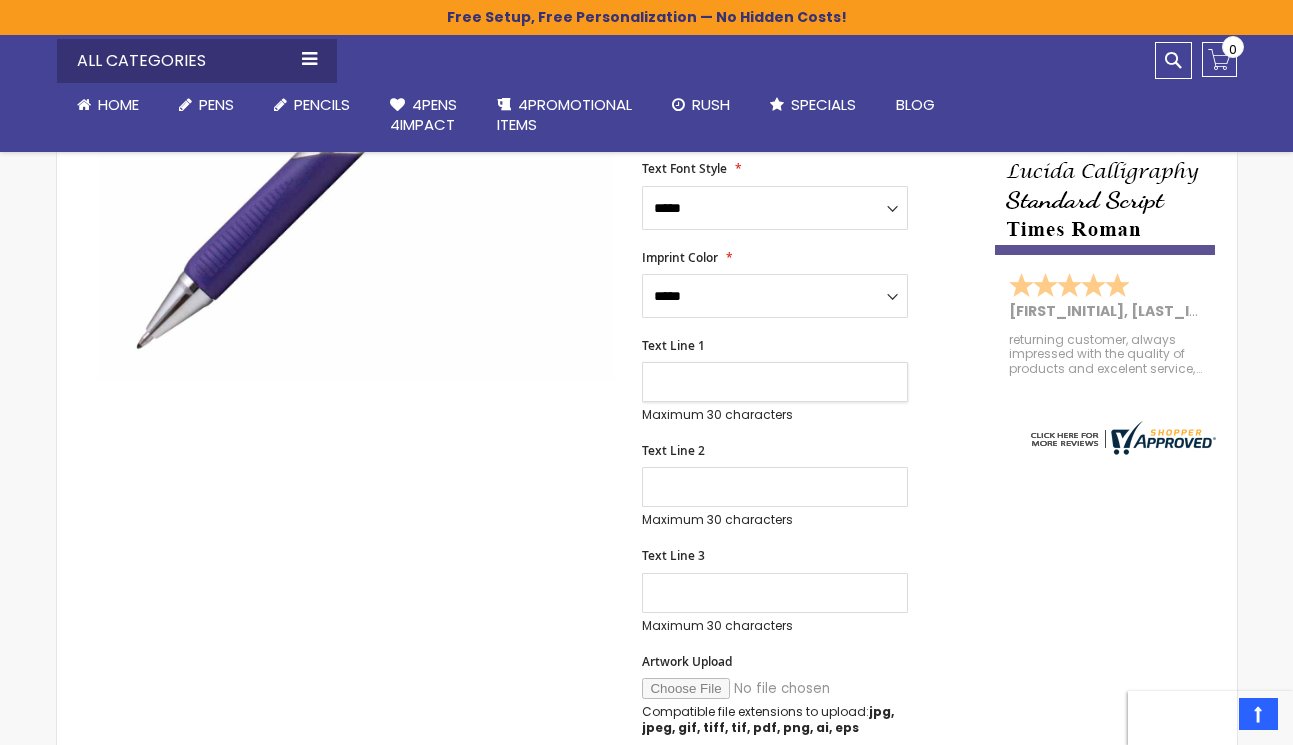 click on "Text Line 1" at bounding box center [775, 382] 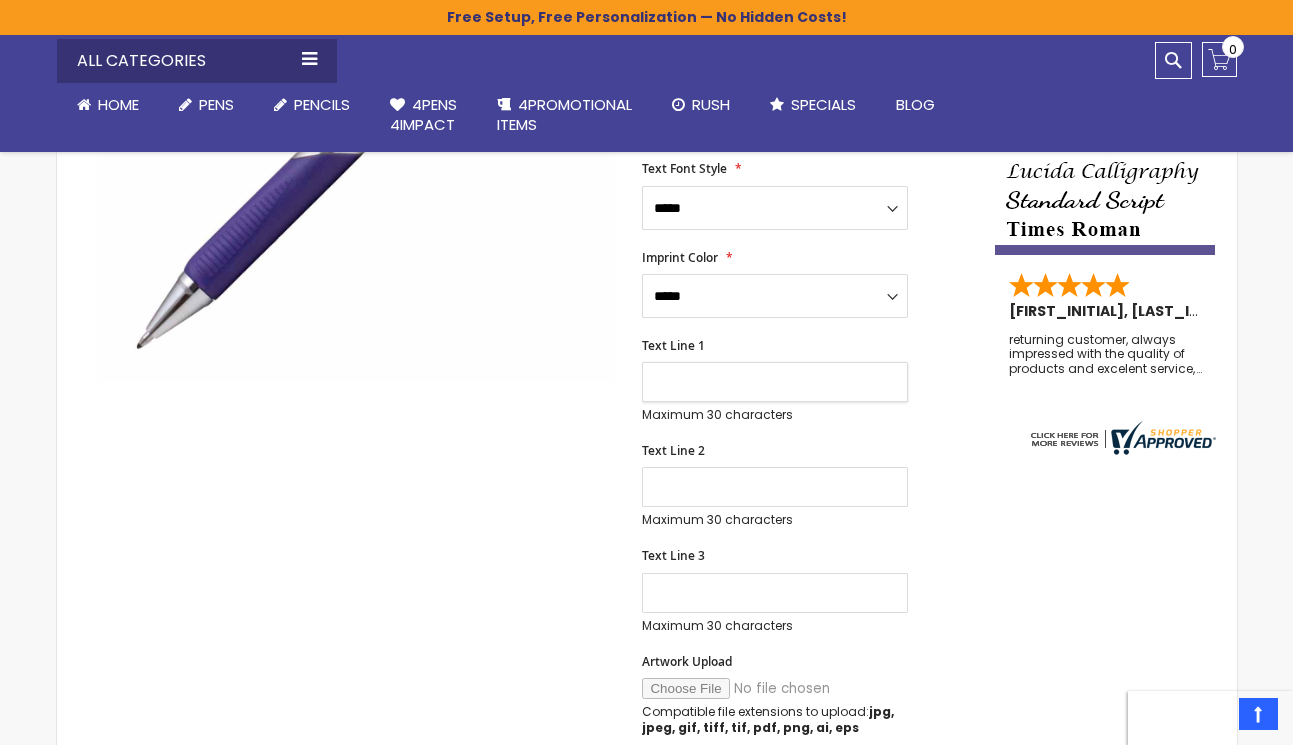 type on "**********" 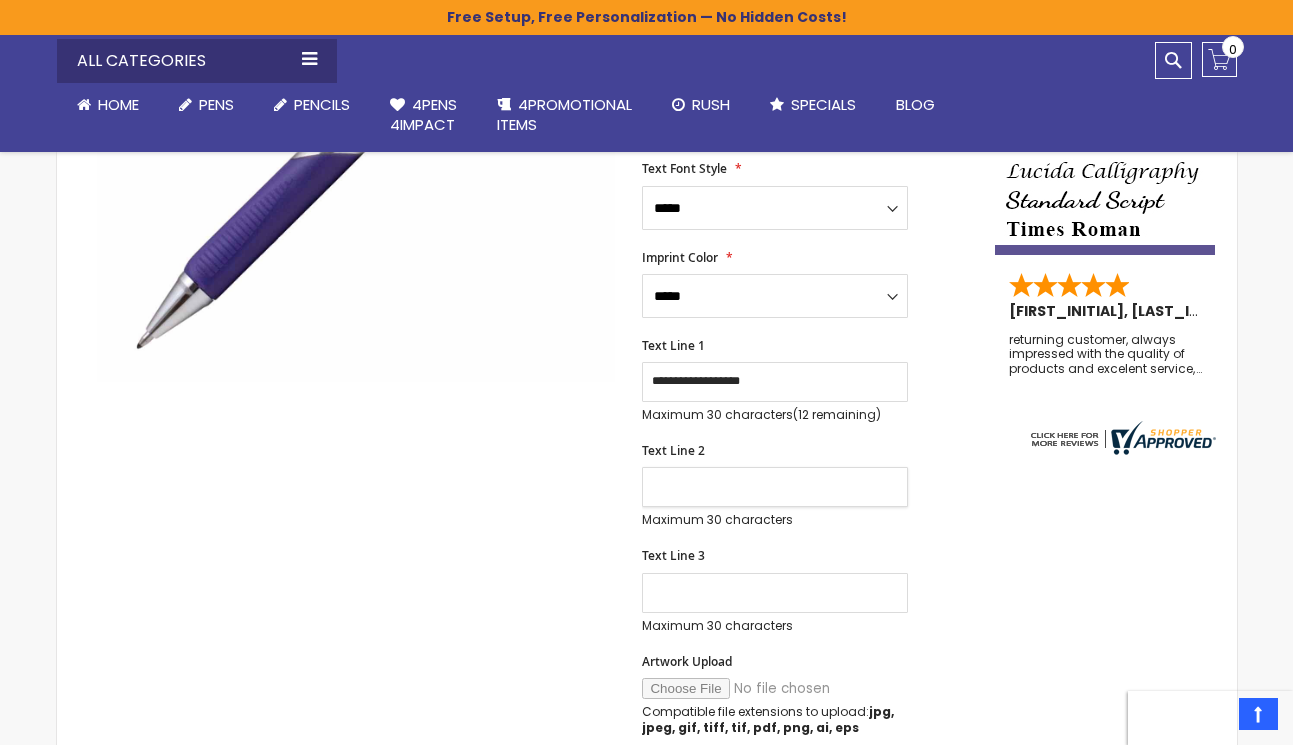 click on "Text Line 2" at bounding box center (775, 487) 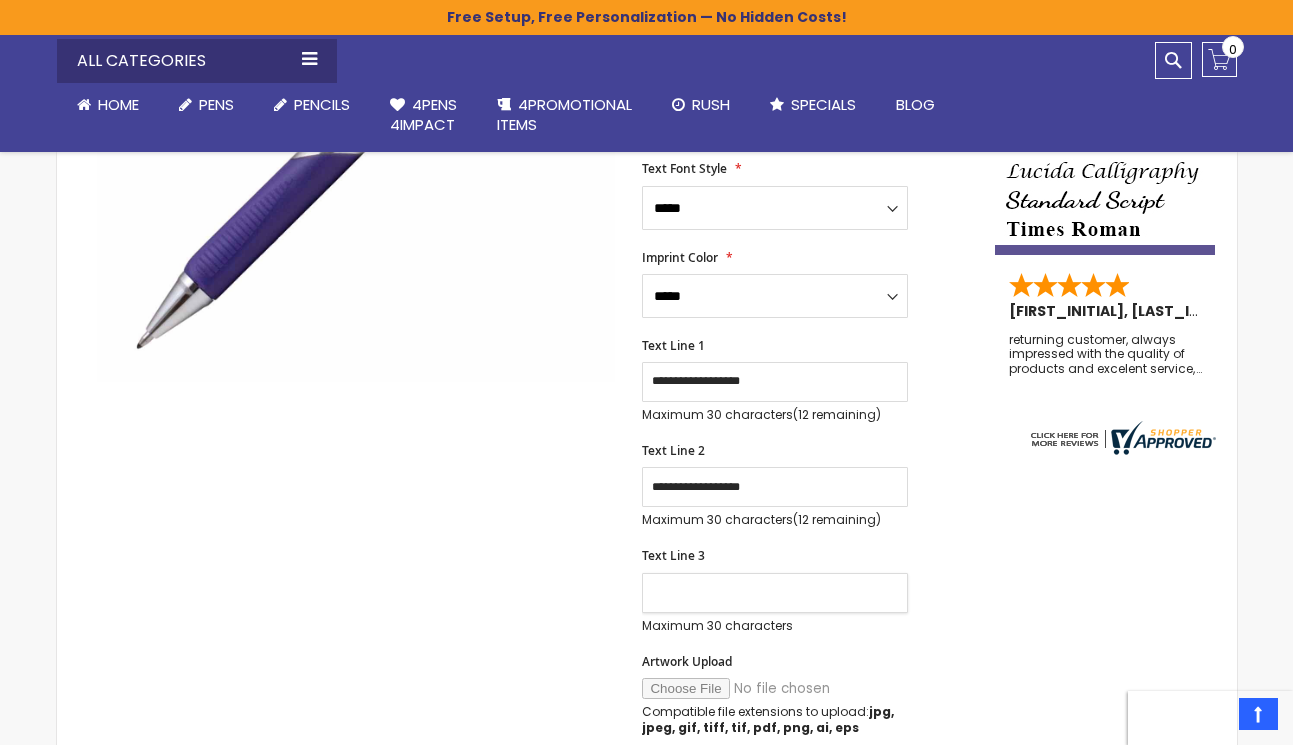click on "Text Line 3" at bounding box center [775, 593] 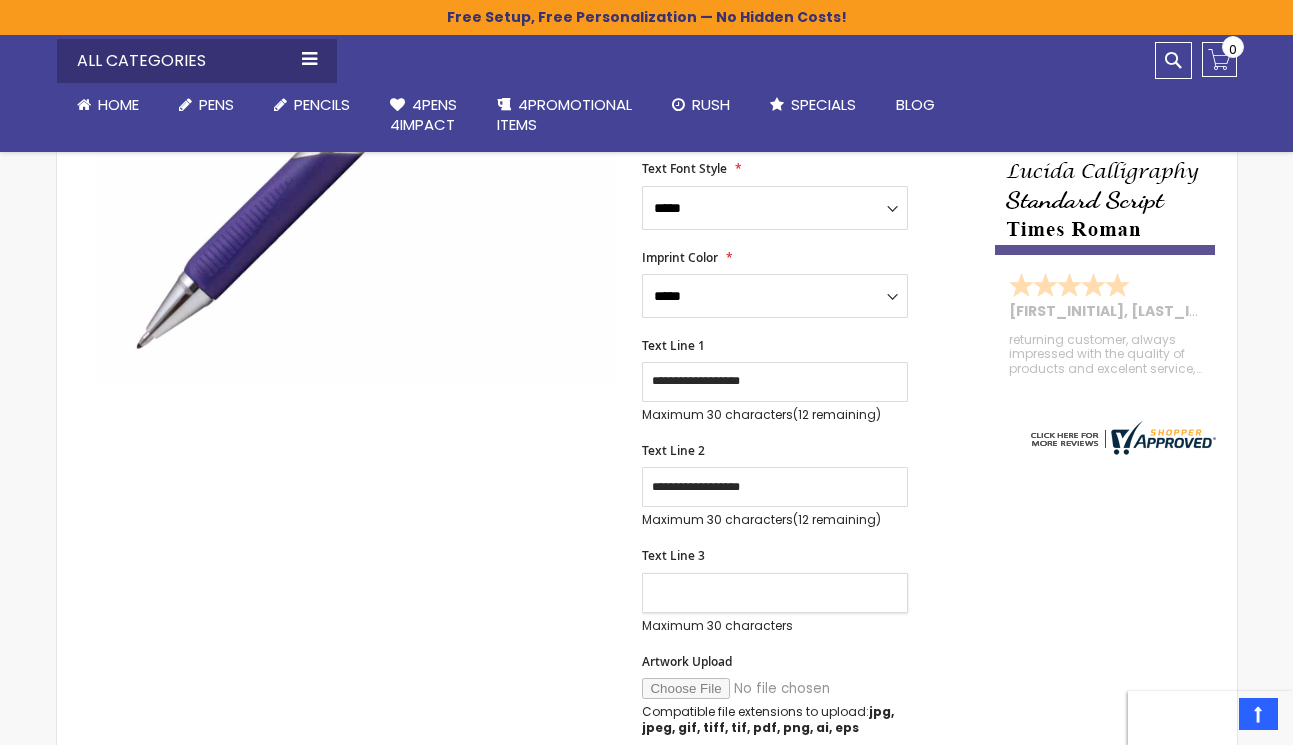 type on "**********" 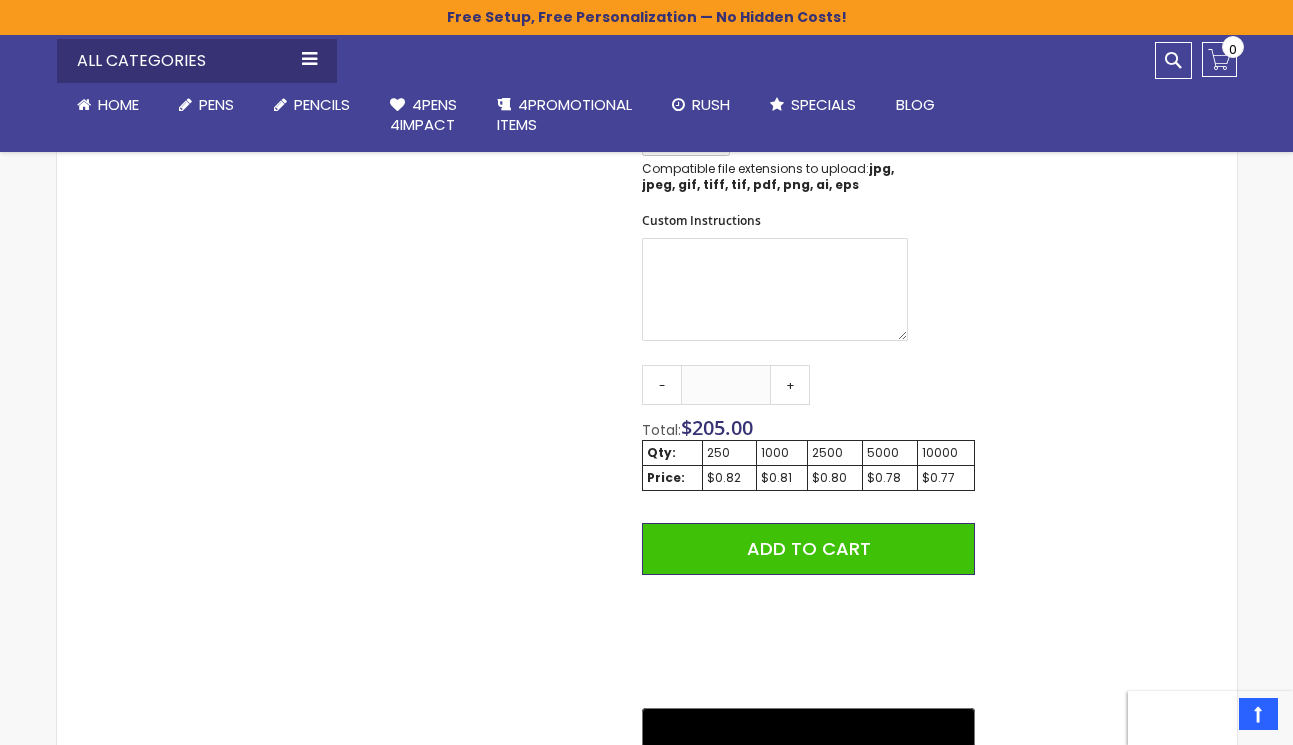 scroll, scrollTop: 1100, scrollLeft: 0, axis: vertical 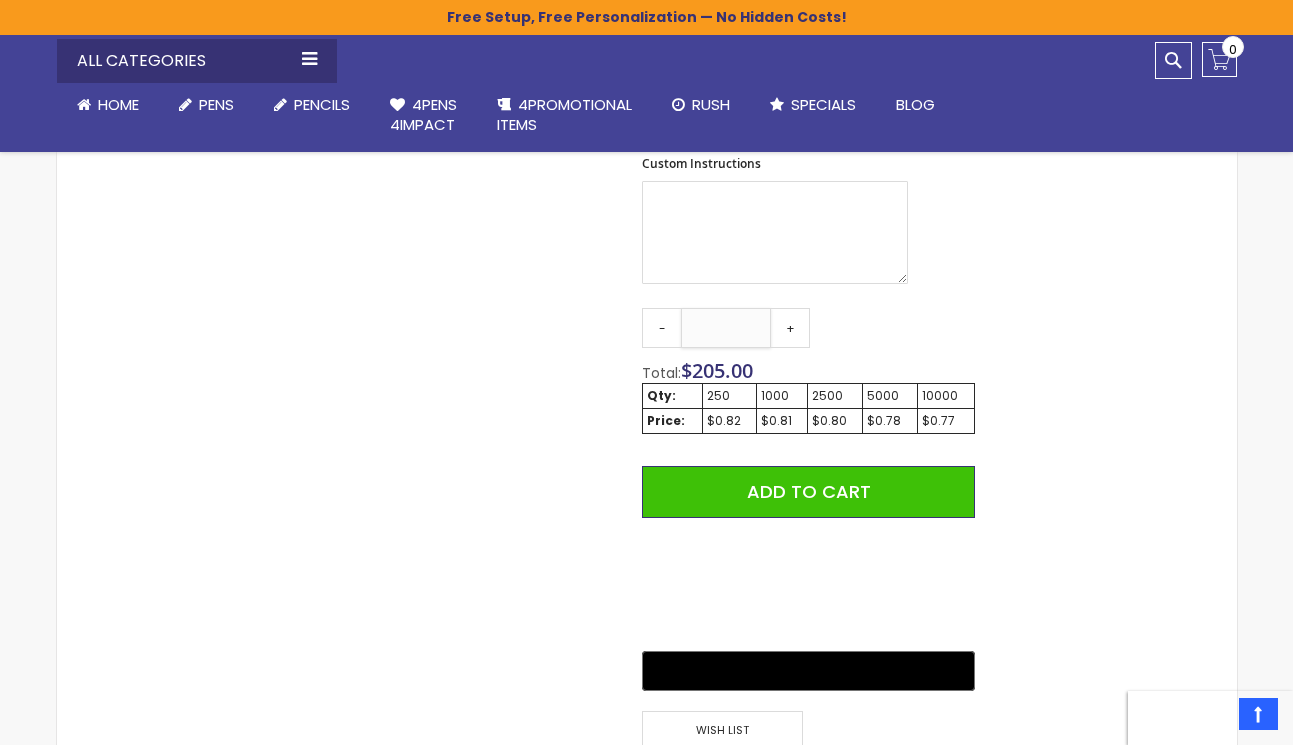 drag, startPoint x: 746, startPoint y: 326, endPoint x: 698, endPoint y: 325, distance: 48.010414 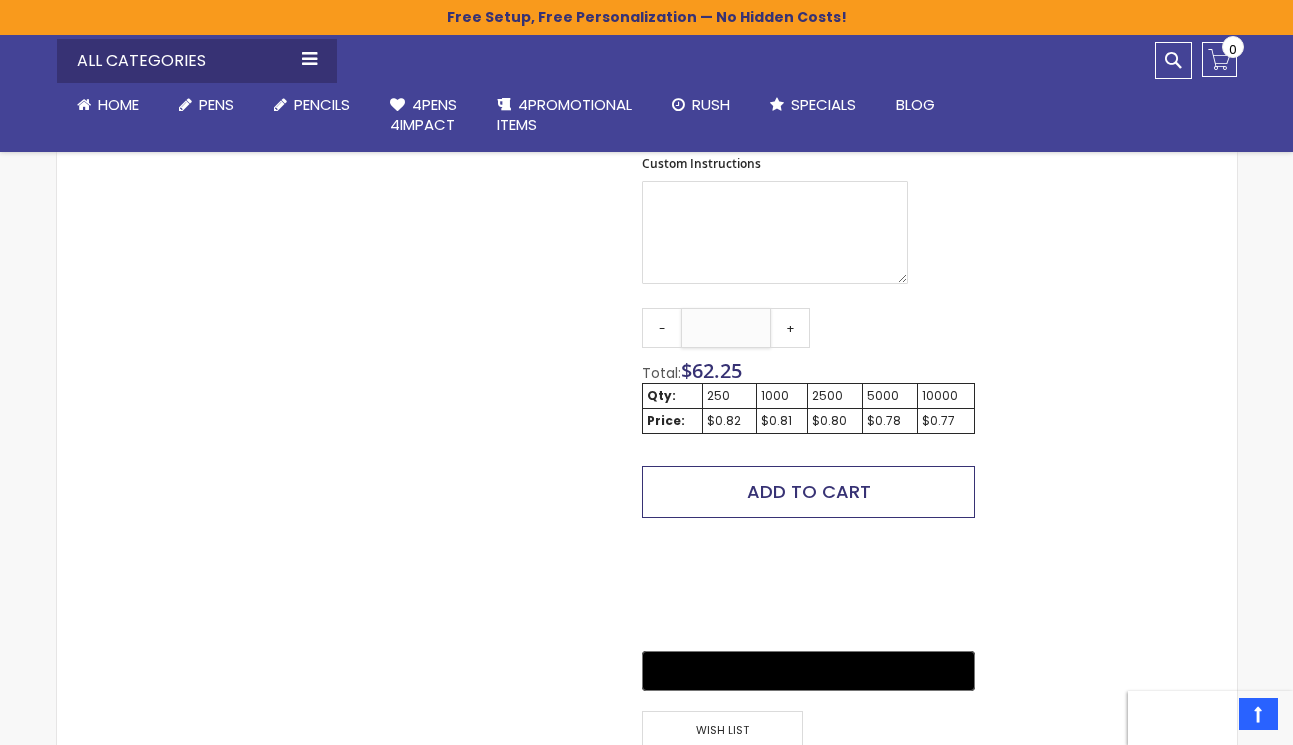 type on "**" 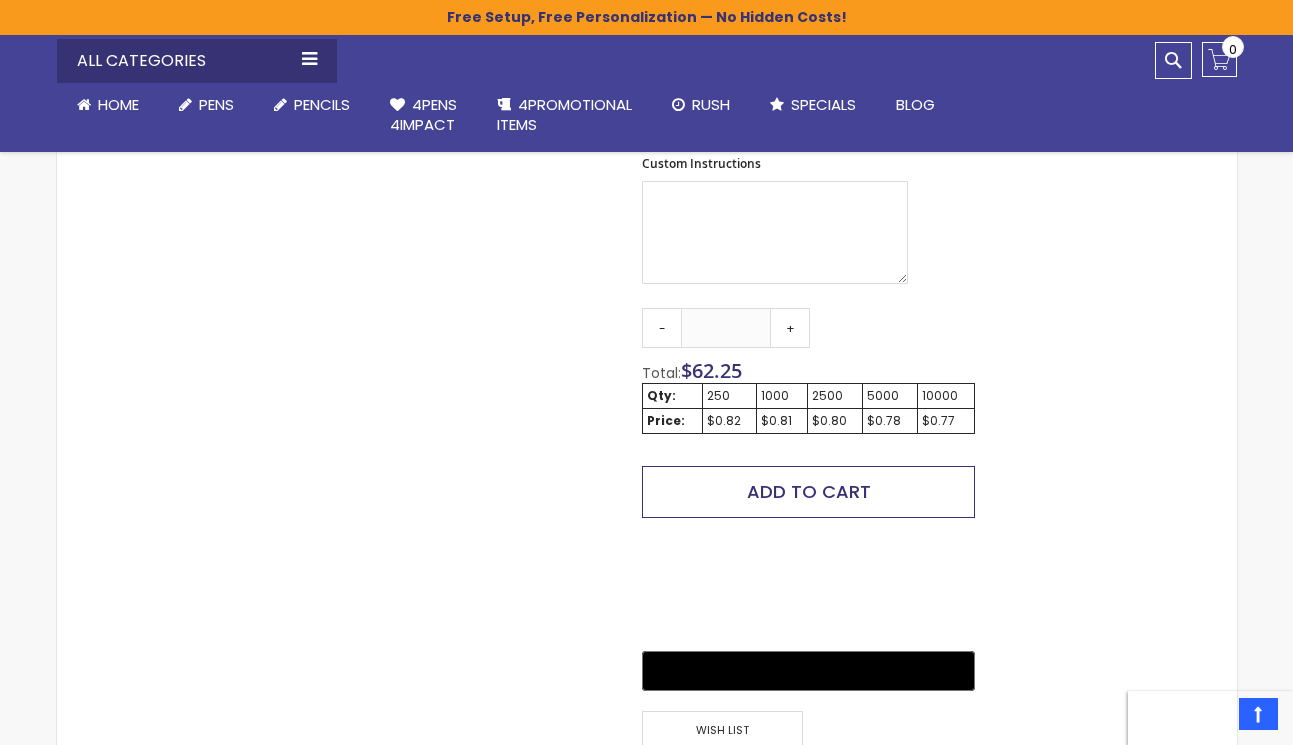 click on "Add to Cart" at bounding box center (809, 491) 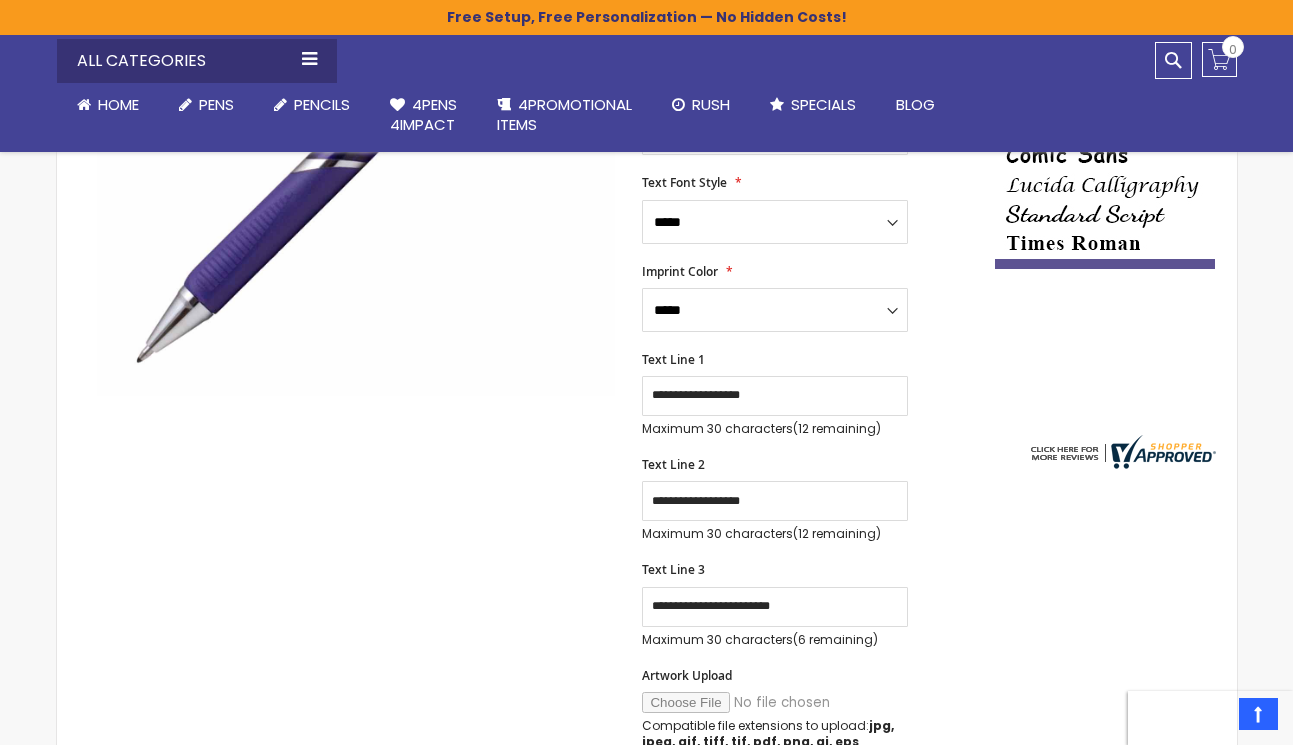 scroll, scrollTop: 482, scrollLeft: 0, axis: vertical 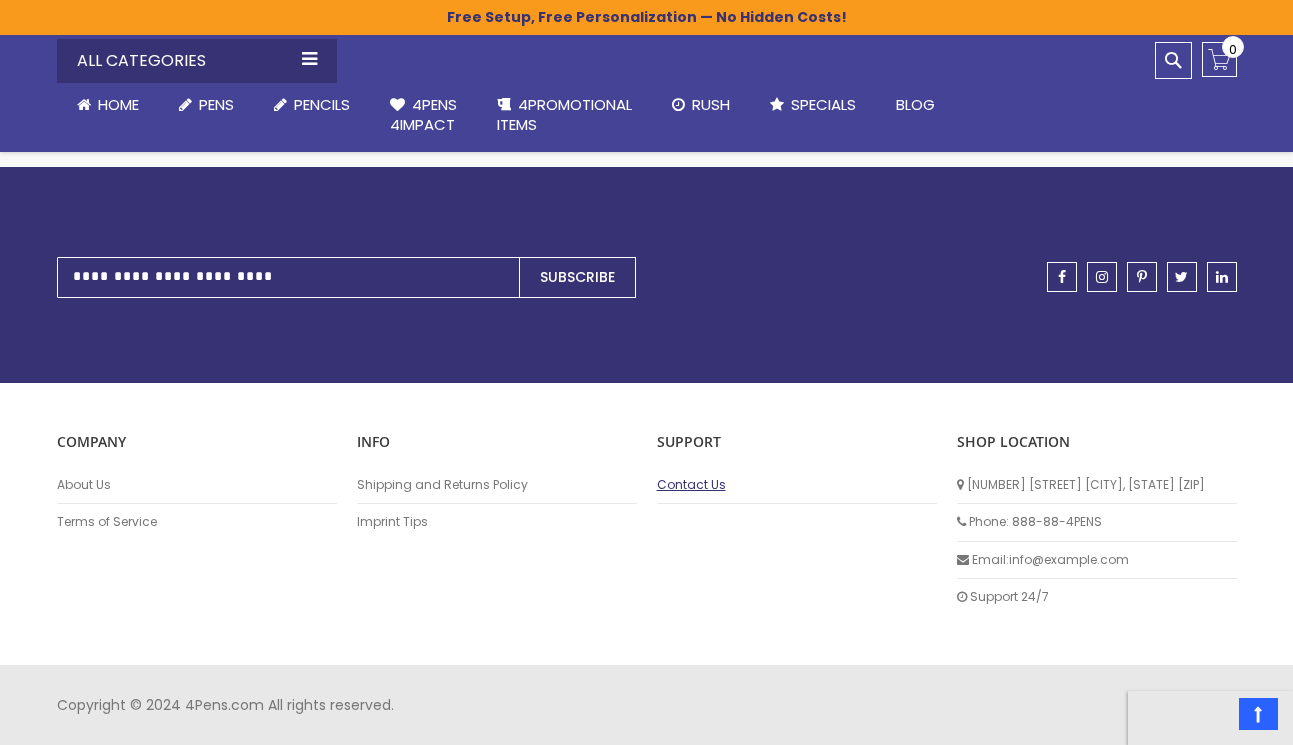 click on "Contact Us" at bounding box center (797, 485) 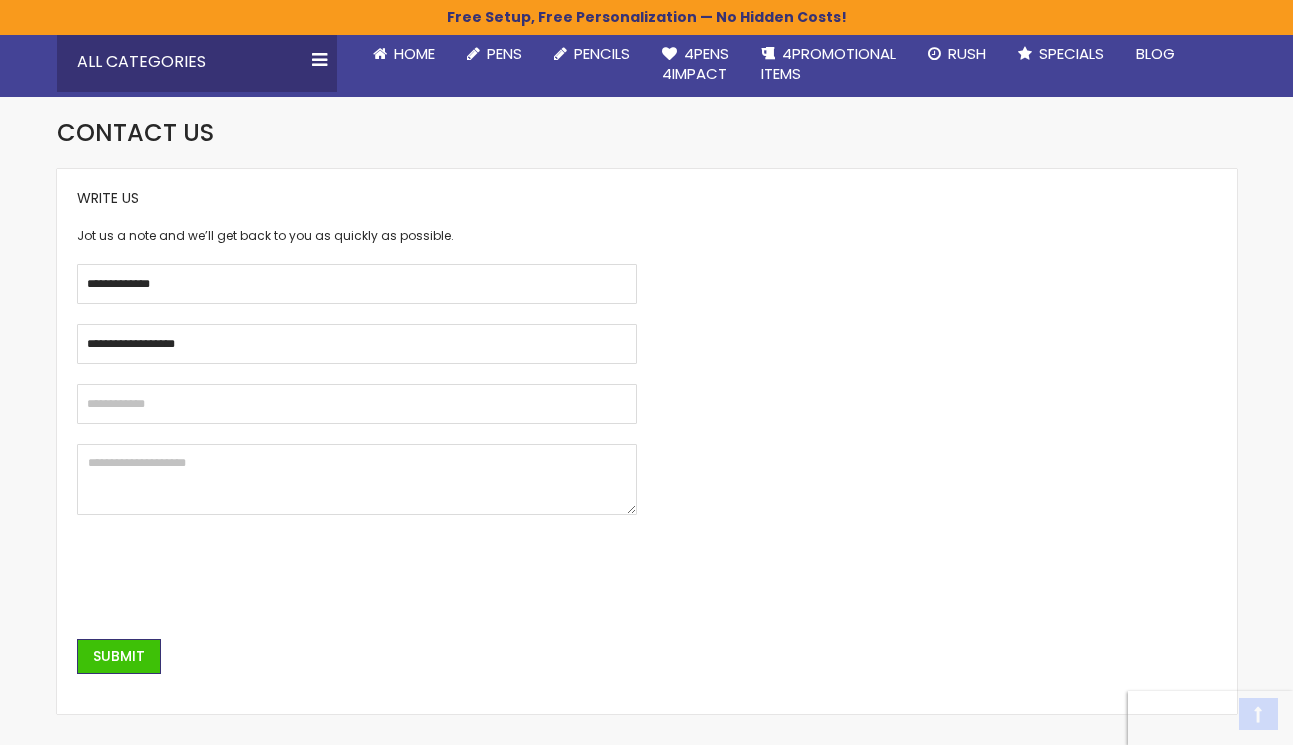 scroll, scrollTop: 200, scrollLeft: 0, axis: vertical 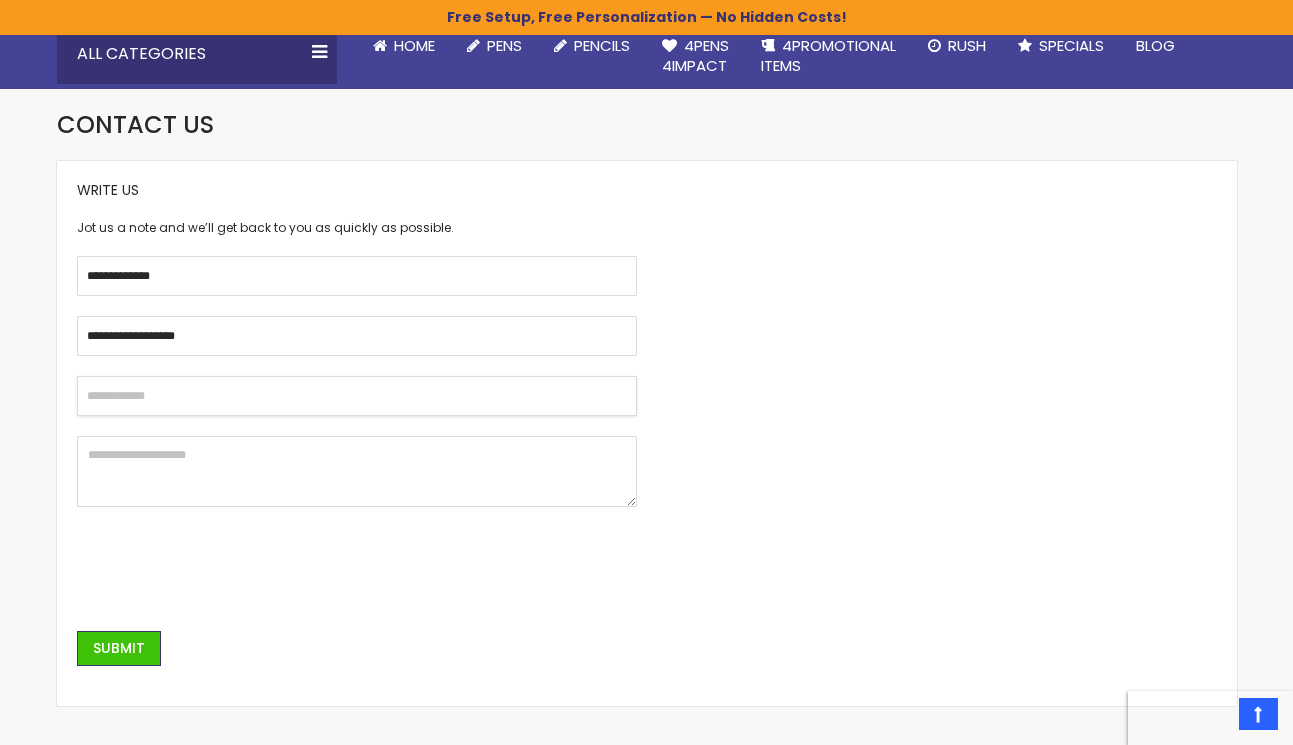 click at bounding box center [357, 396] 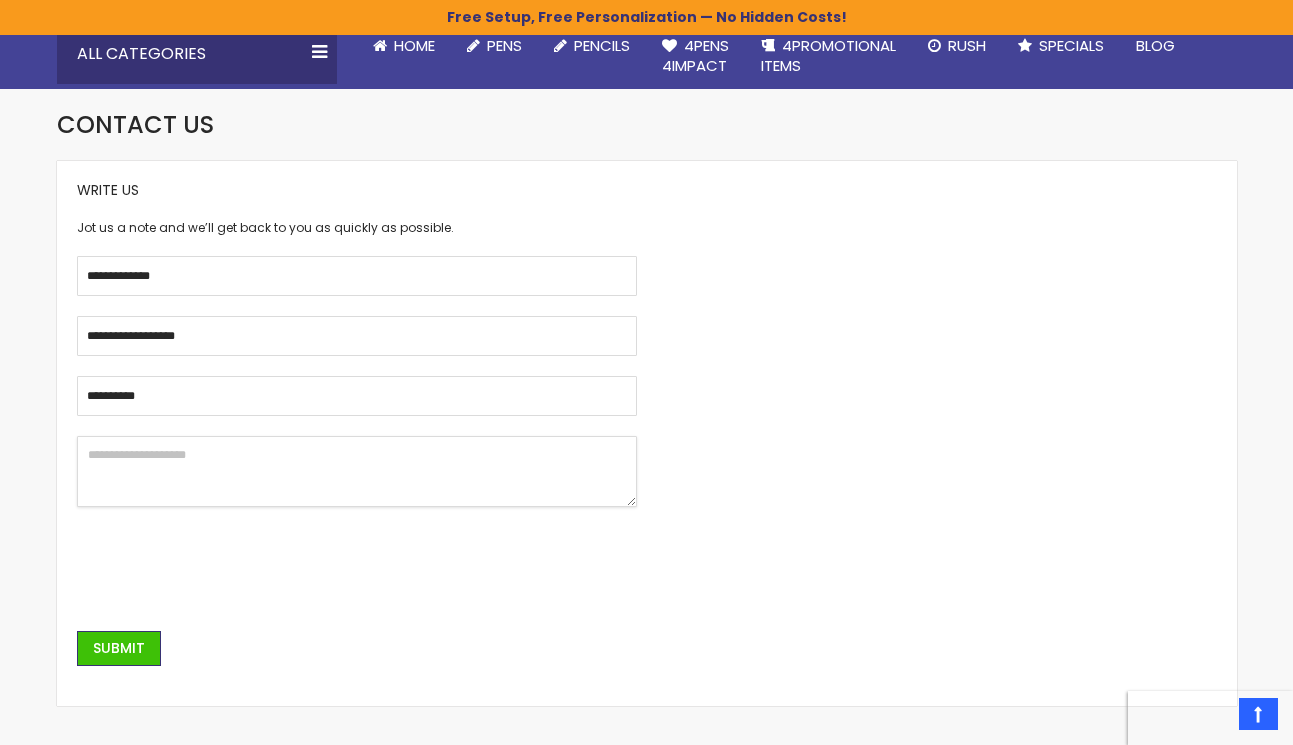 click at bounding box center (357, 471) 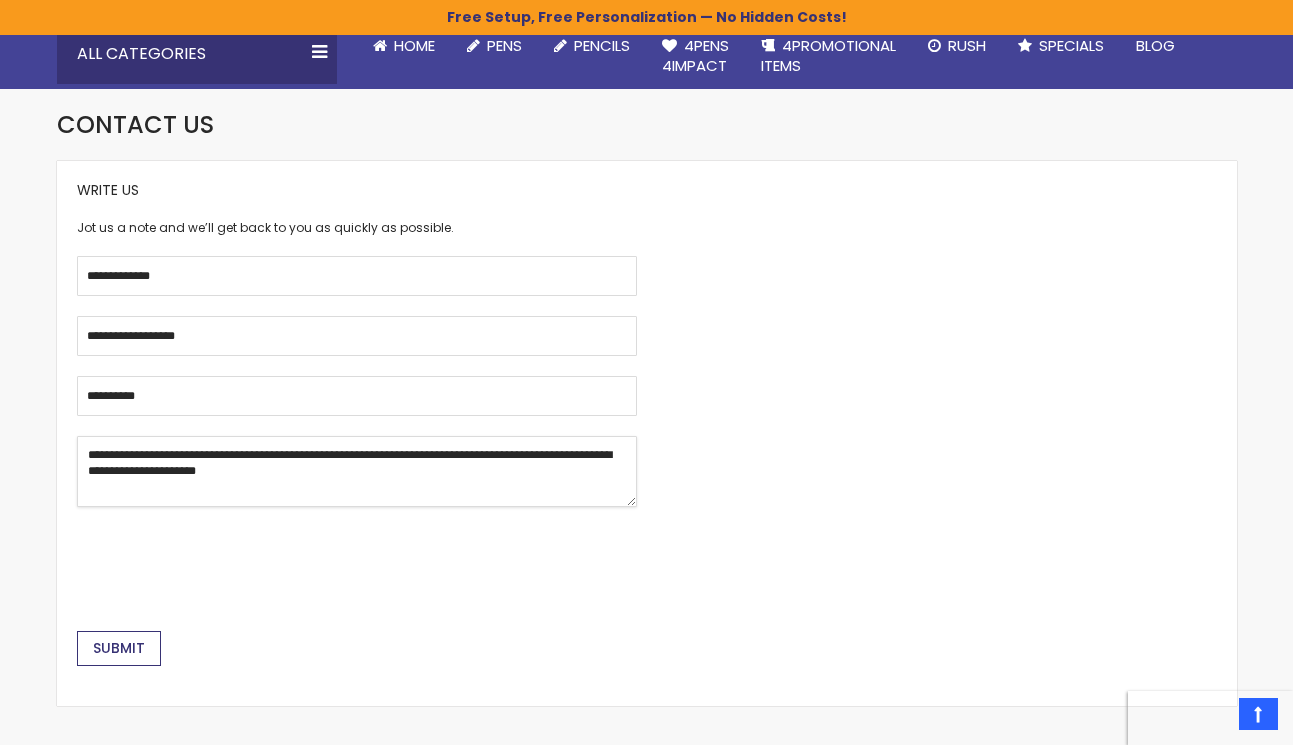type on "**********" 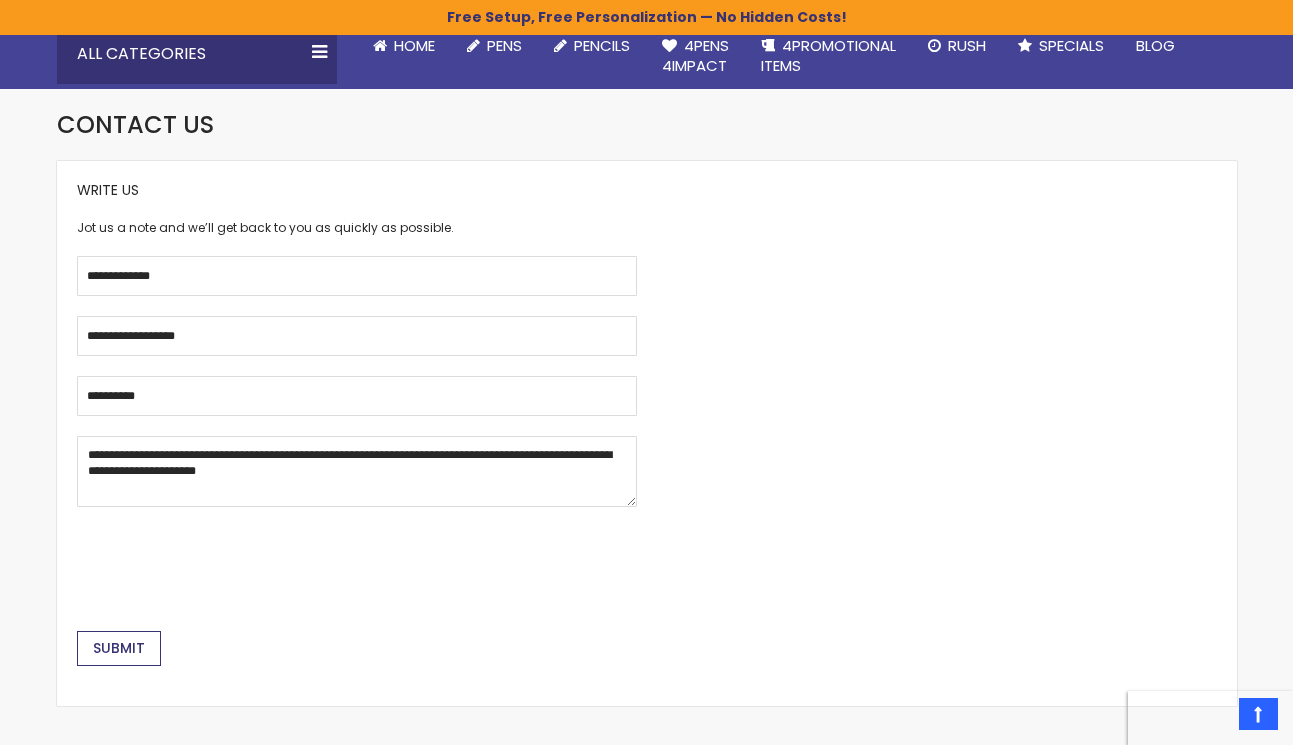 click on "Submit" at bounding box center [119, 648] 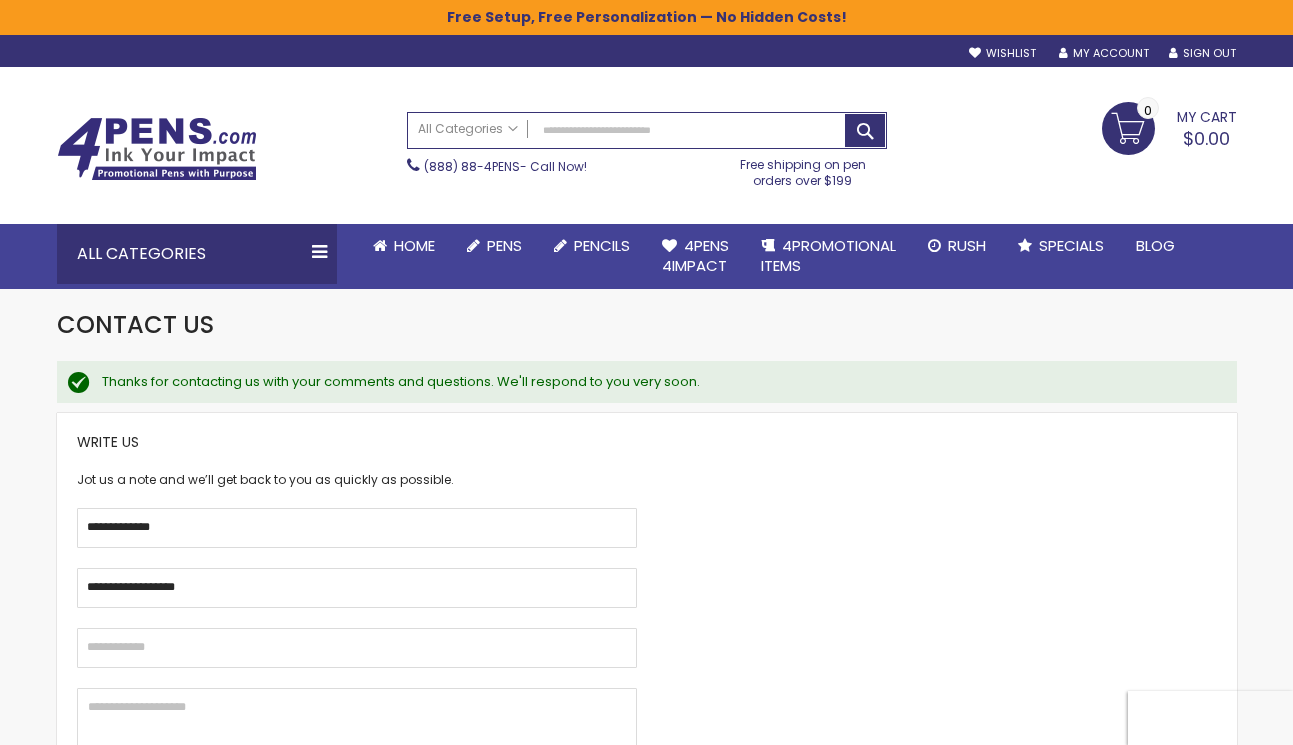 scroll, scrollTop: 0, scrollLeft: 0, axis: both 